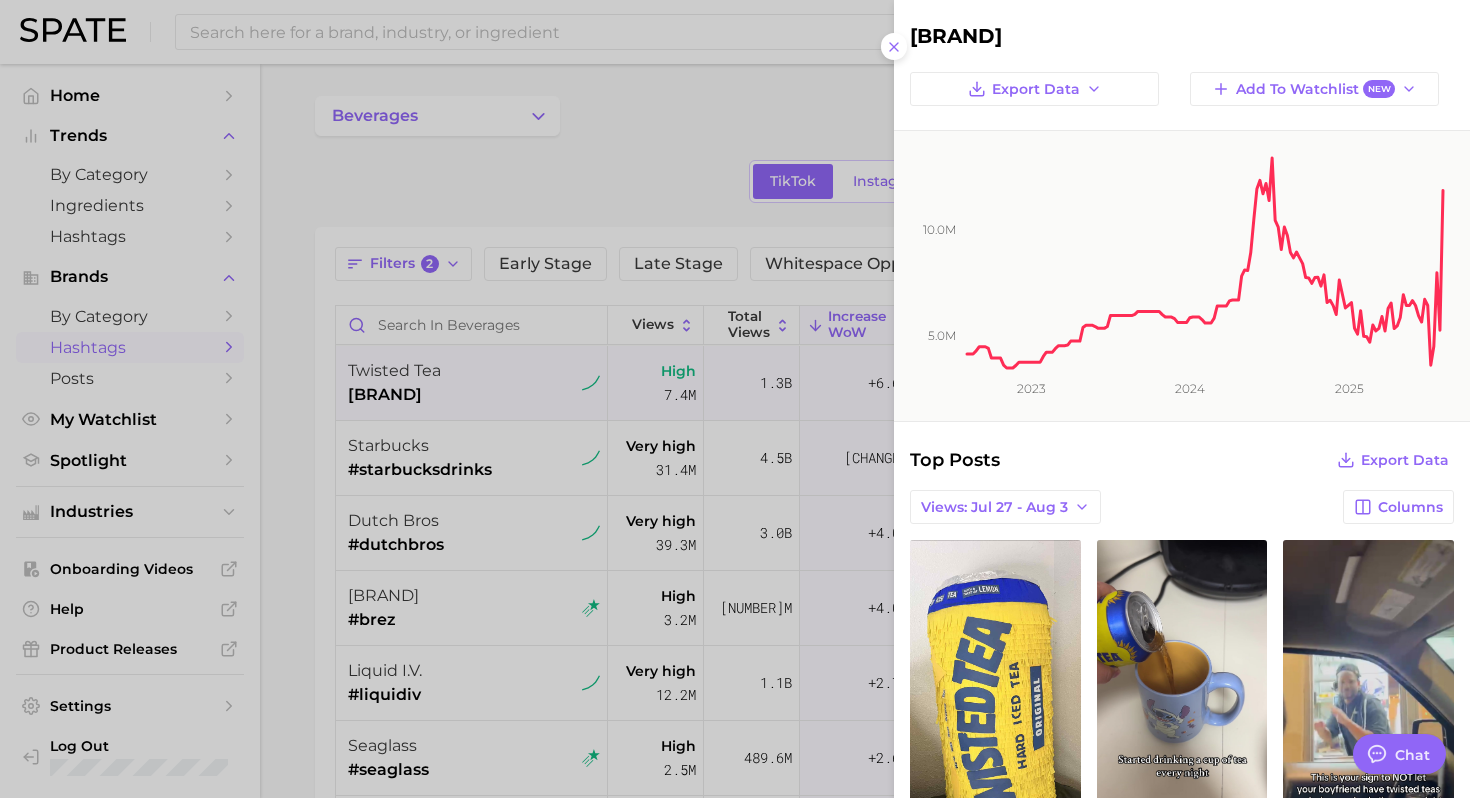 scroll, scrollTop: 0, scrollLeft: 0, axis: both 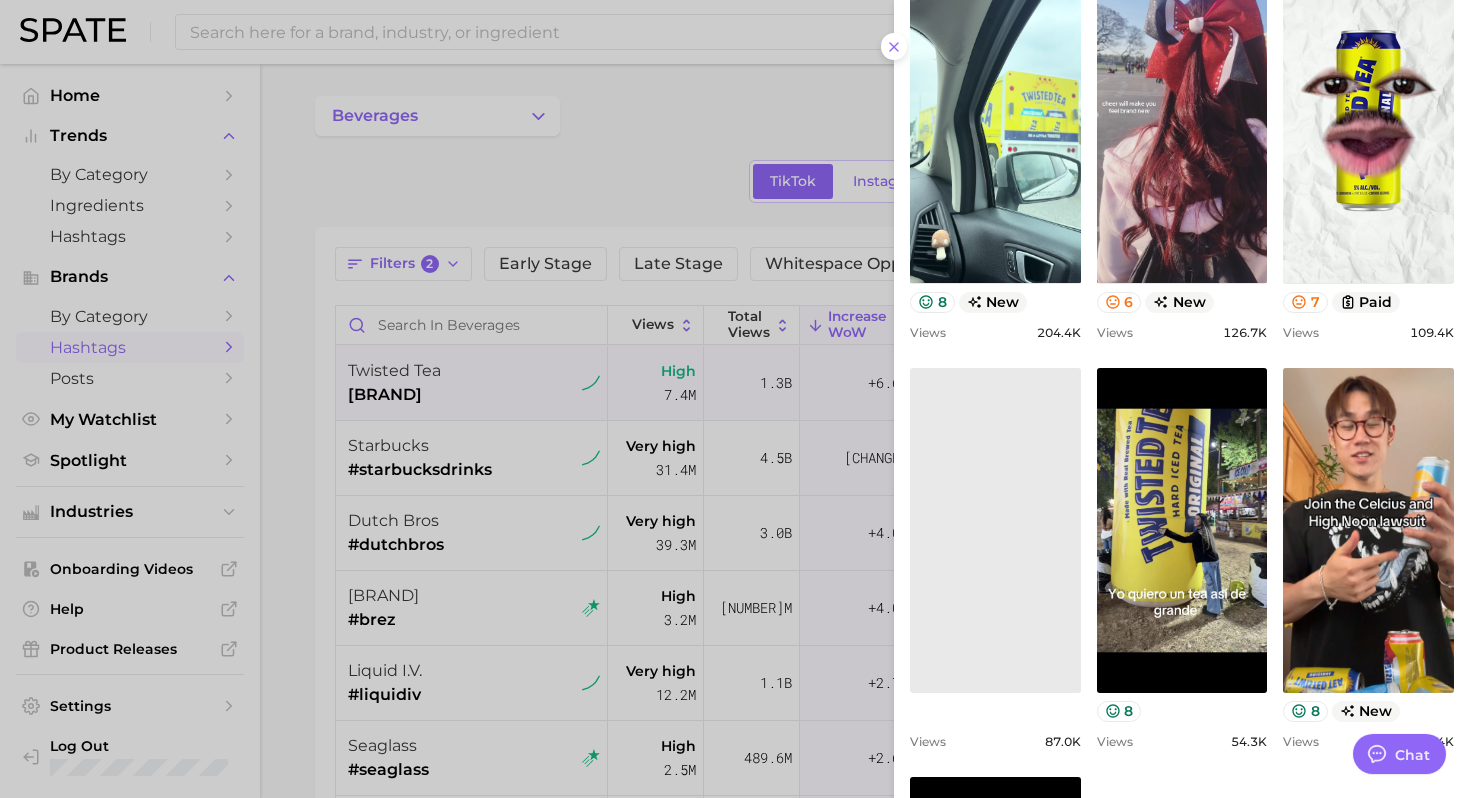 click at bounding box center [735, 399] 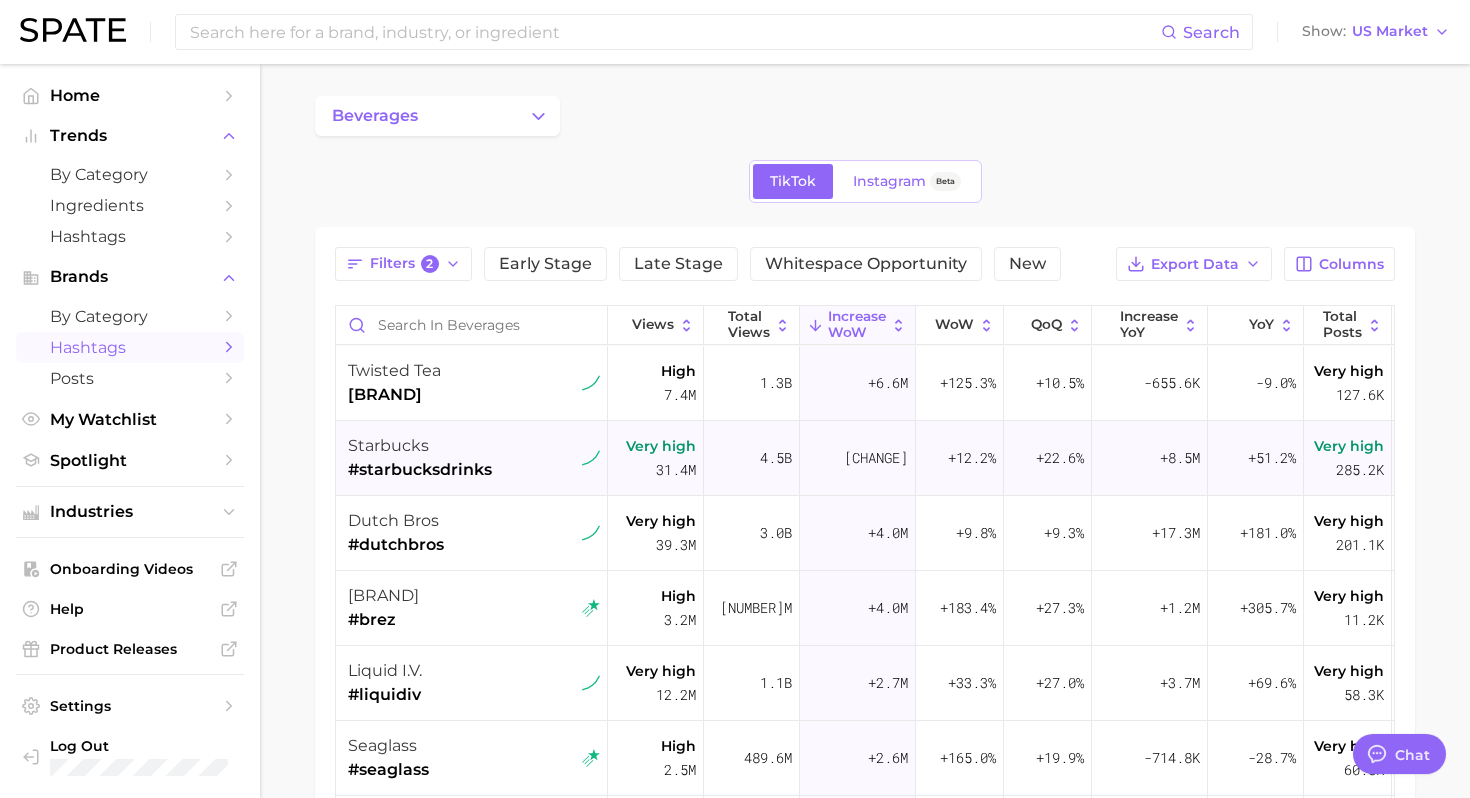 click on "#starbucksdrinks" at bounding box center (420, 470) 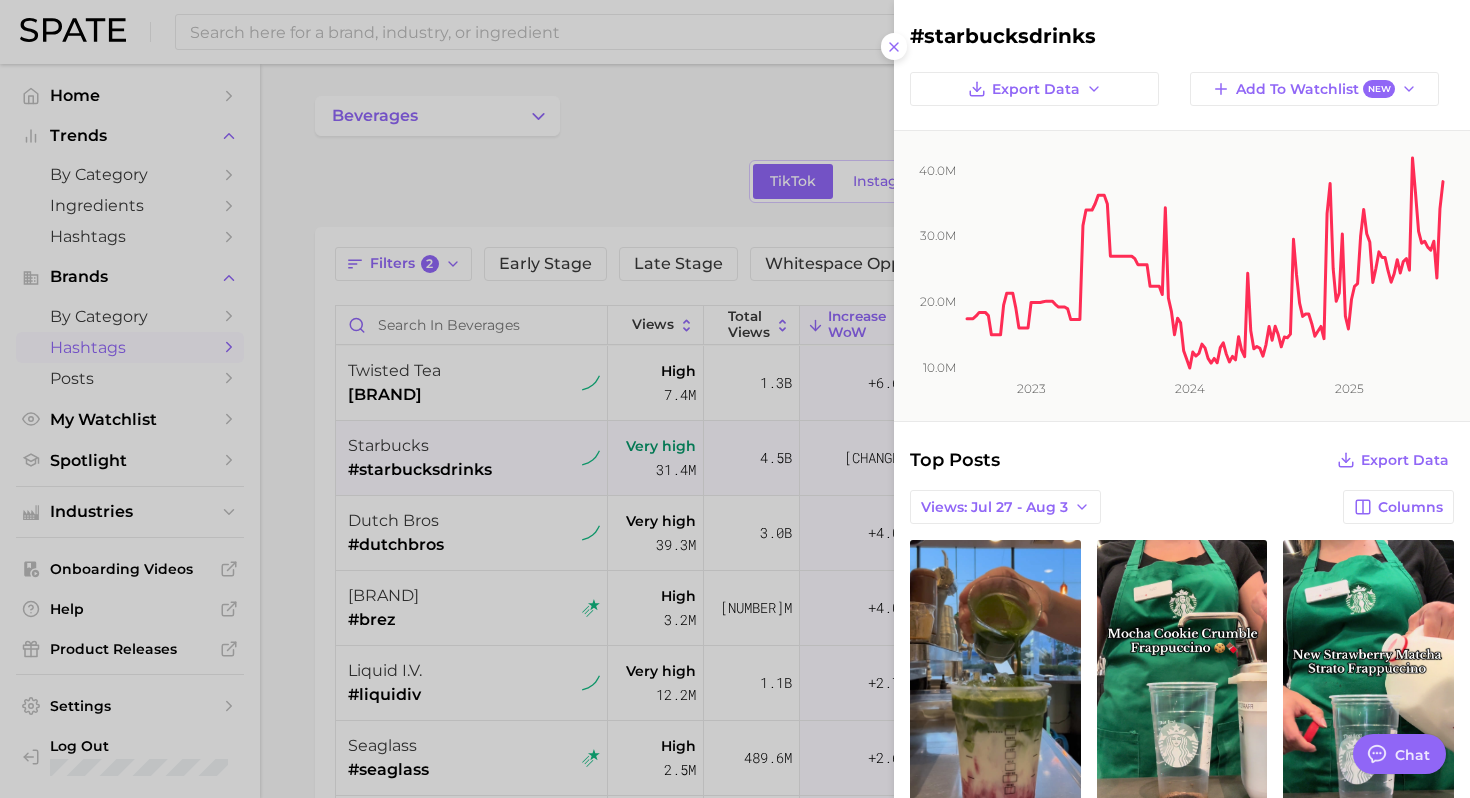 scroll, scrollTop: 0, scrollLeft: 0, axis: both 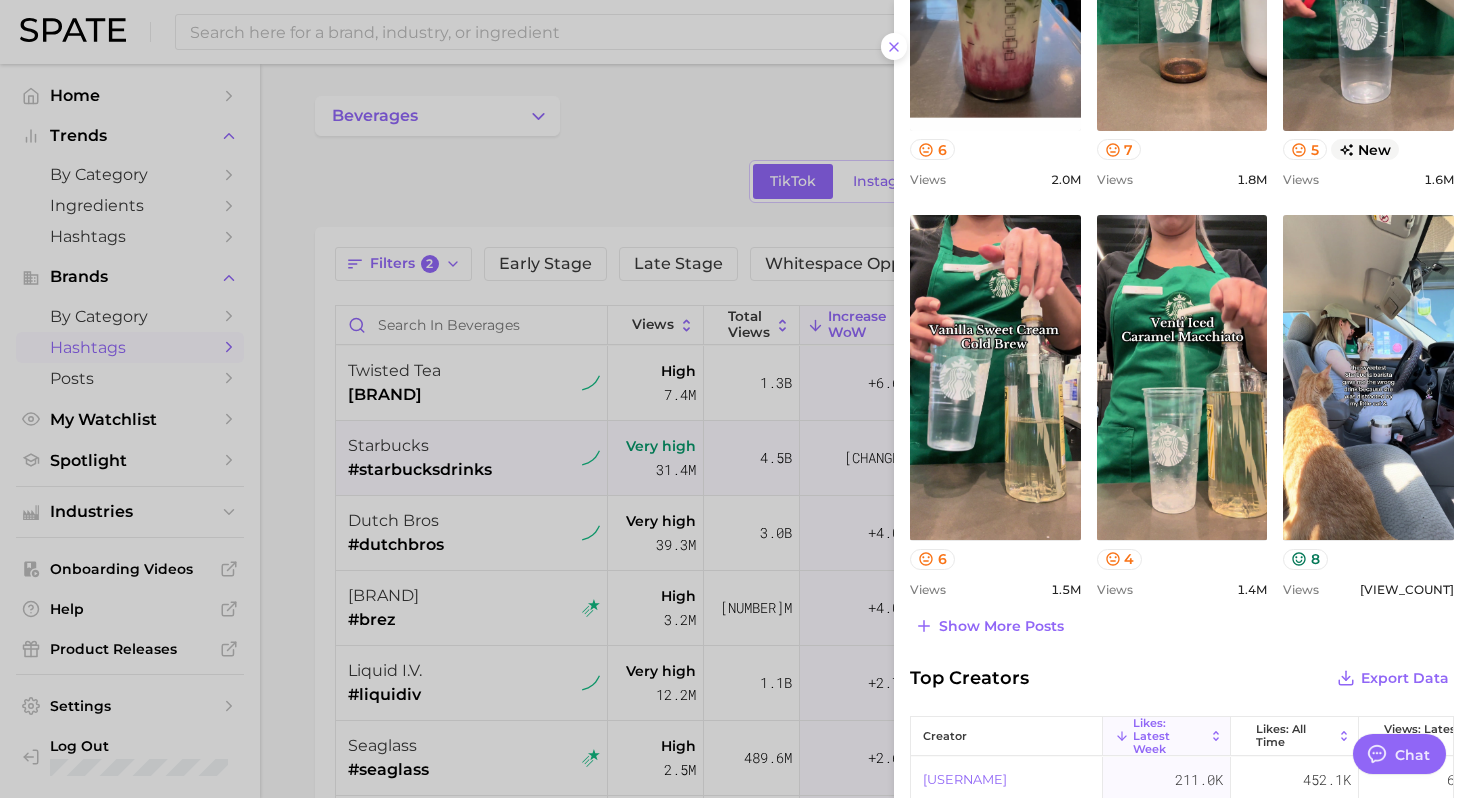 click at bounding box center (735, 399) 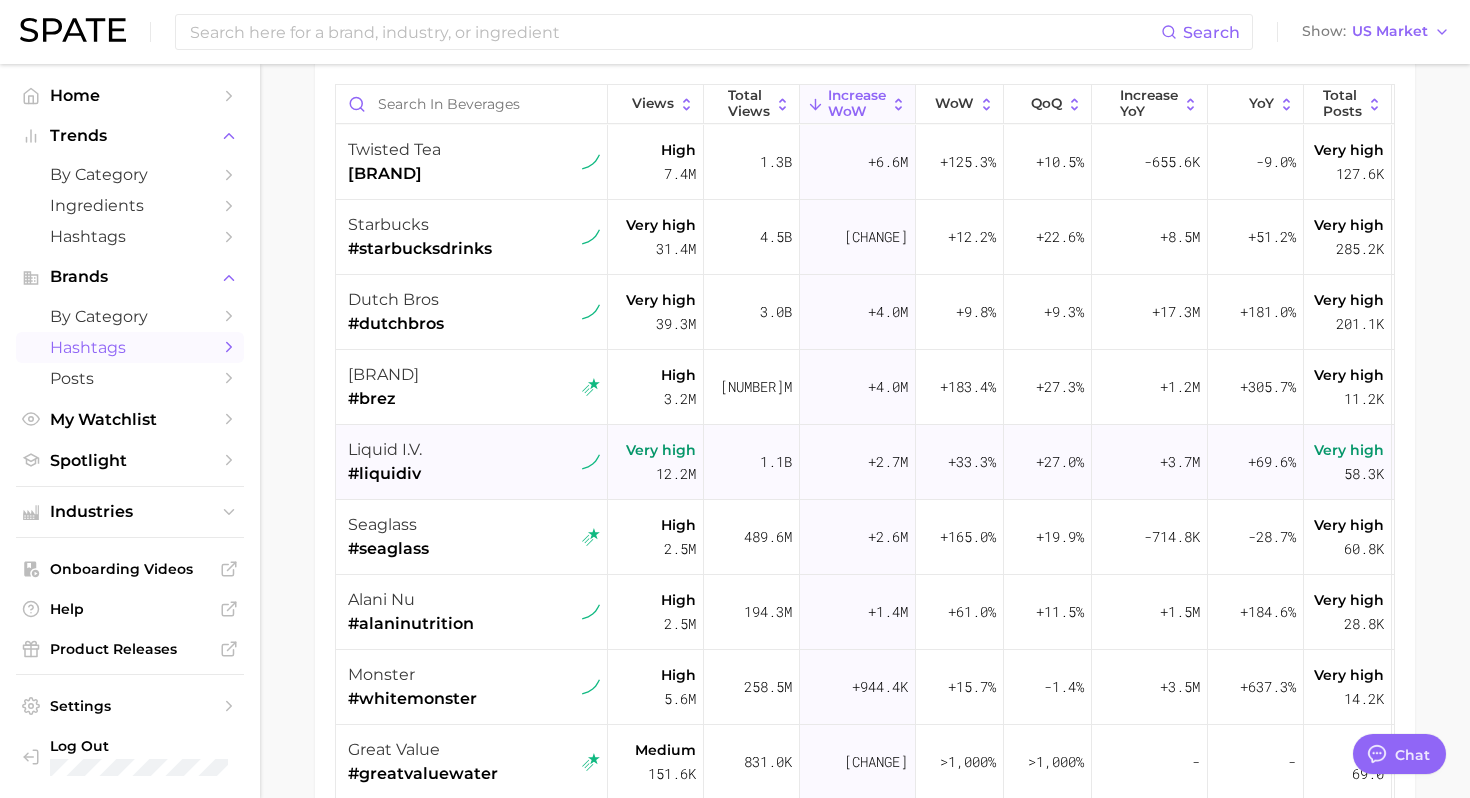 scroll, scrollTop: 232, scrollLeft: 0, axis: vertical 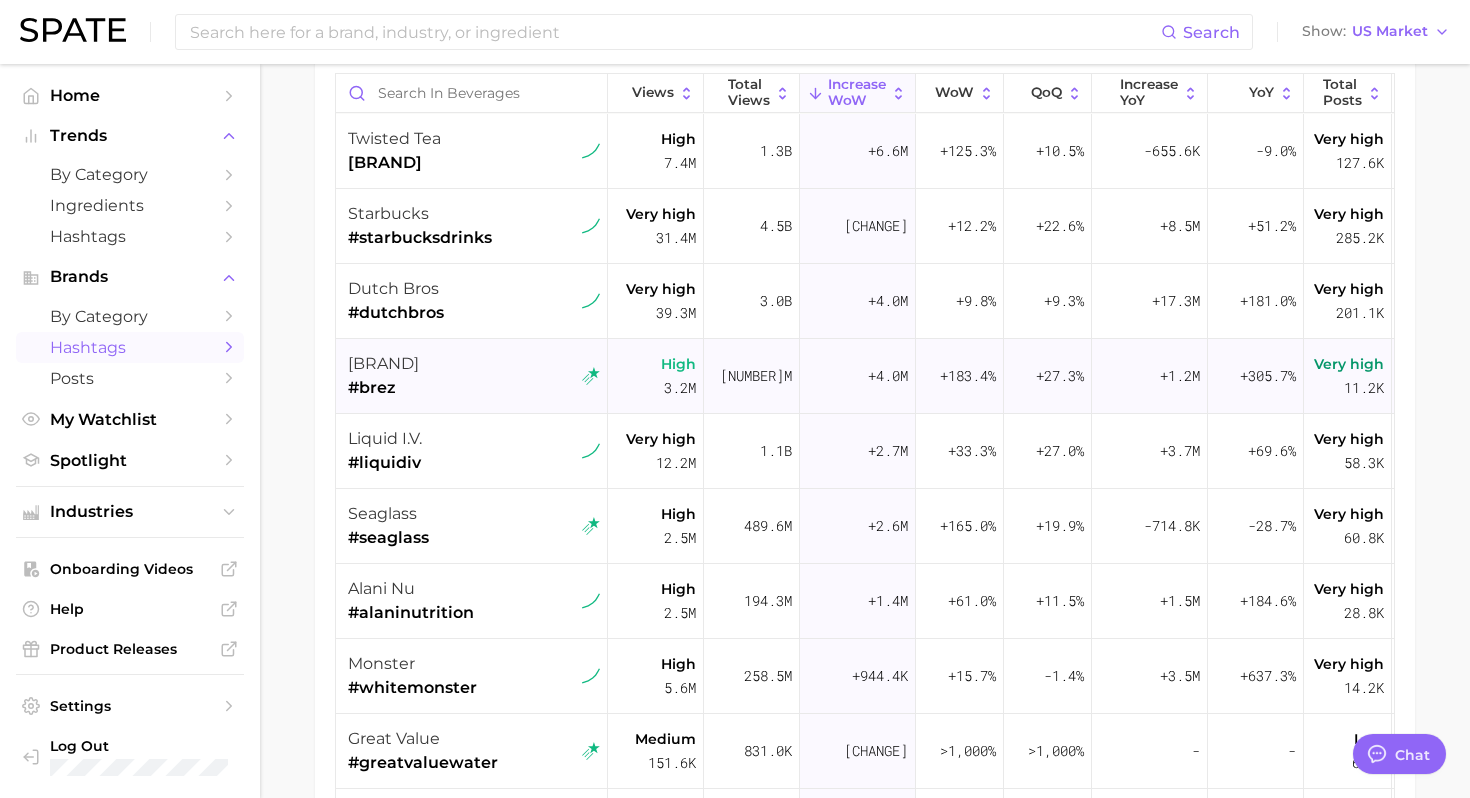 click on "brēz #brez" at bounding box center (474, 376) 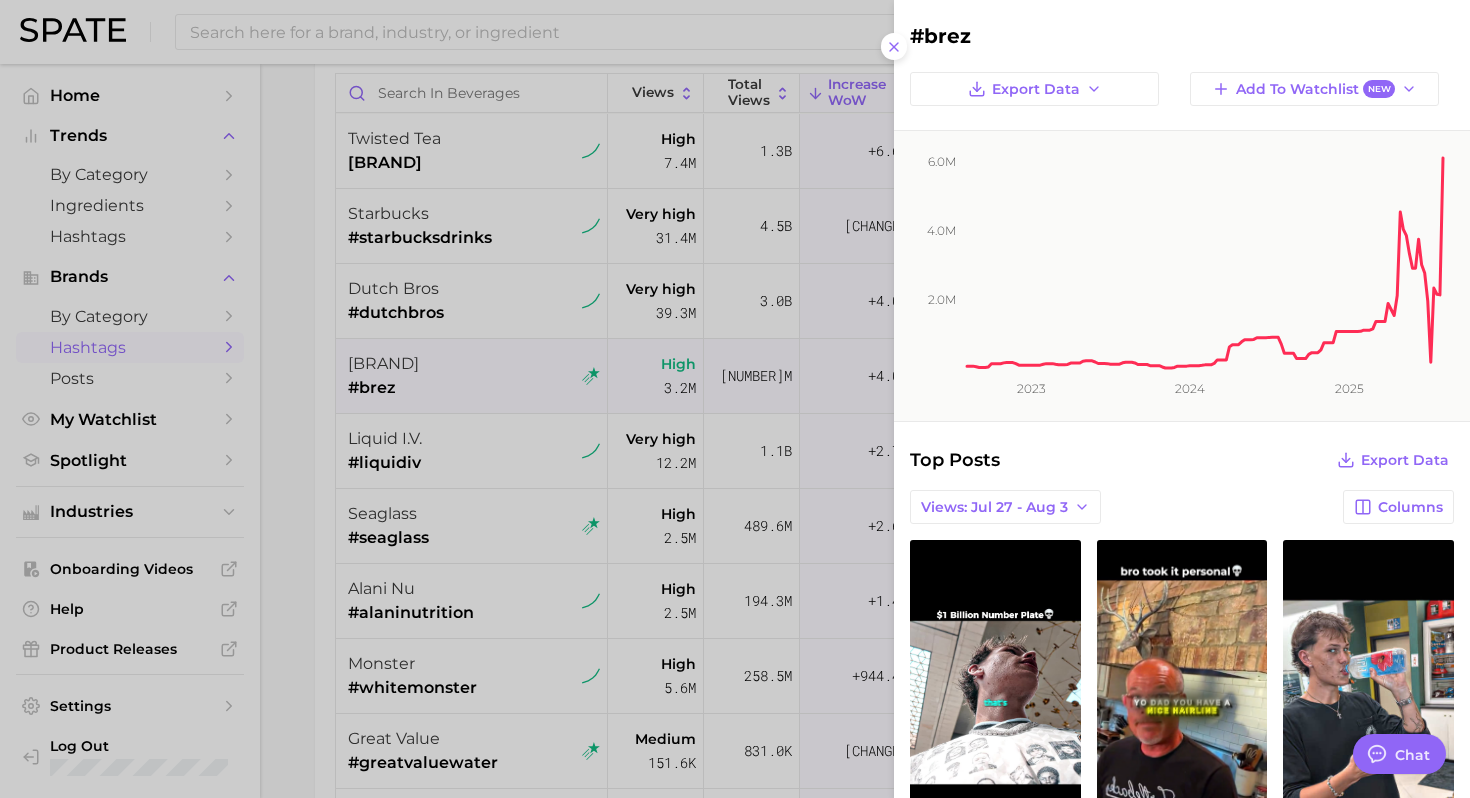 scroll, scrollTop: 0, scrollLeft: 0, axis: both 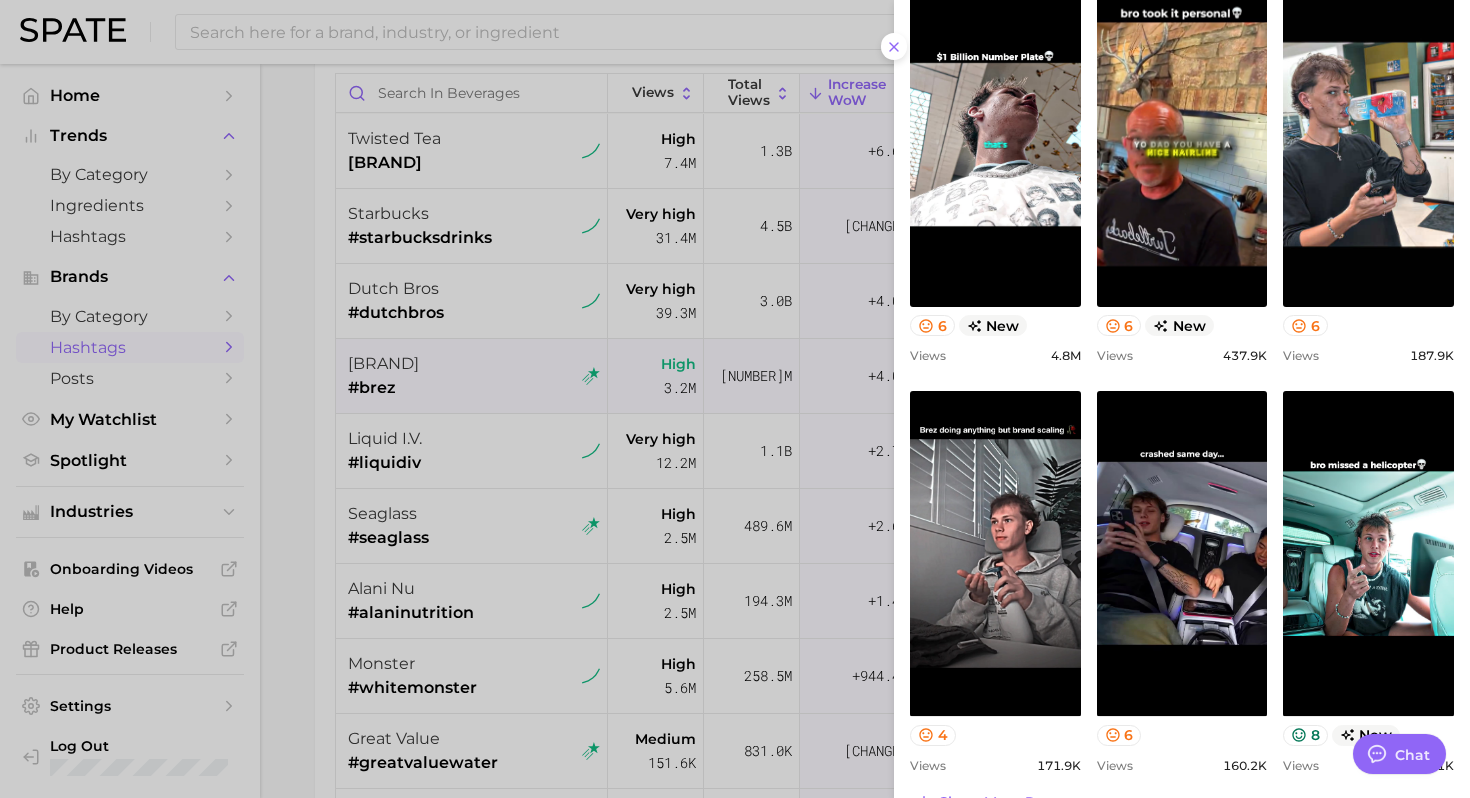 click at bounding box center (735, 399) 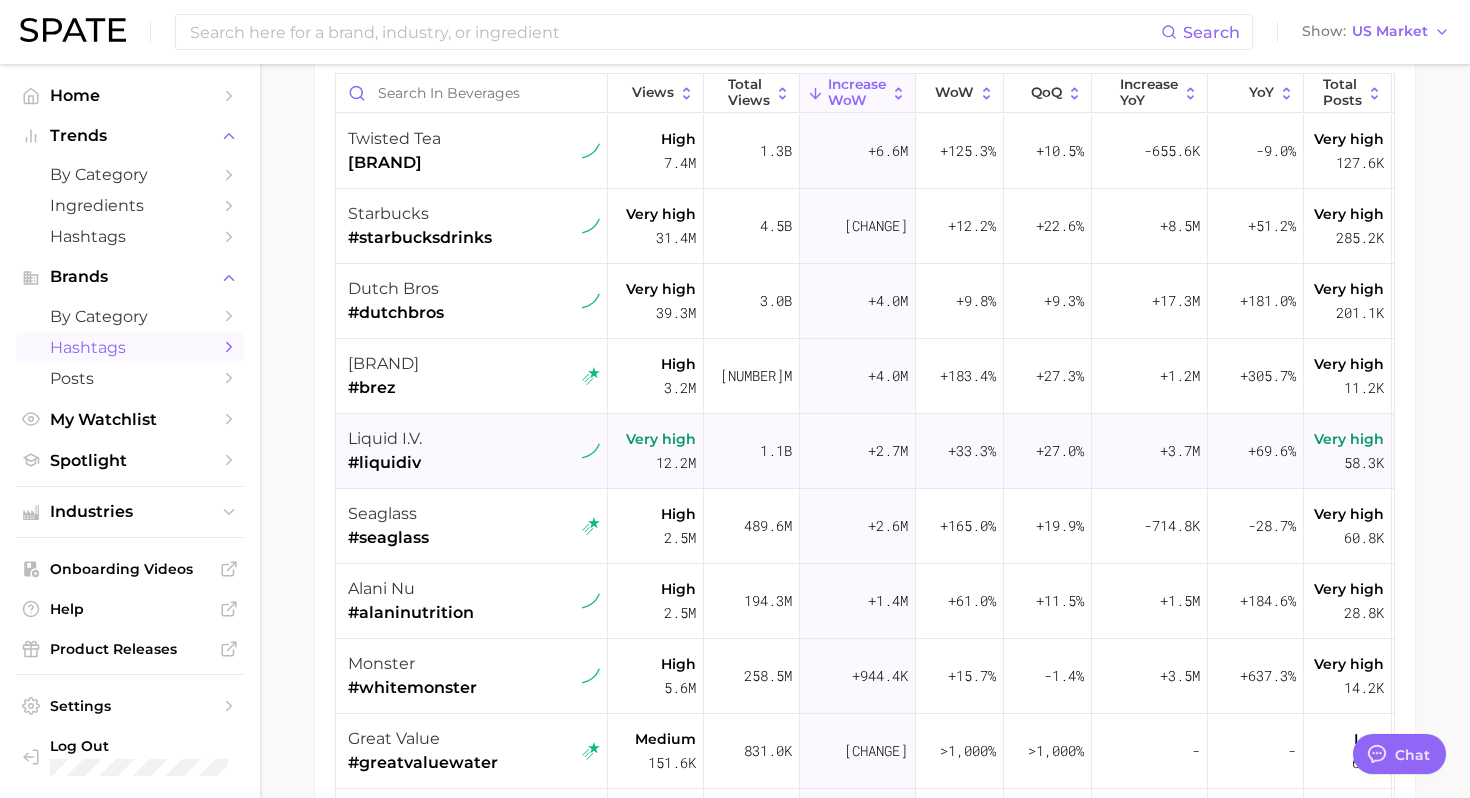 click on "liquid i.v. #liquidiv" at bounding box center [474, 451] 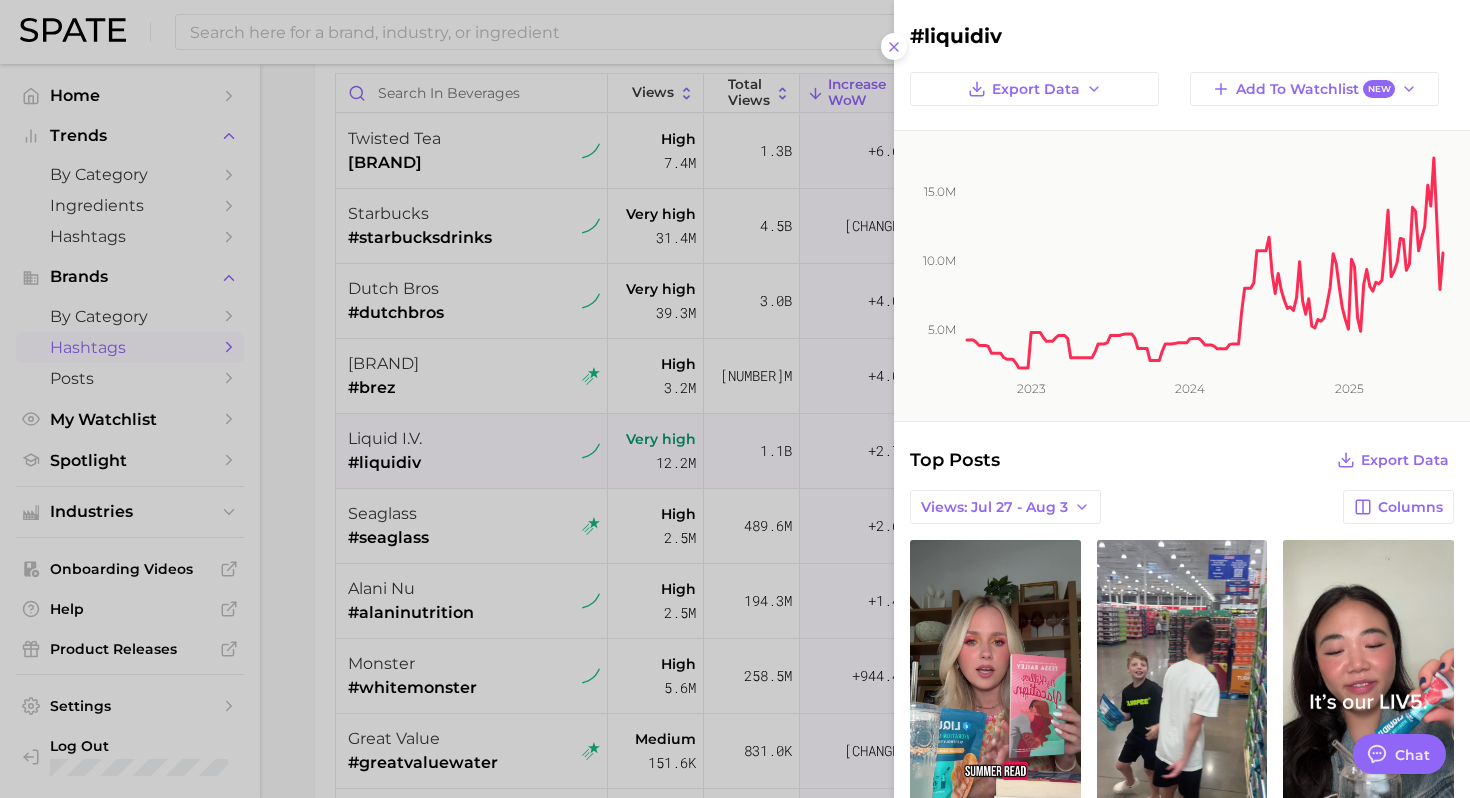 scroll, scrollTop: 0, scrollLeft: 0, axis: both 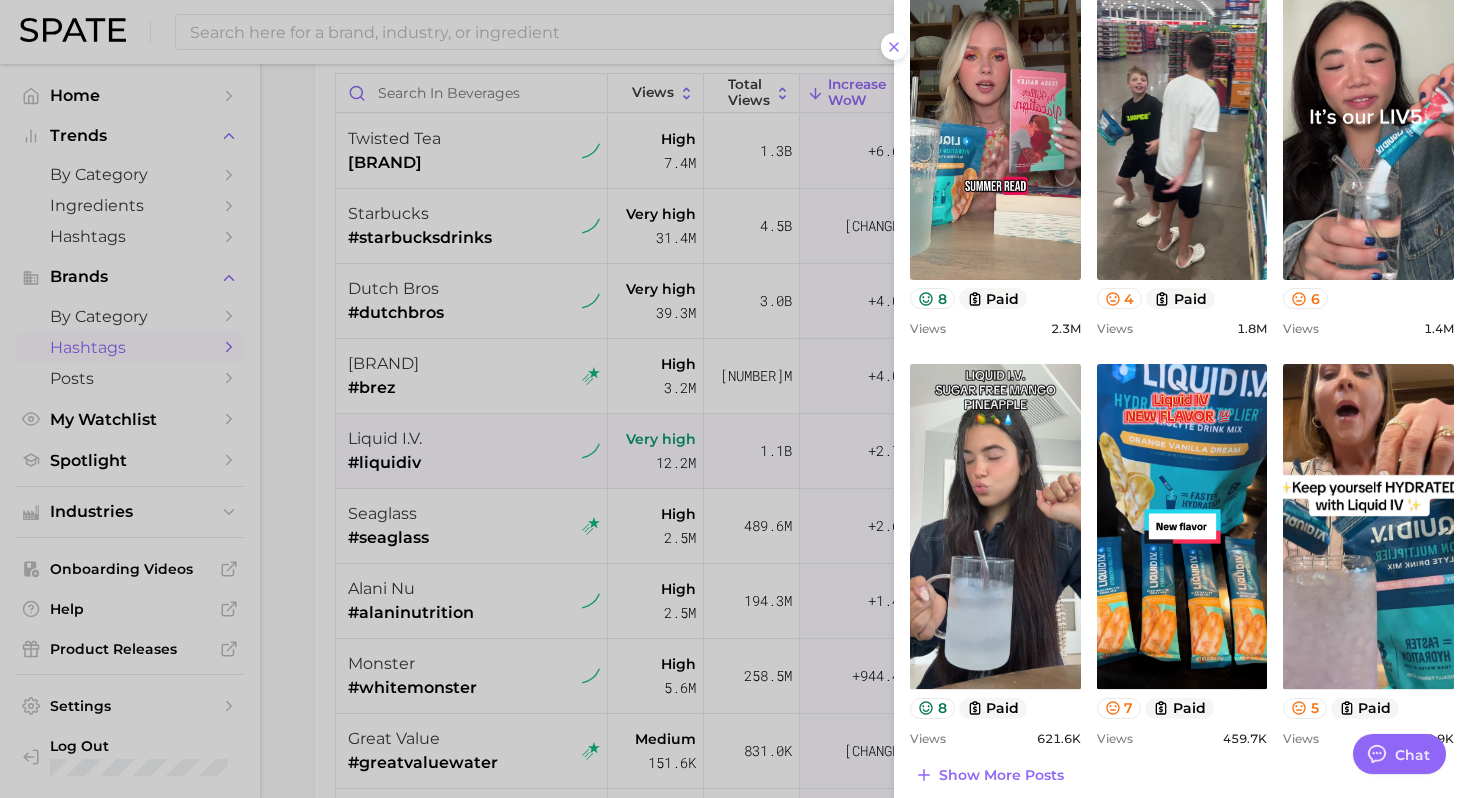 click at bounding box center (735, 399) 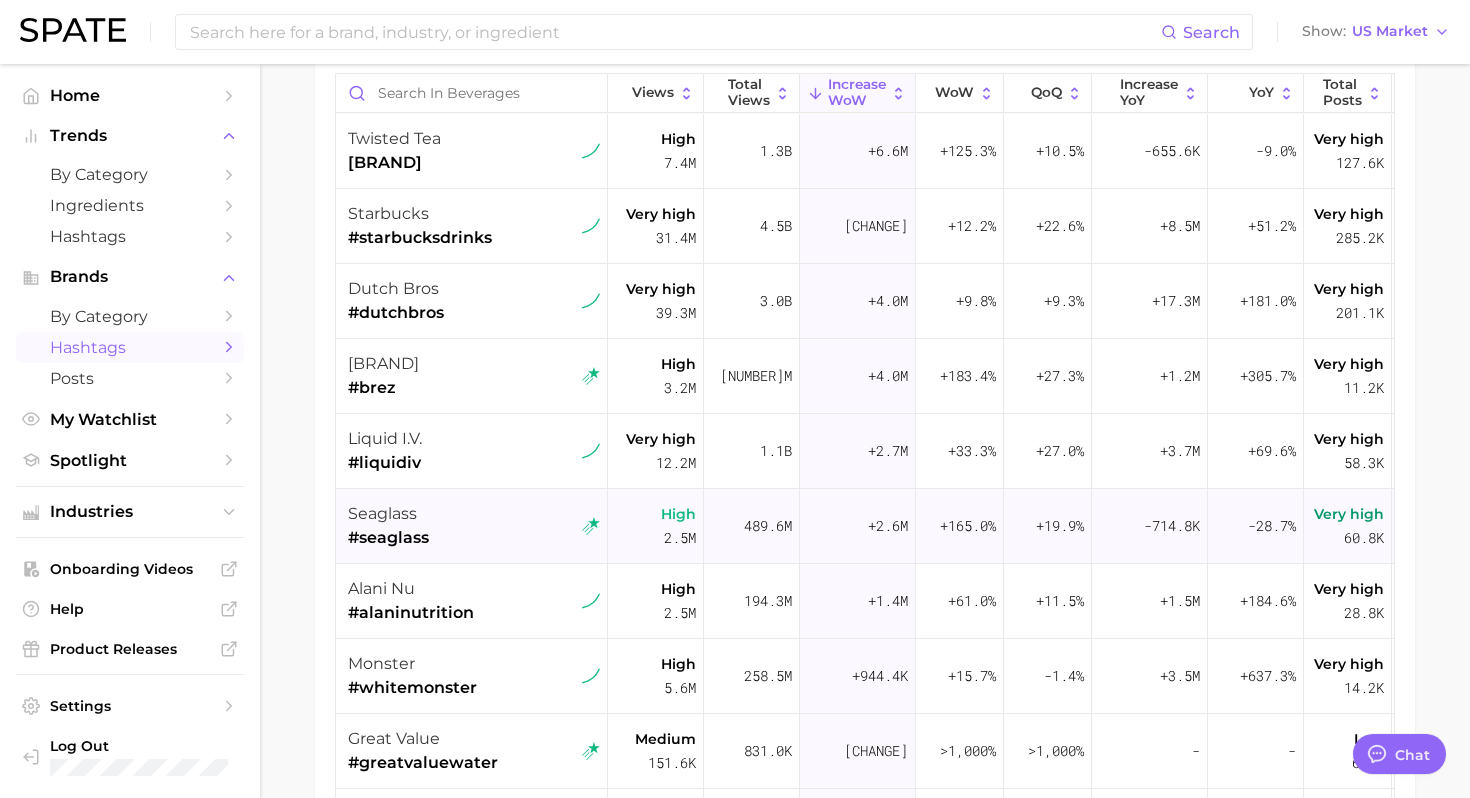 click on "seaglass #seaglass" at bounding box center (474, 526) 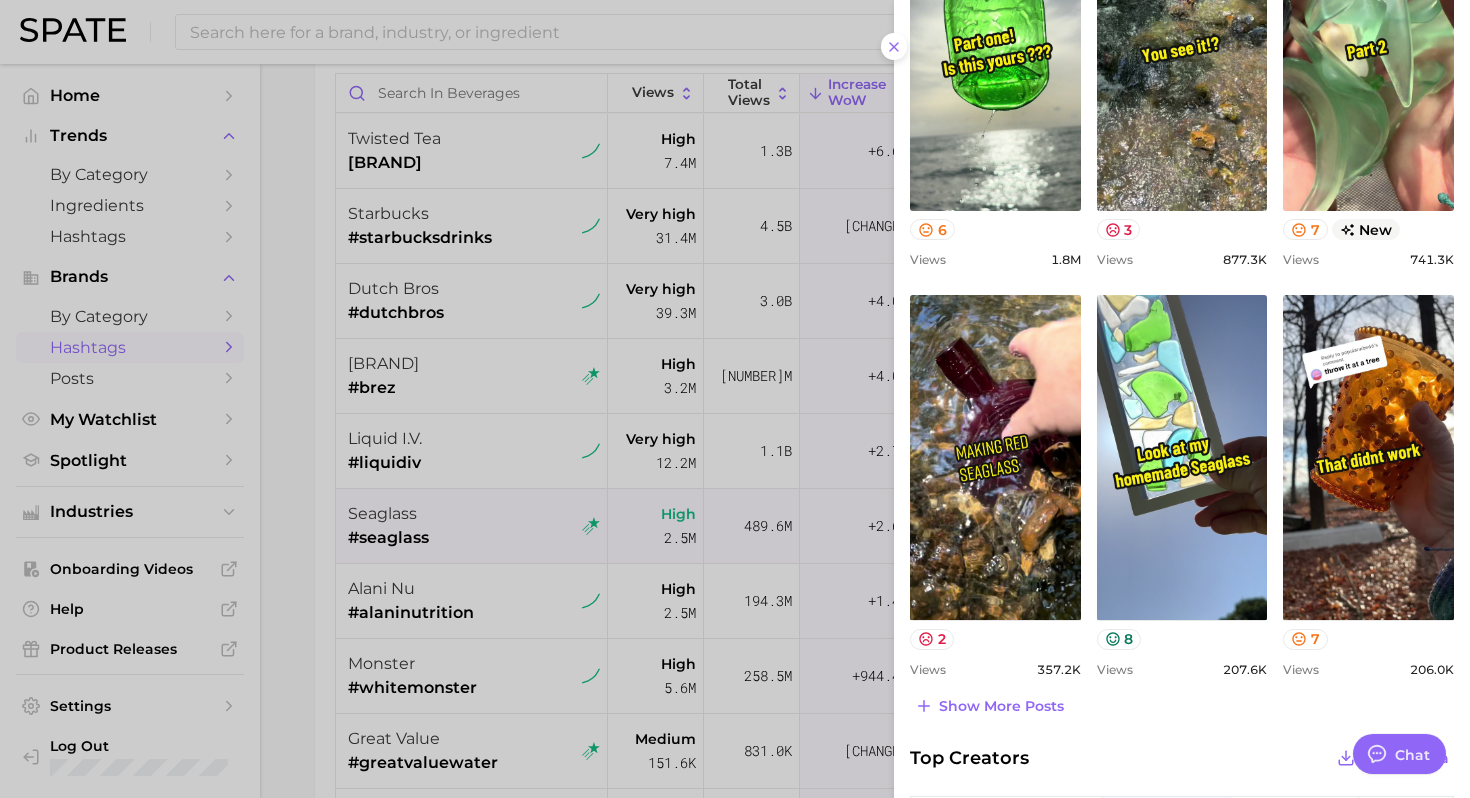 click at bounding box center (735, 399) 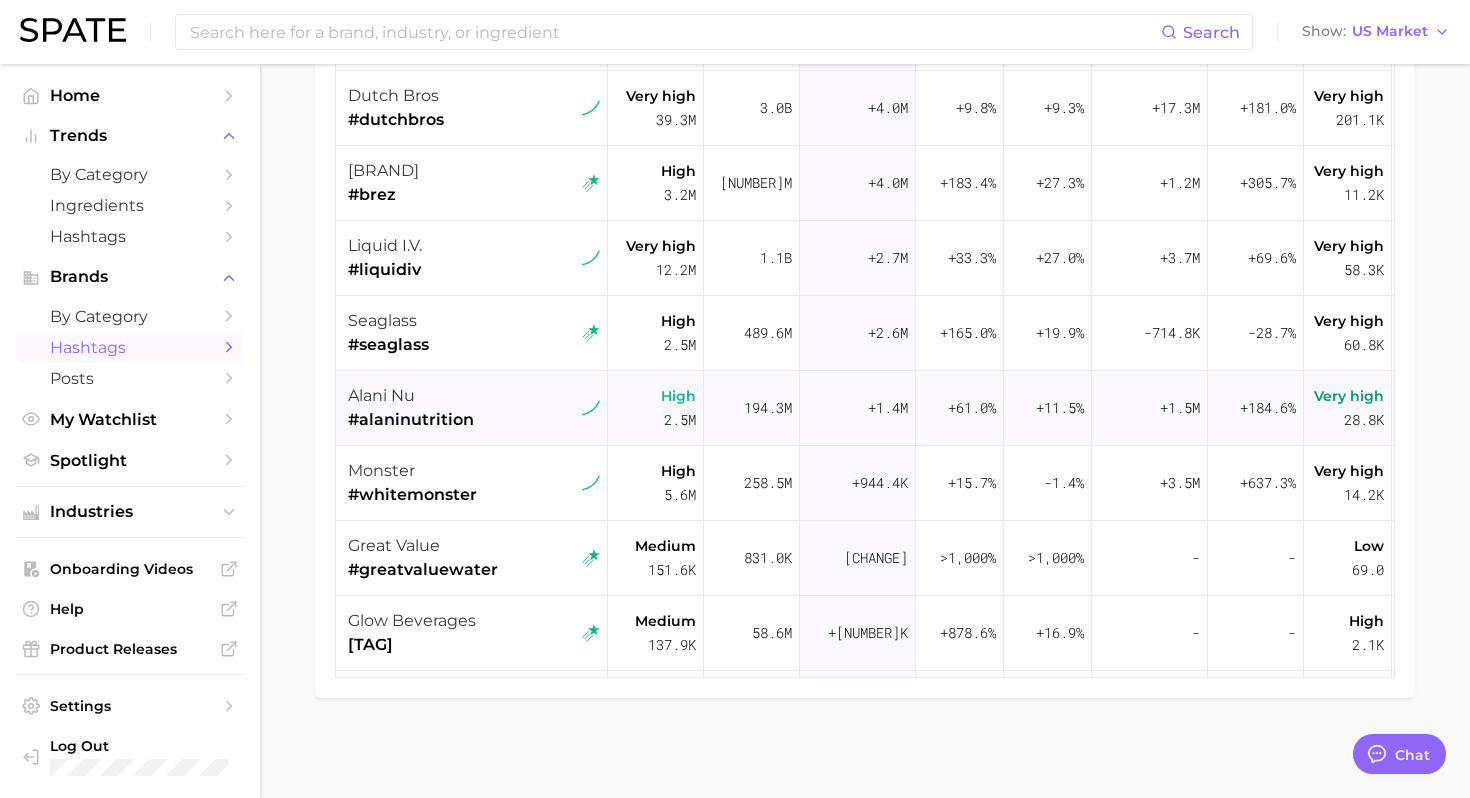 click on "alani nu #alaninutrition" at bounding box center (474, 408) 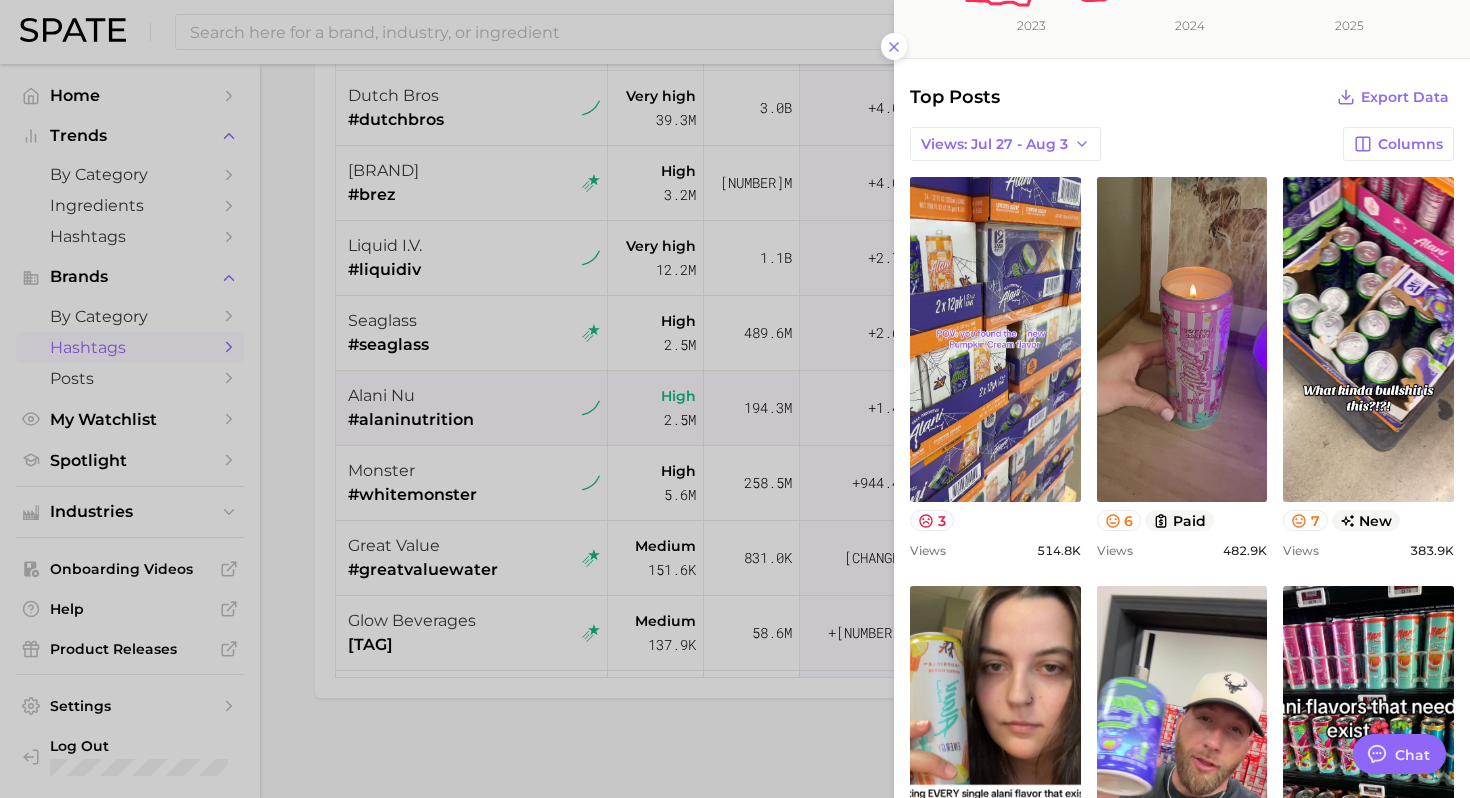 click at bounding box center (735, 399) 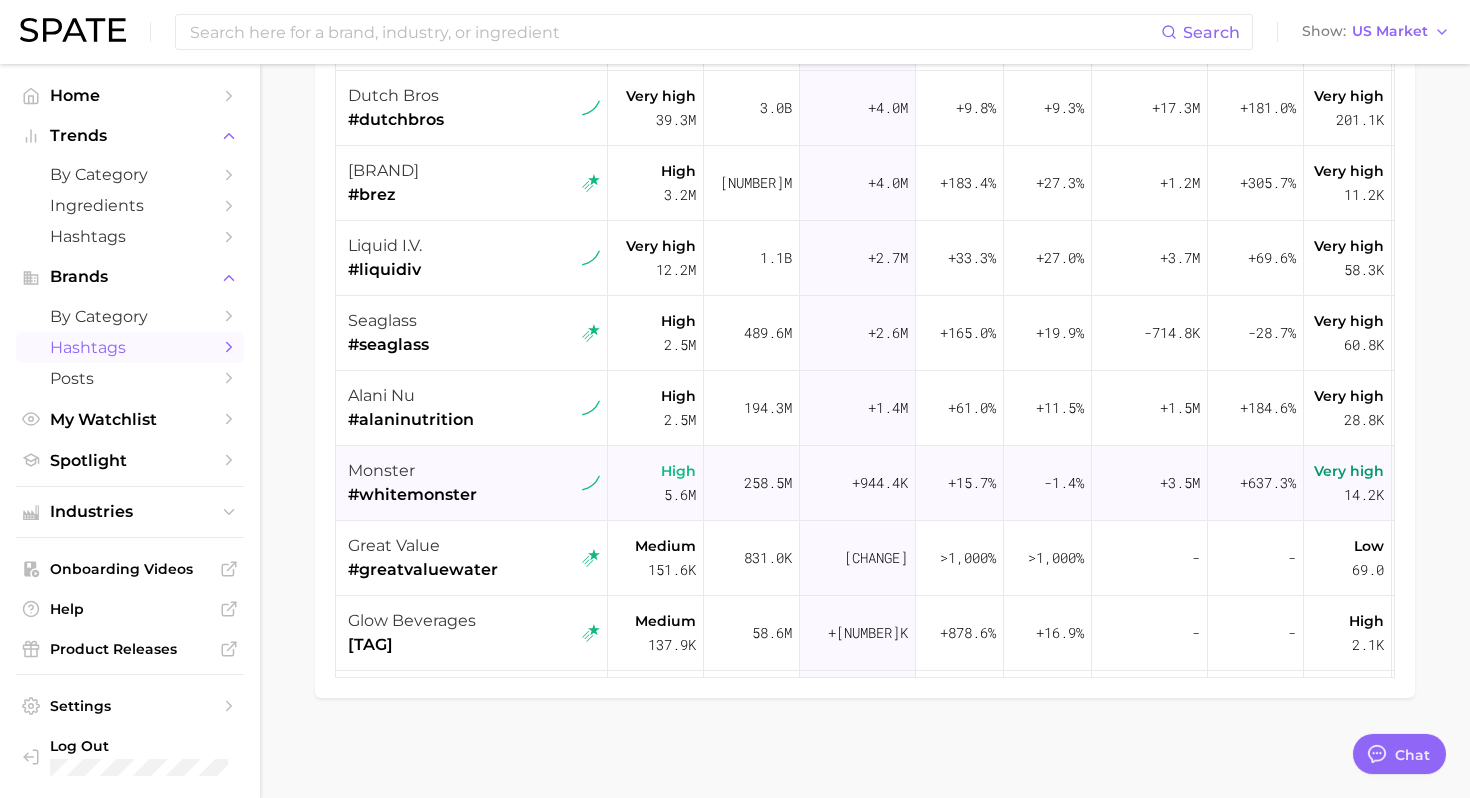 click on "#whitemonster" at bounding box center [412, 495] 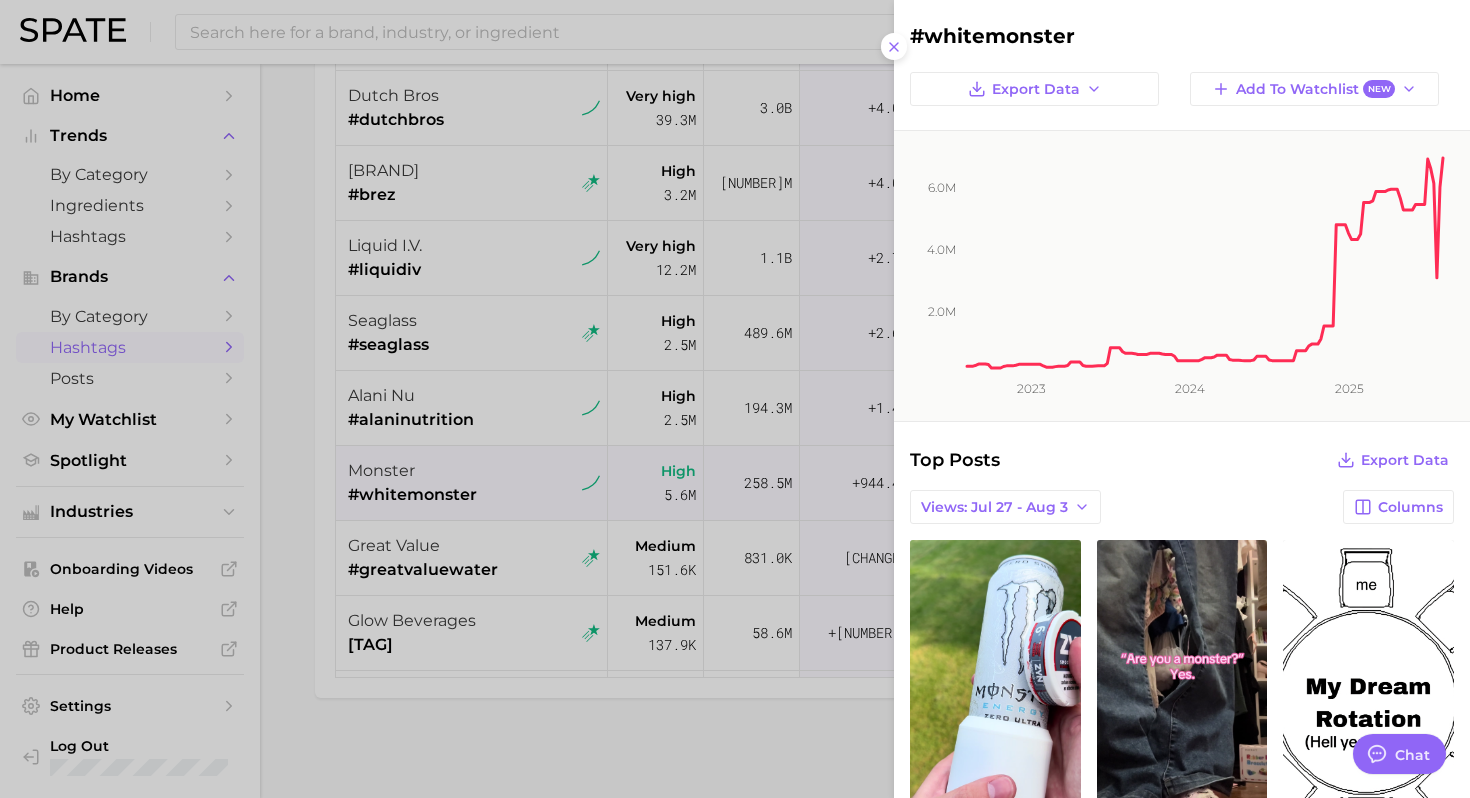 click at bounding box center (735, 399) 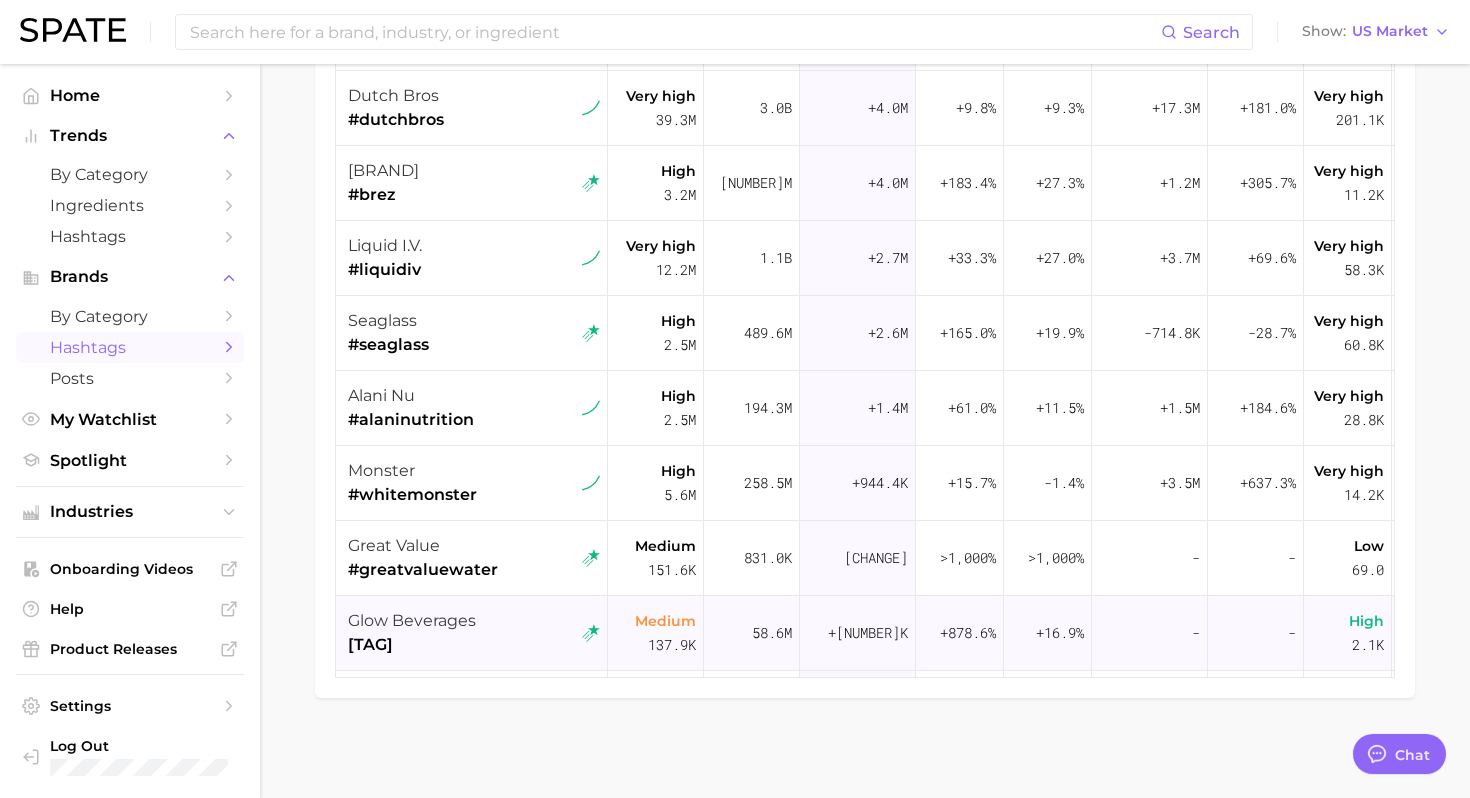 click on "glow beverages #drinkglow" at bounding box center (474, 633) 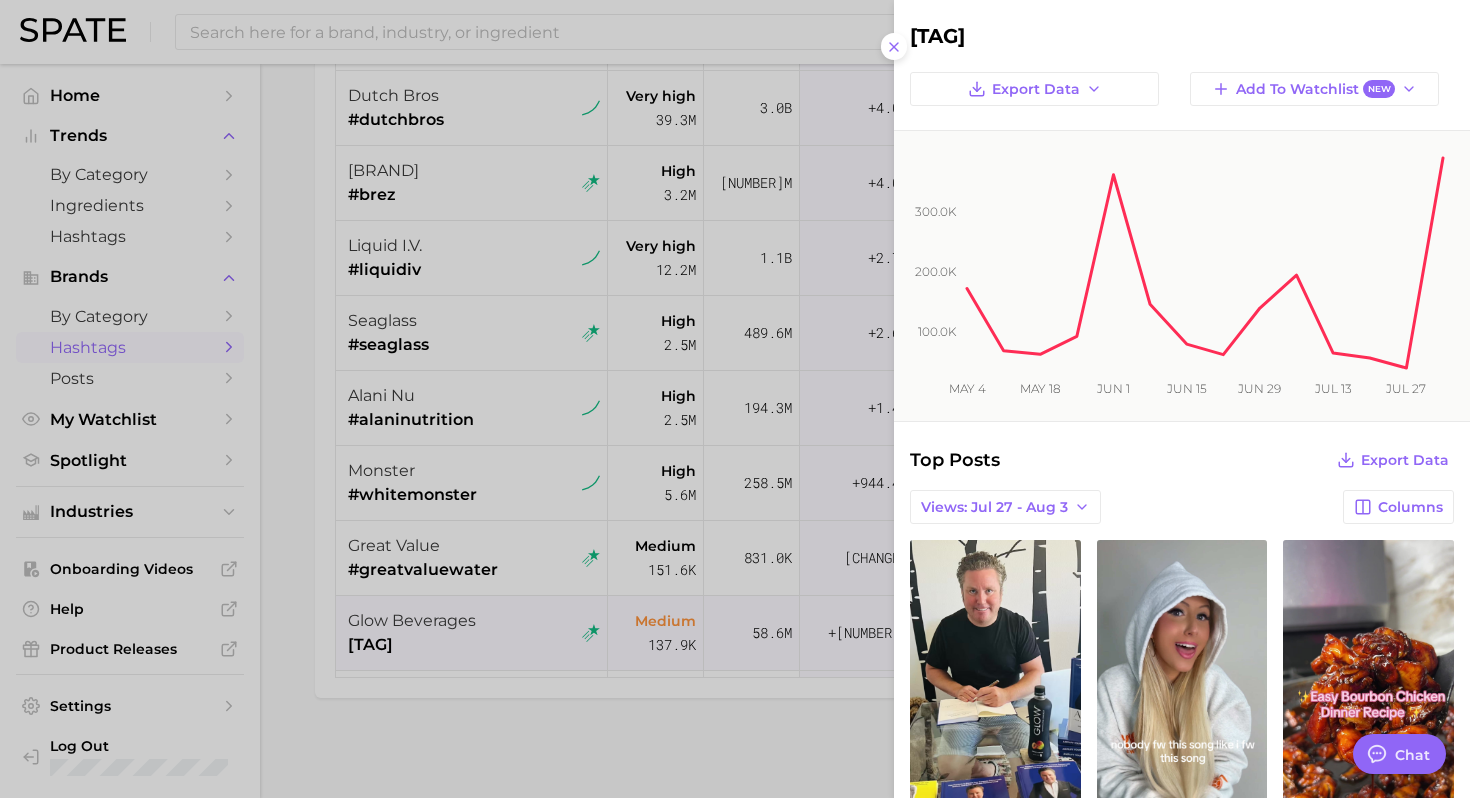 click at bounding box center [735, 399] 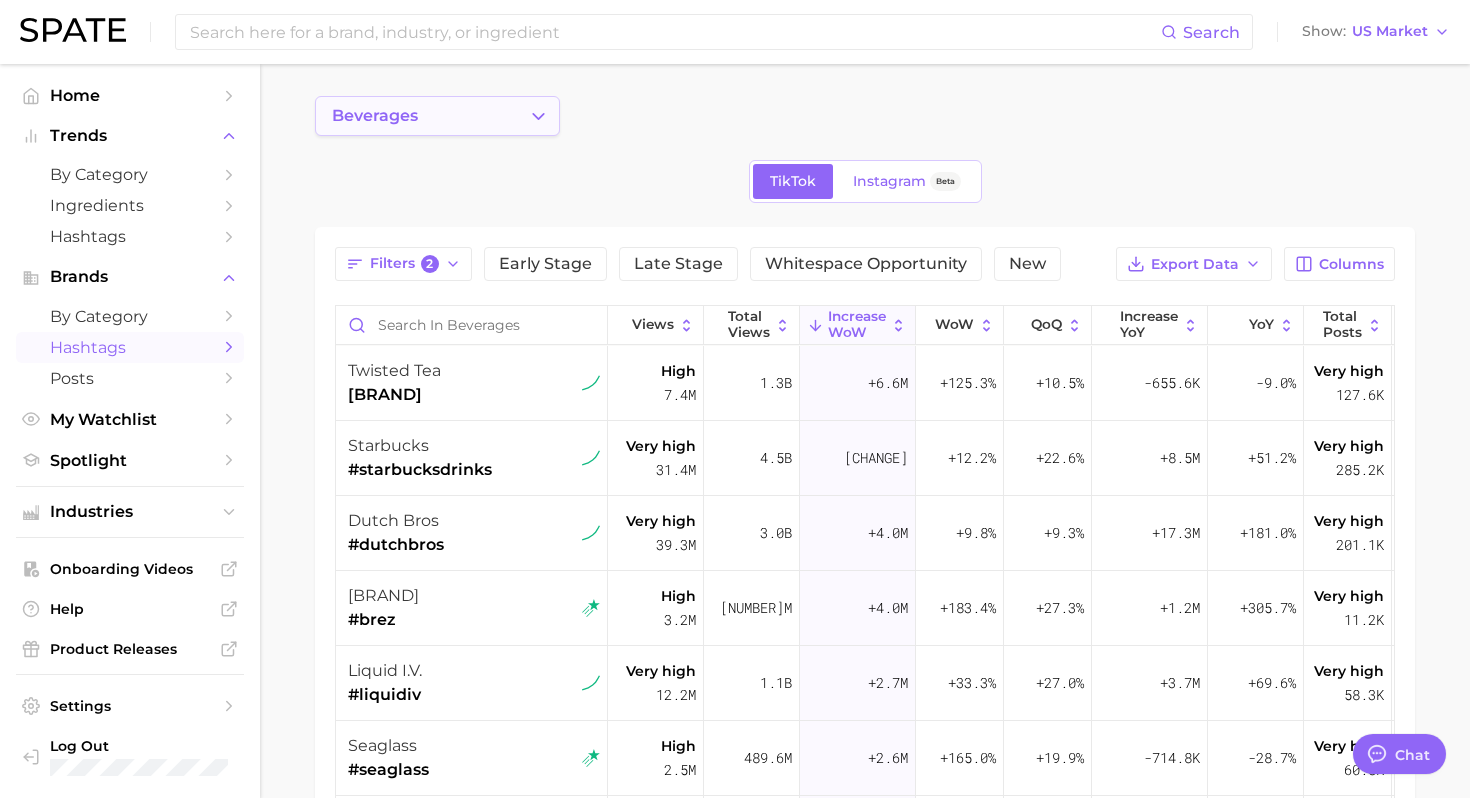 click on "beverages" at bounding box center [437, 116] 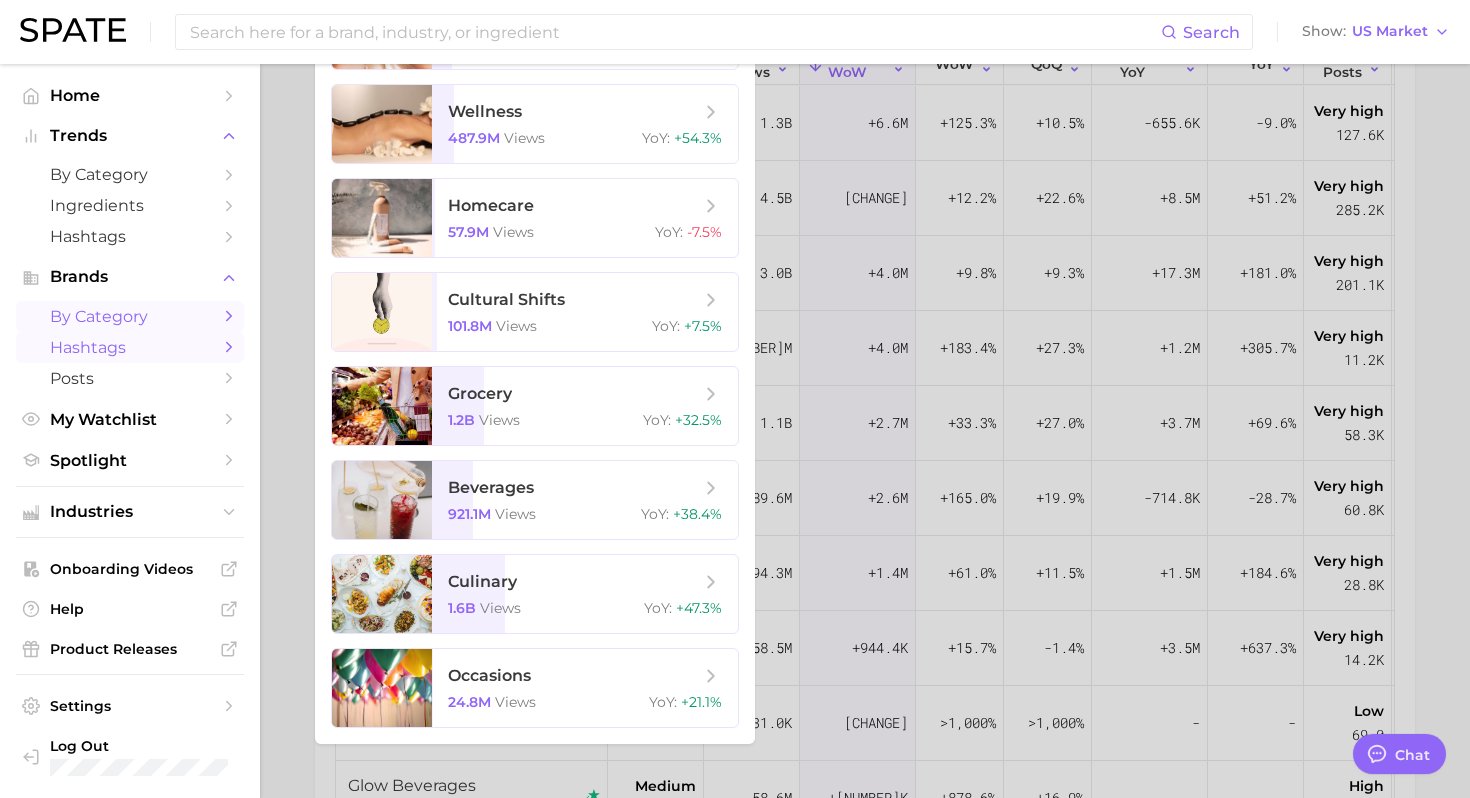 click on "by Category" at bounding box center [130, 316] 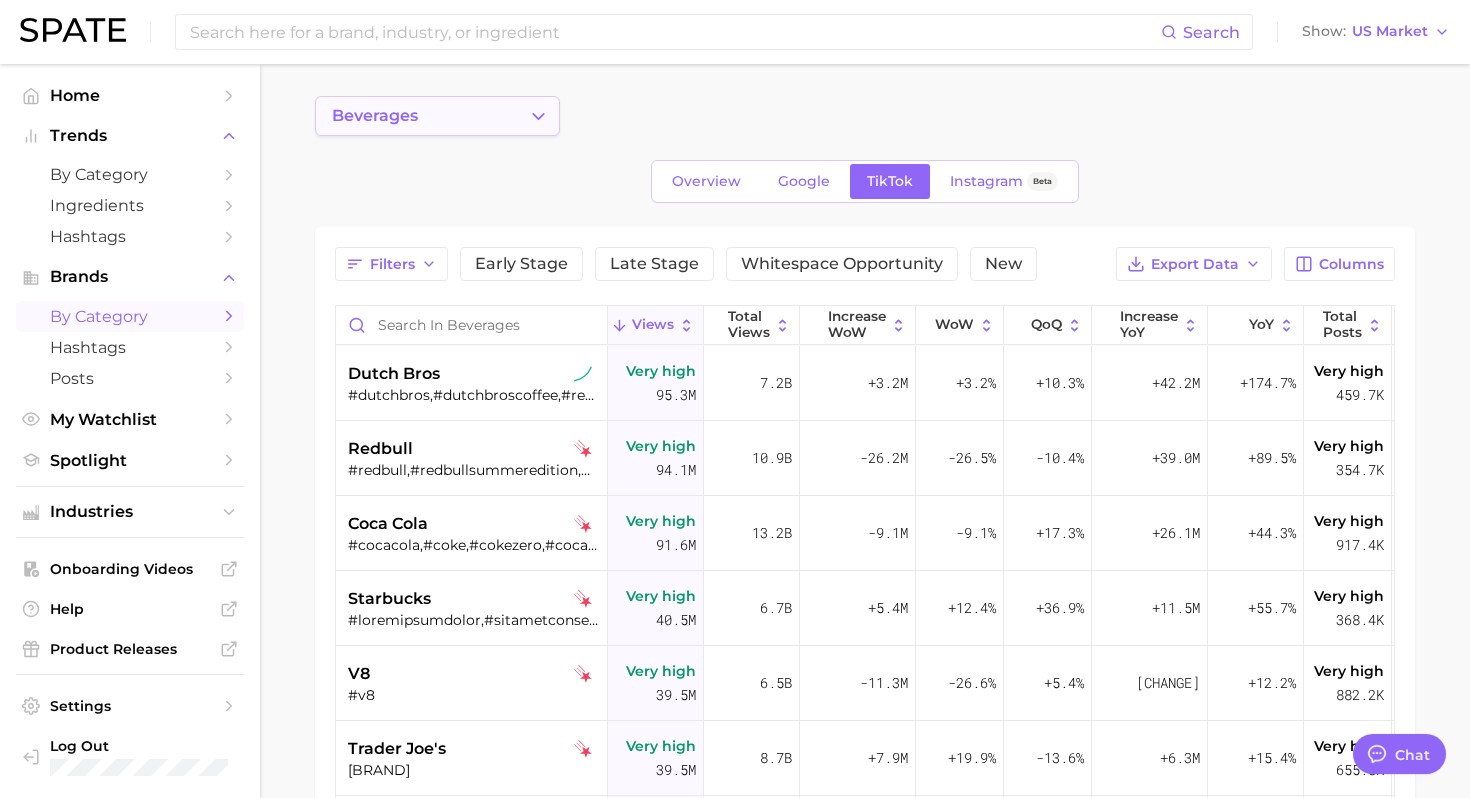click on "beverages" at bounding box center [437, 116] 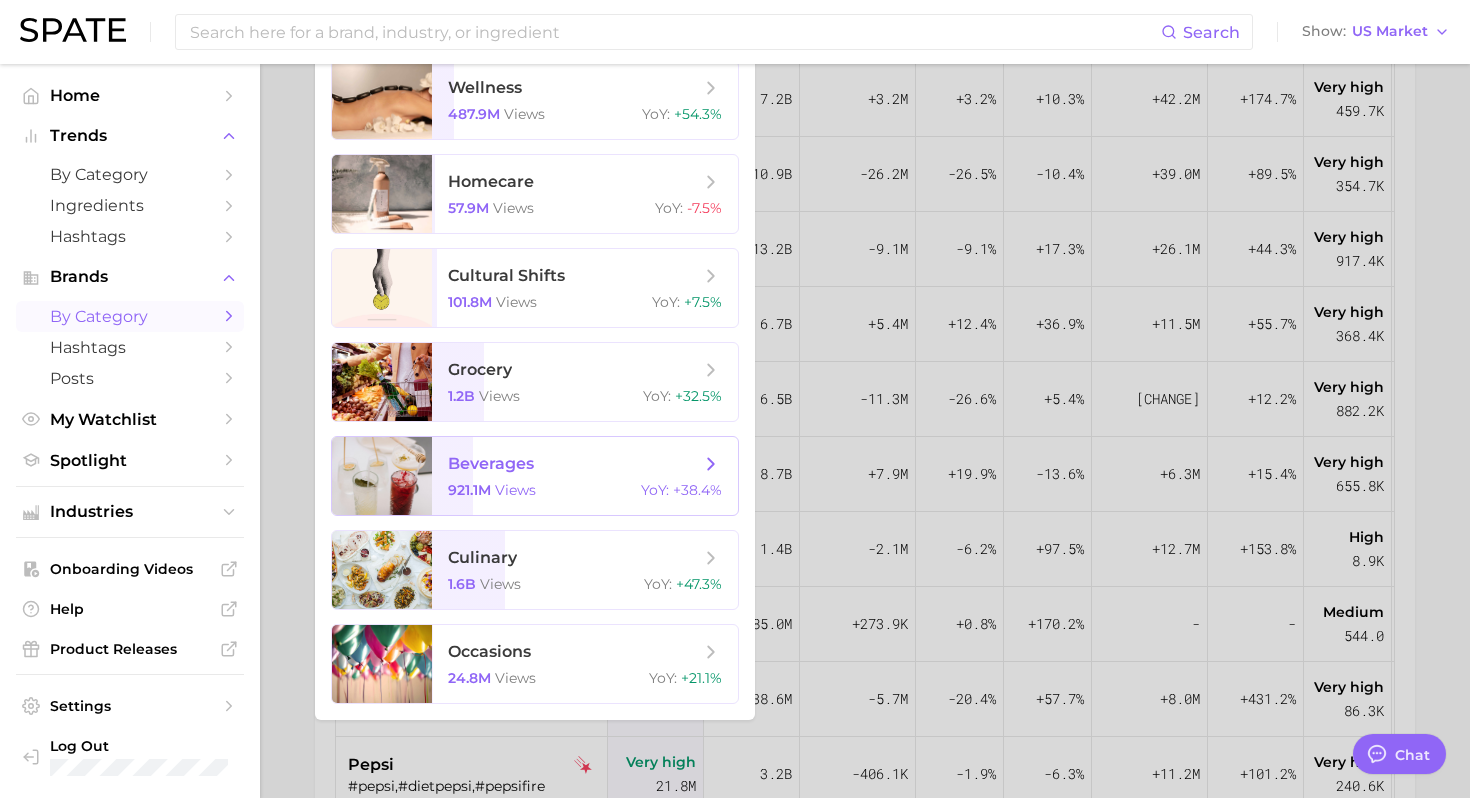 click on "921.1m   views YoY :   +38.4%" at bounding box center (585, 490) 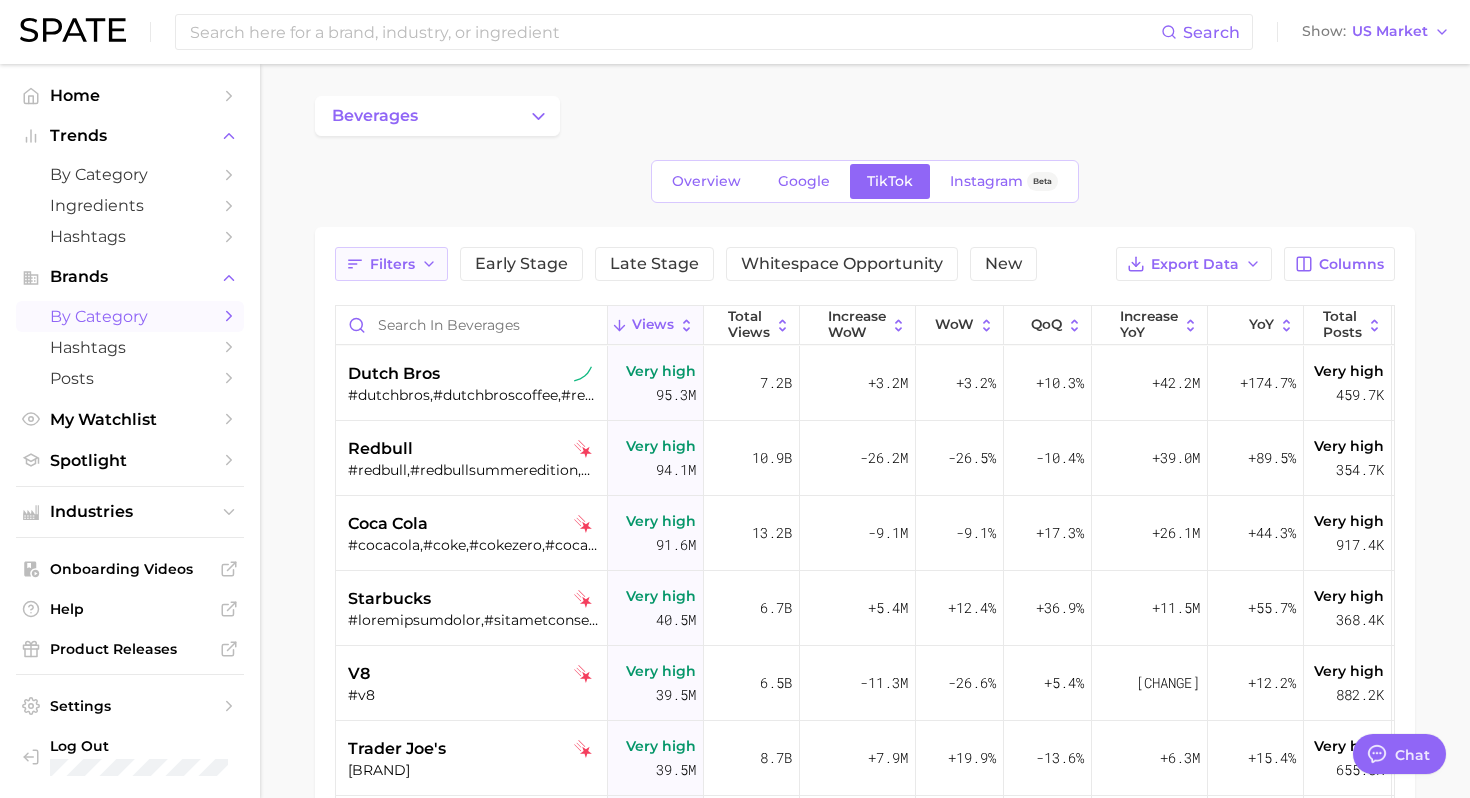 click on "Filters" at bounding box center (392, 264) 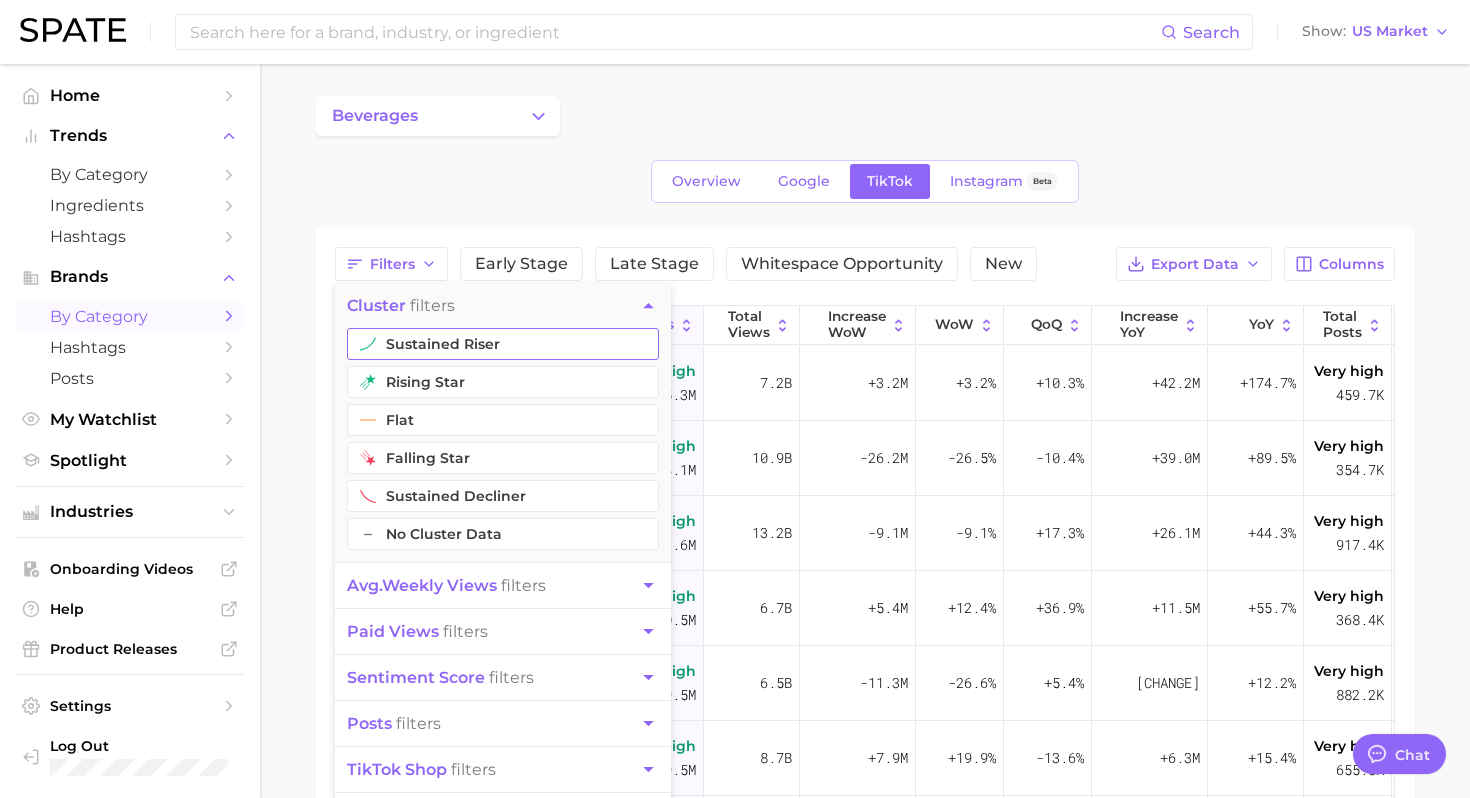 click on "sustained riser" at bounding box center (503, 344) 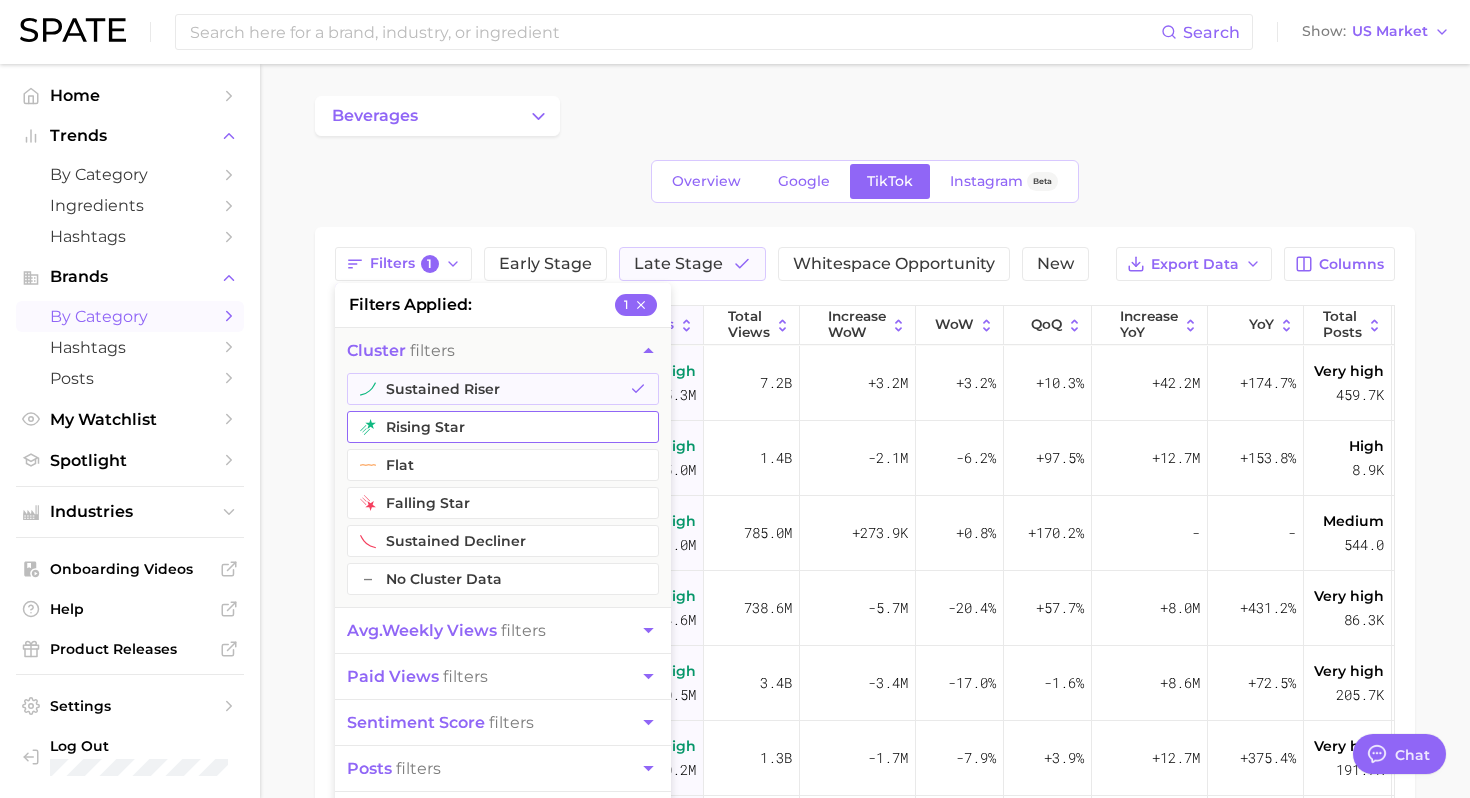 click on "rising star" at bounding box center (503, 427) 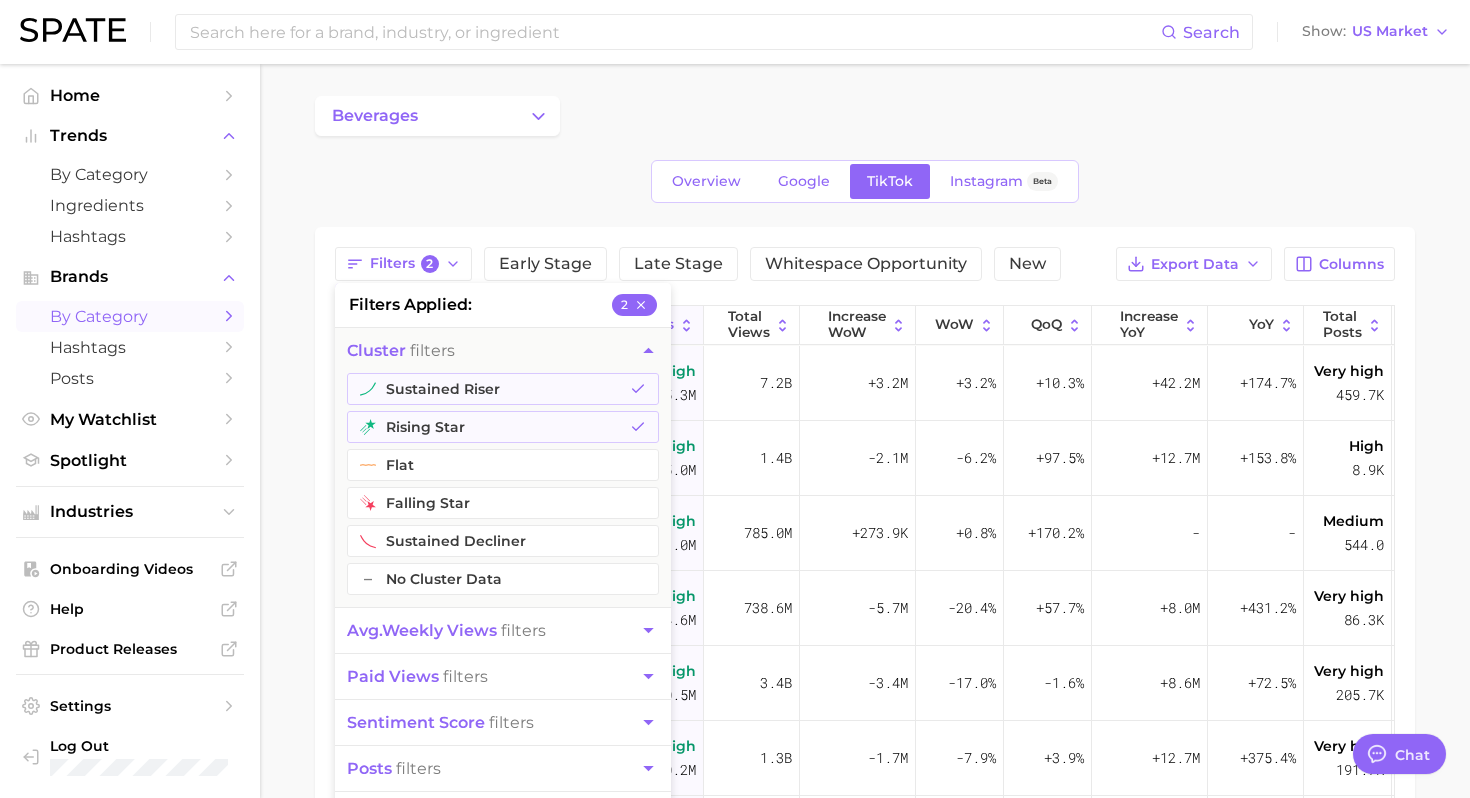 click on "dutch bros #dutchbros,#dutchbroscoffee,#rebelenergydrink,#dutchbrosgoldeneagle,#dutchbroscaramelizer,#dutchbros911,#dutchbroskicker,#dutchbrosrebelenergydrink,#dutchbroscocomo,#dutchbrosannihilator Very high 95.3m 7.2b +3.2m +3.2% +10.3% +42.2m +174.7% Very high 459.7k Medium 19.4% califia farms #califiafarms,#califiafarmspartner Very high 35.0m 1.4b -2.1m -6.2% +97.5% +12.7m +153.8% High 8.9k Very low 0.0% maison perrier #maisonperrier Very high 33.0m 785.0m +273.9k +0.8% +170.2% - - Medium 544.0 Very high 56.5% 7 brew #7brew,#7brewdrinks,#sevenbrewcoffee,#7brewfizz,#icedblondie Very high 24.6m" at bounding box center (865, 675) 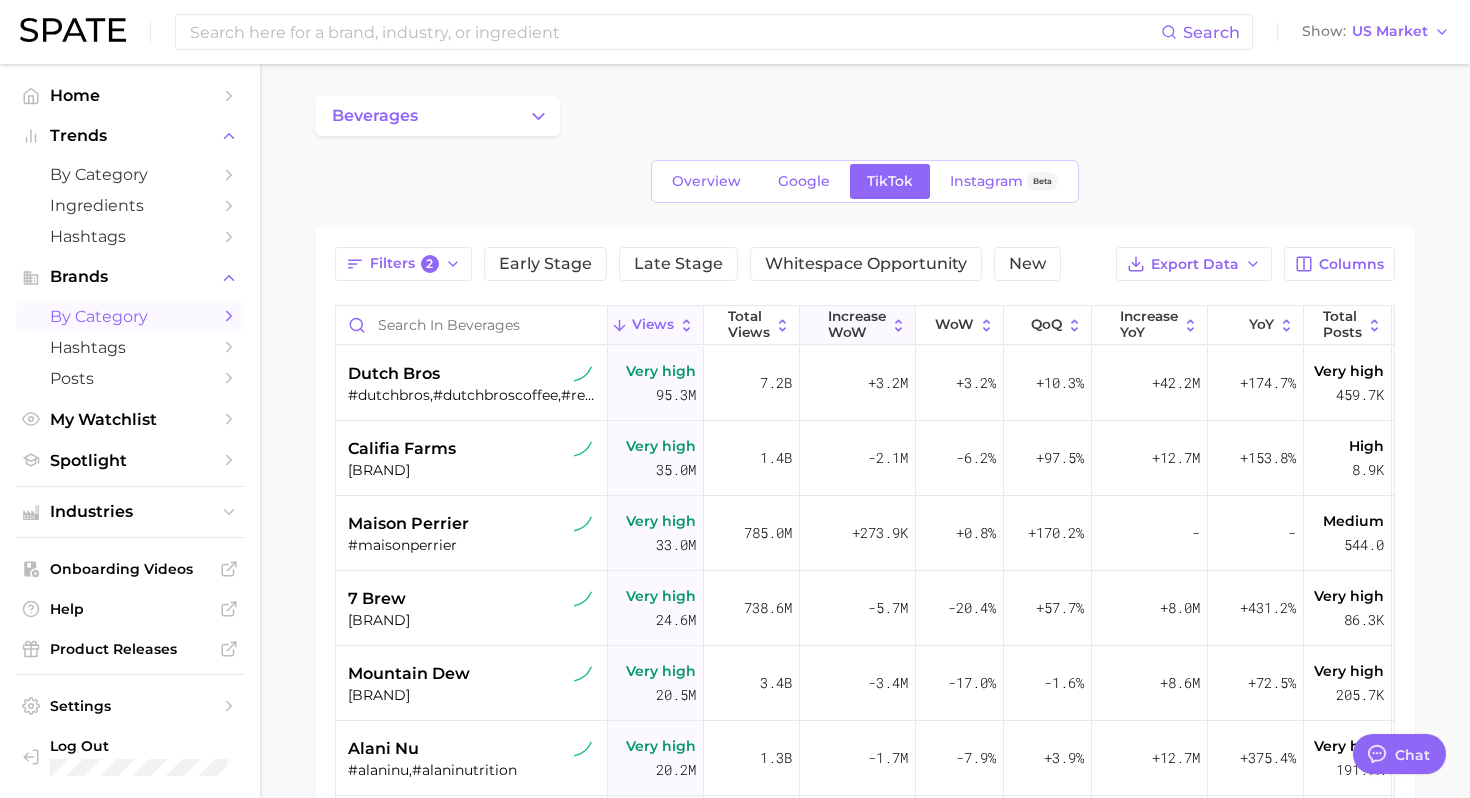 click 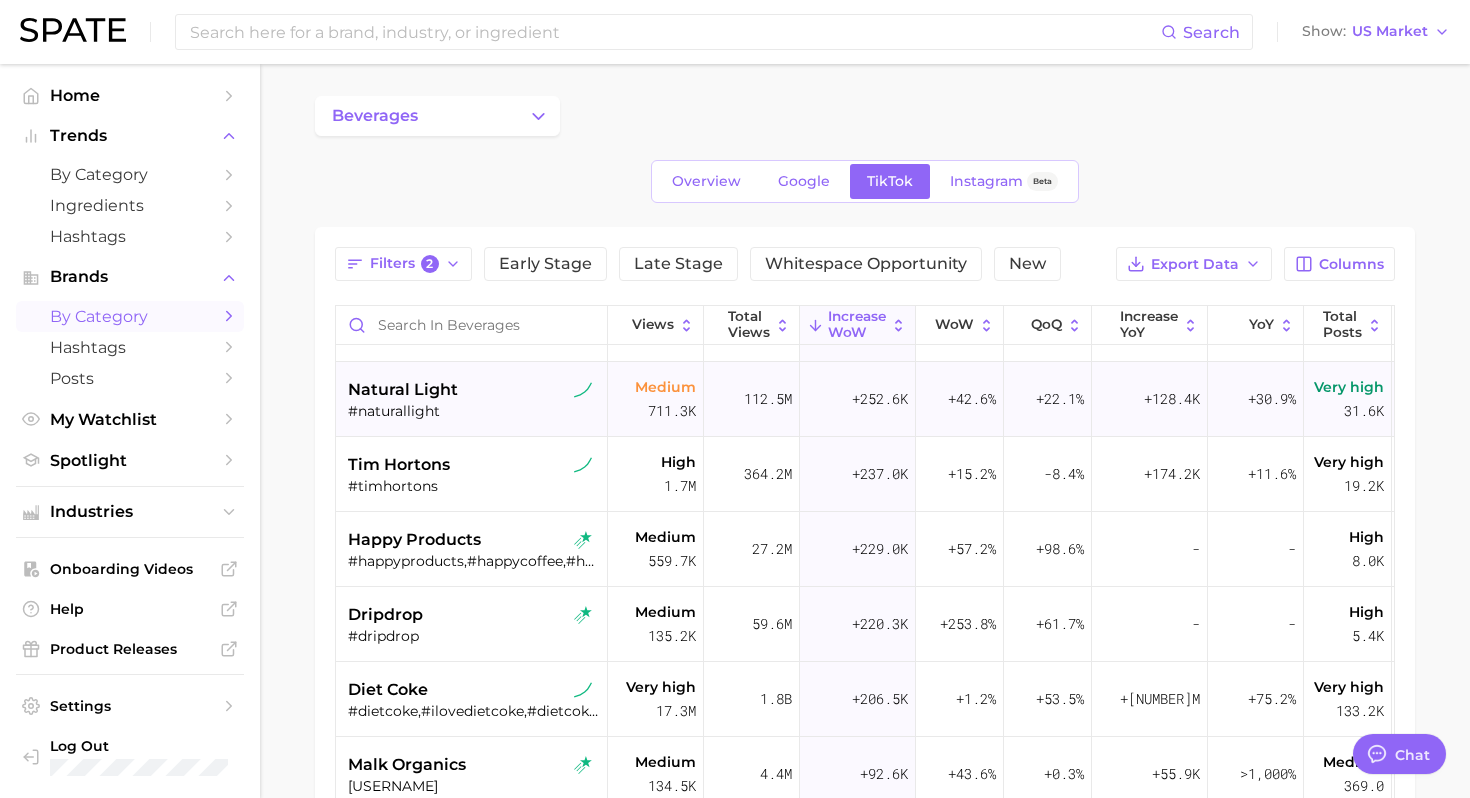 click on "#naturallight" at bounding box center [474, 411] 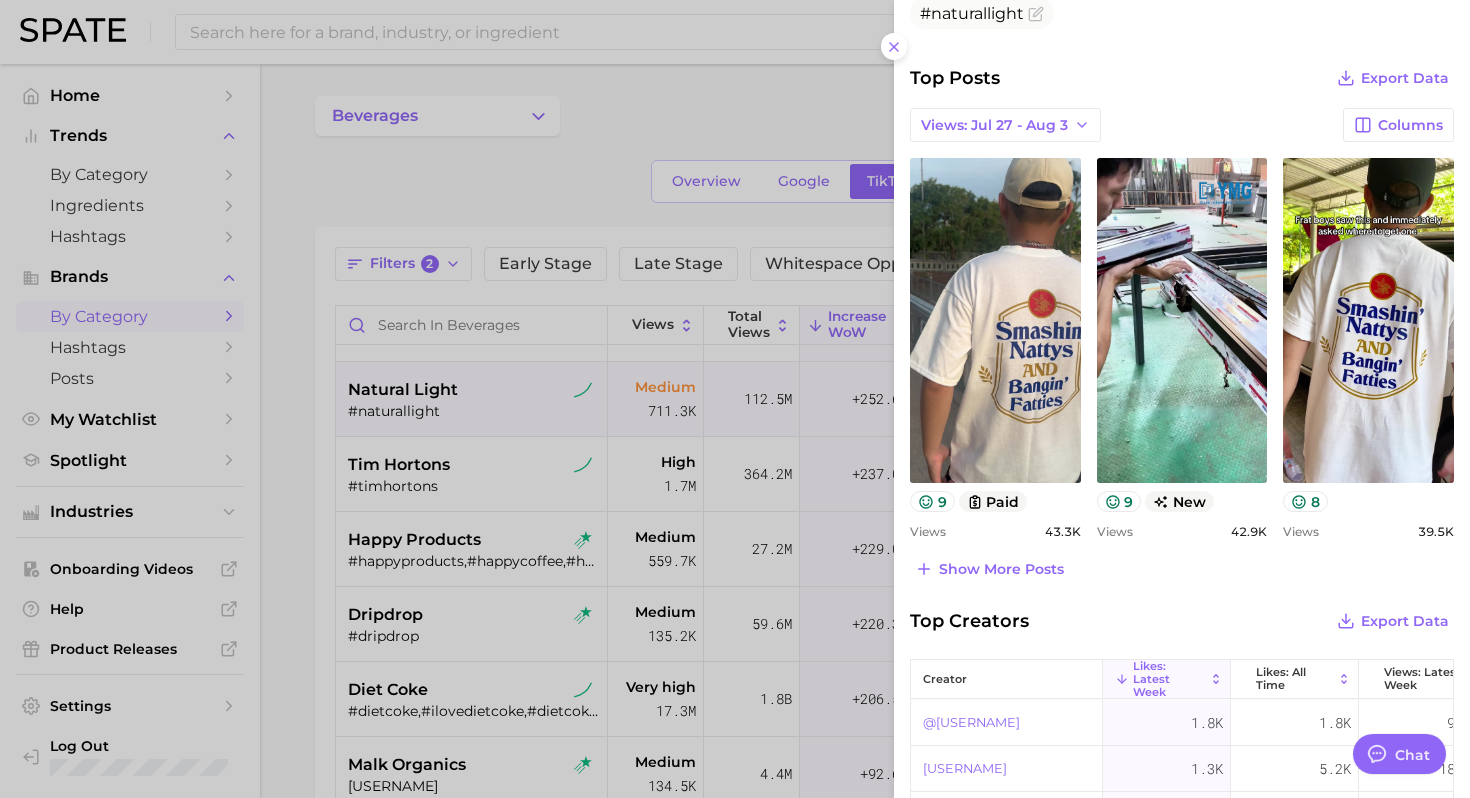 click at bounding box center [735, 399] 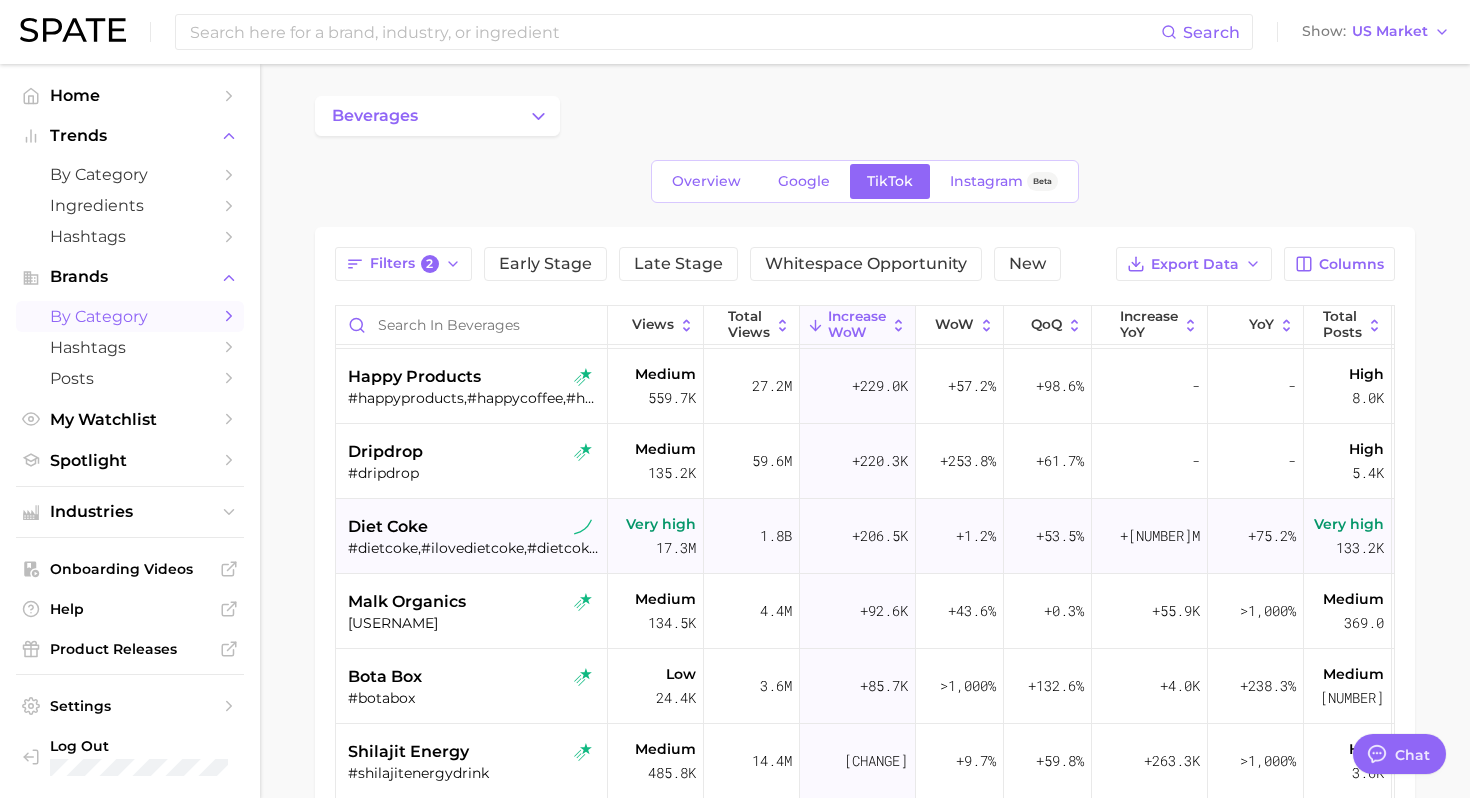 click on "#dietcoke,#ilovedietcoke,#dietcokerecipe,#dietcokeislife,#dietcokegirly,#dietcoketok,#dietcokeaddiction,#cherrycoke" at bounding box center (474, 548) 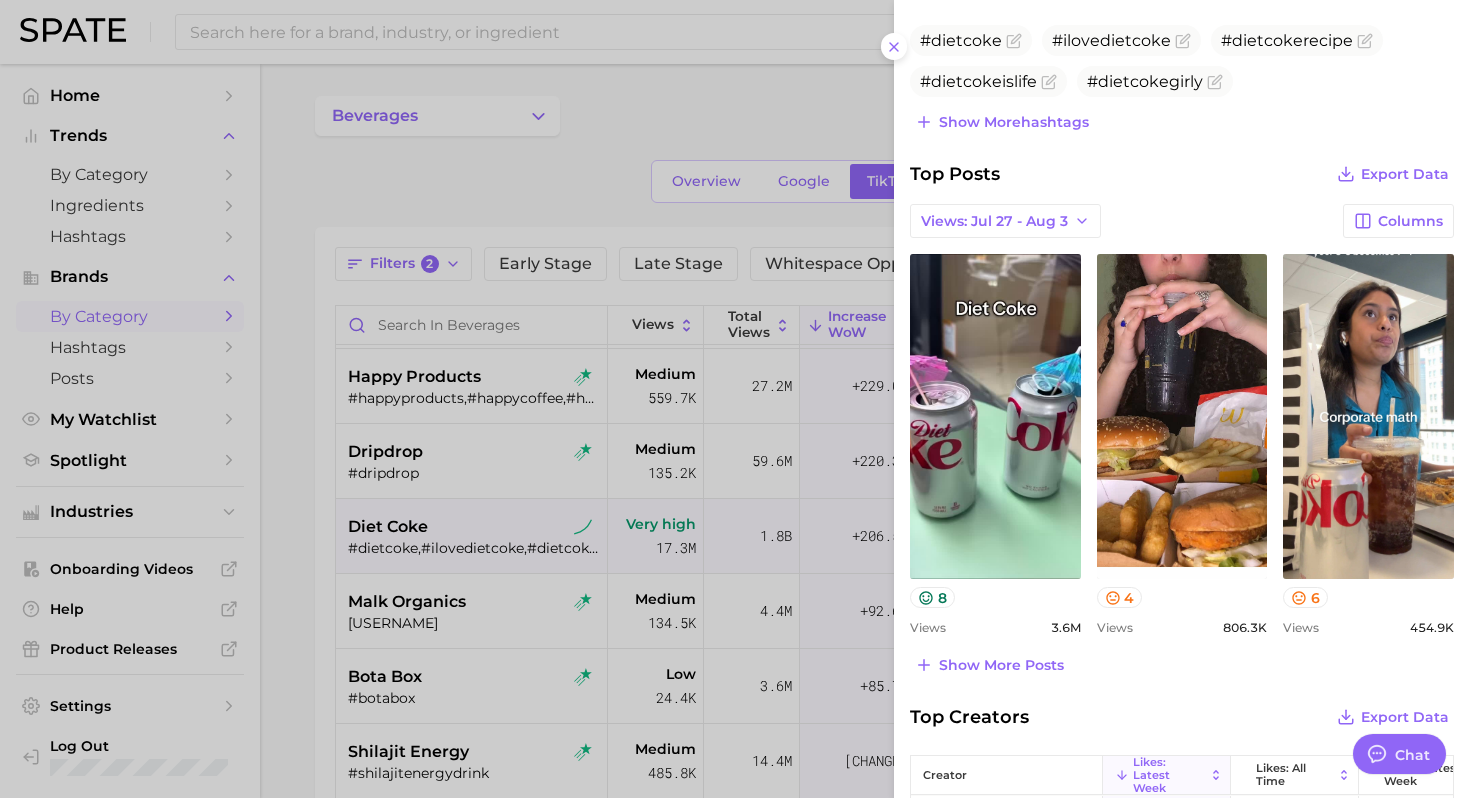 click at bounding box center [735, 399] 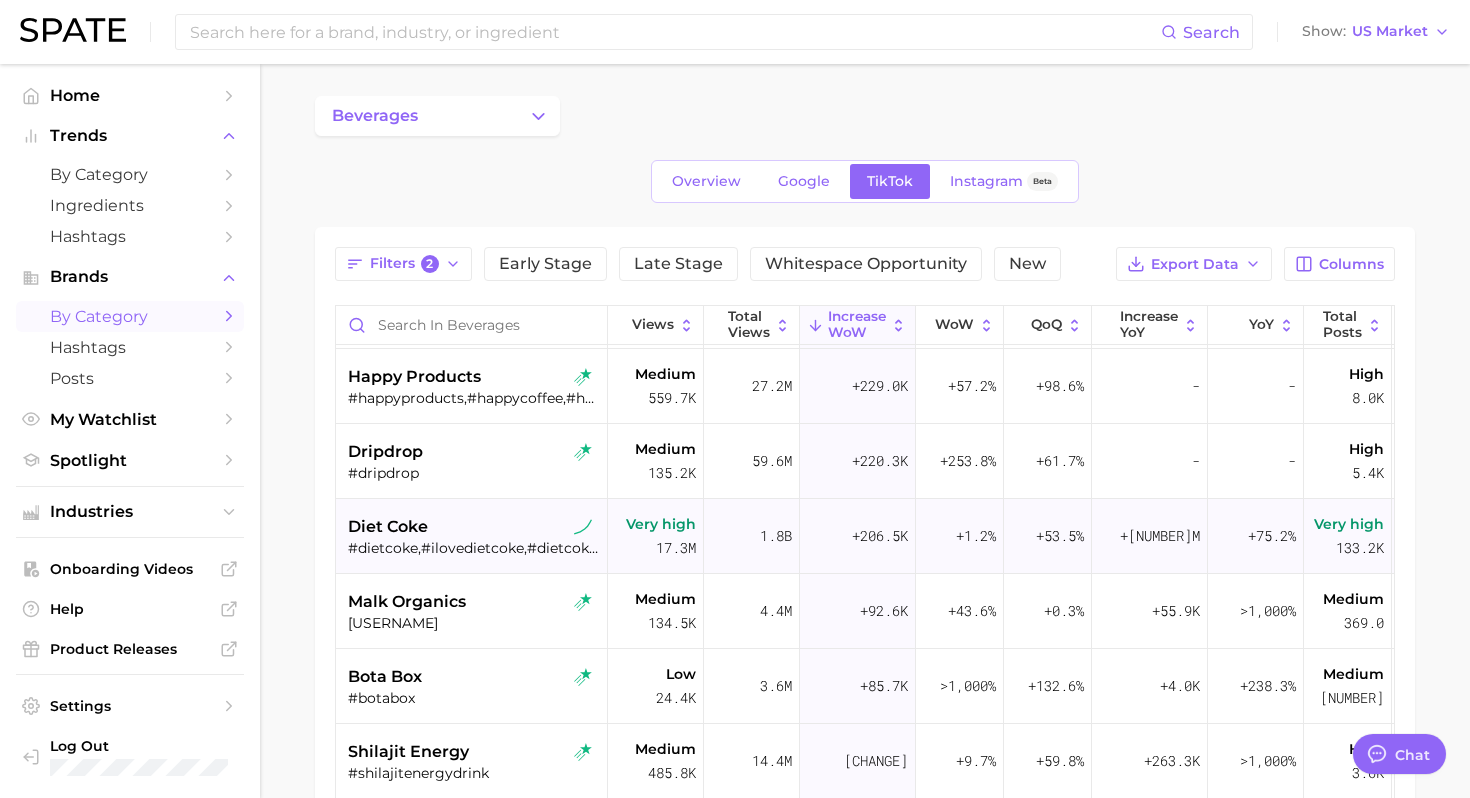 click on "#dietcoke,#ilovedietcoke,#dietcokerecipe,#dietcokeislife,#dietcokegirly,#dietcoketok,#dietcokeaddiction,#cherrycoke" at bounding box center [474, 548] 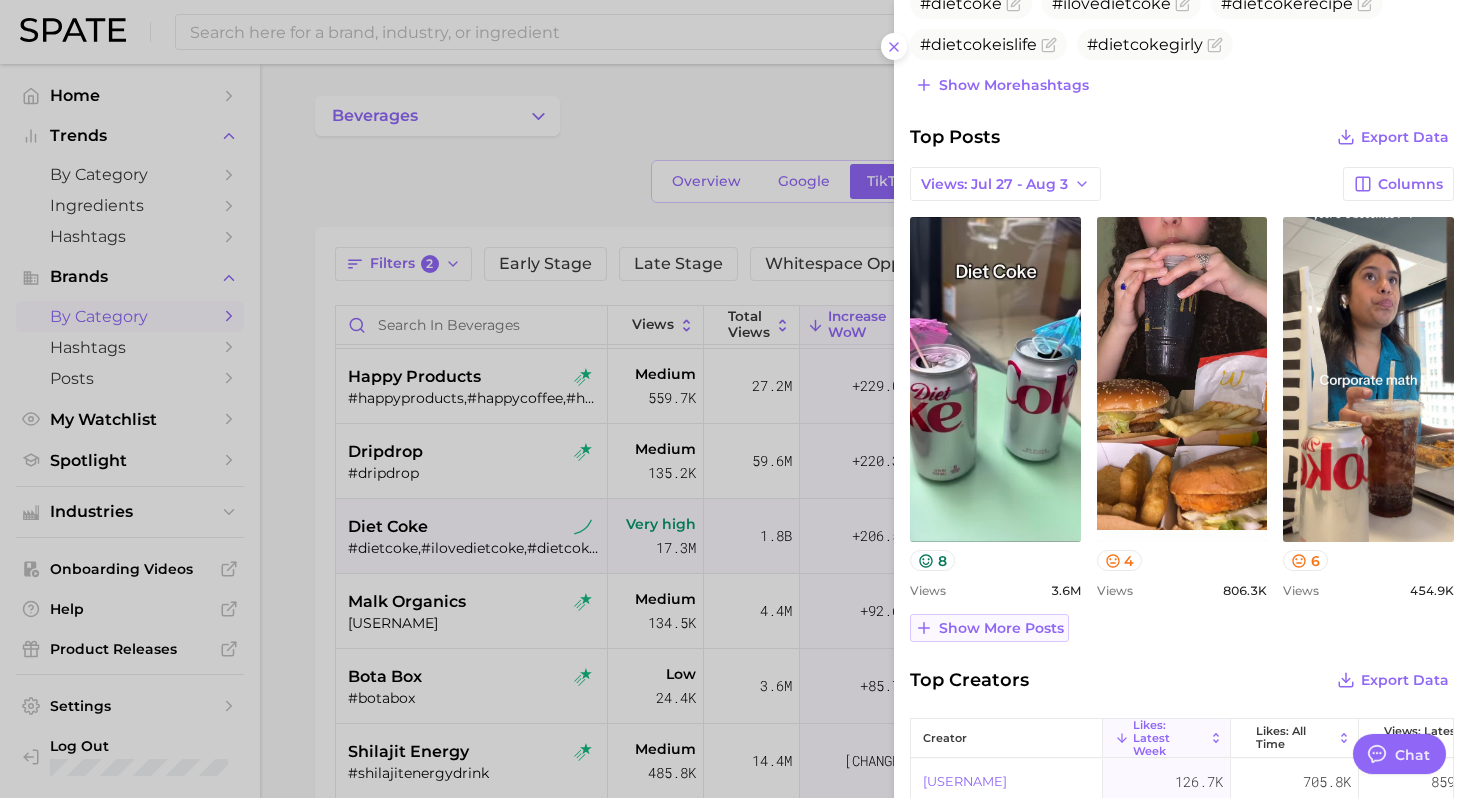 click on "Show more posts" at bounding box center [1001, 628] 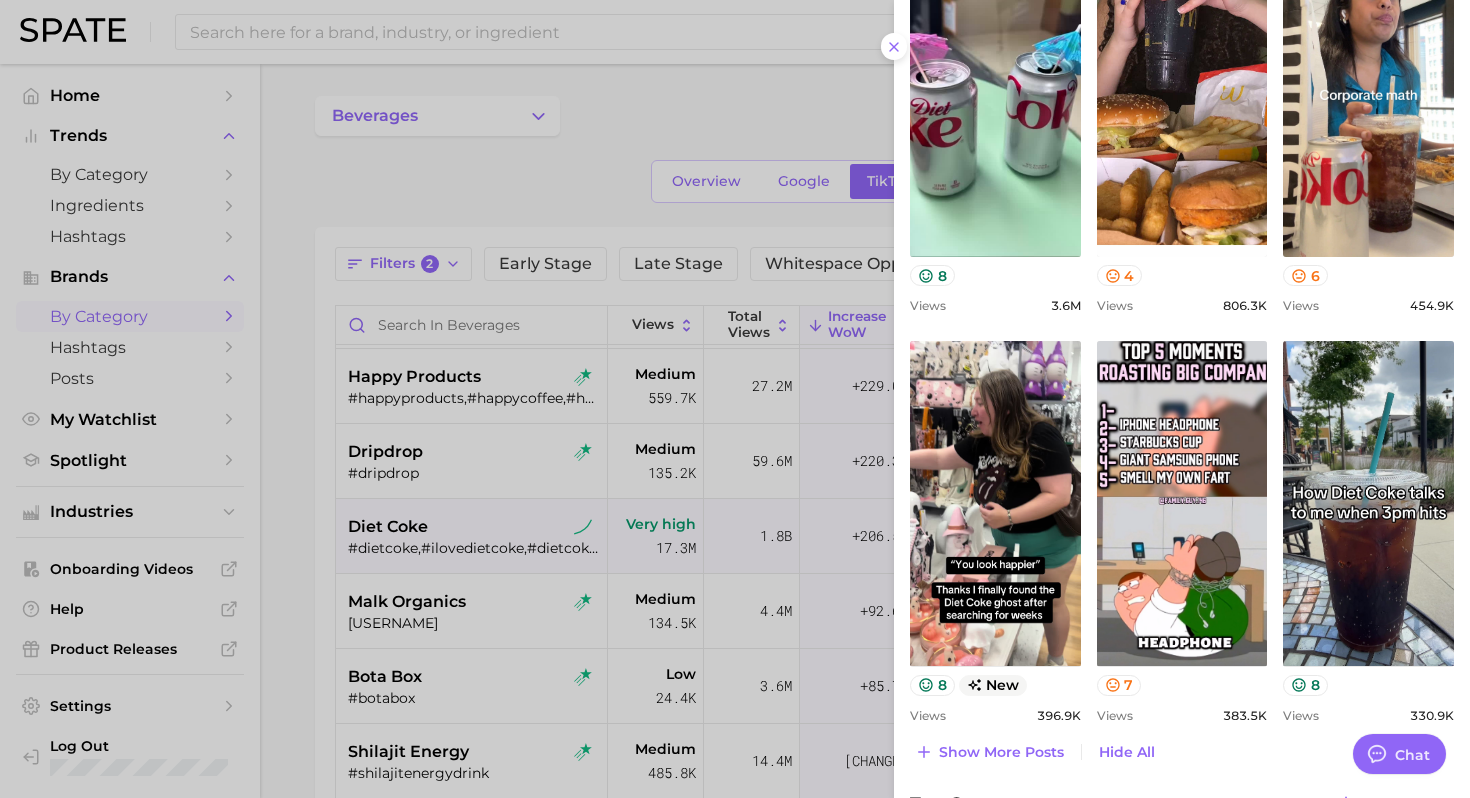 click at bounding box center [735, 399] 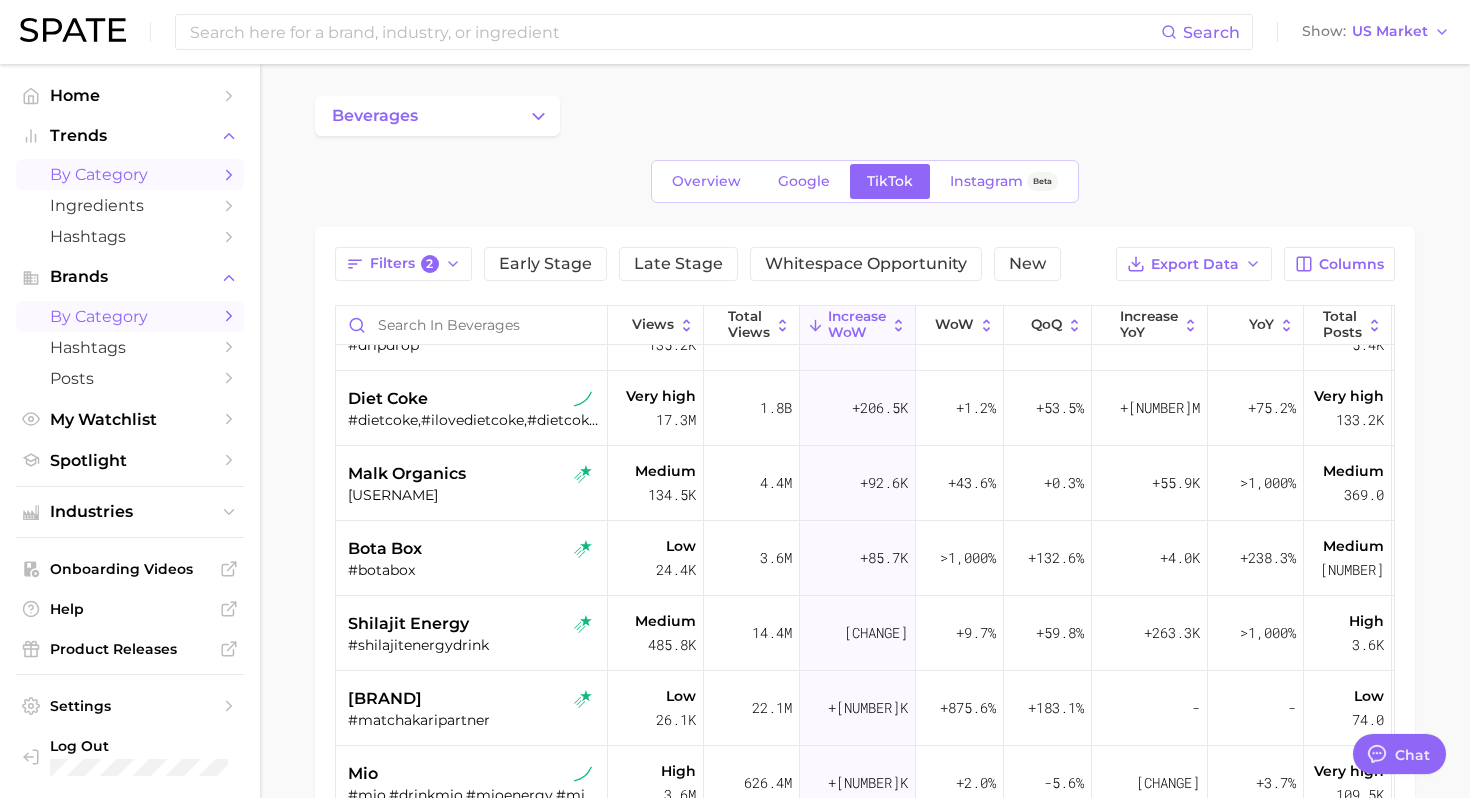 click on "by Category" at bounding box center [130, 174] 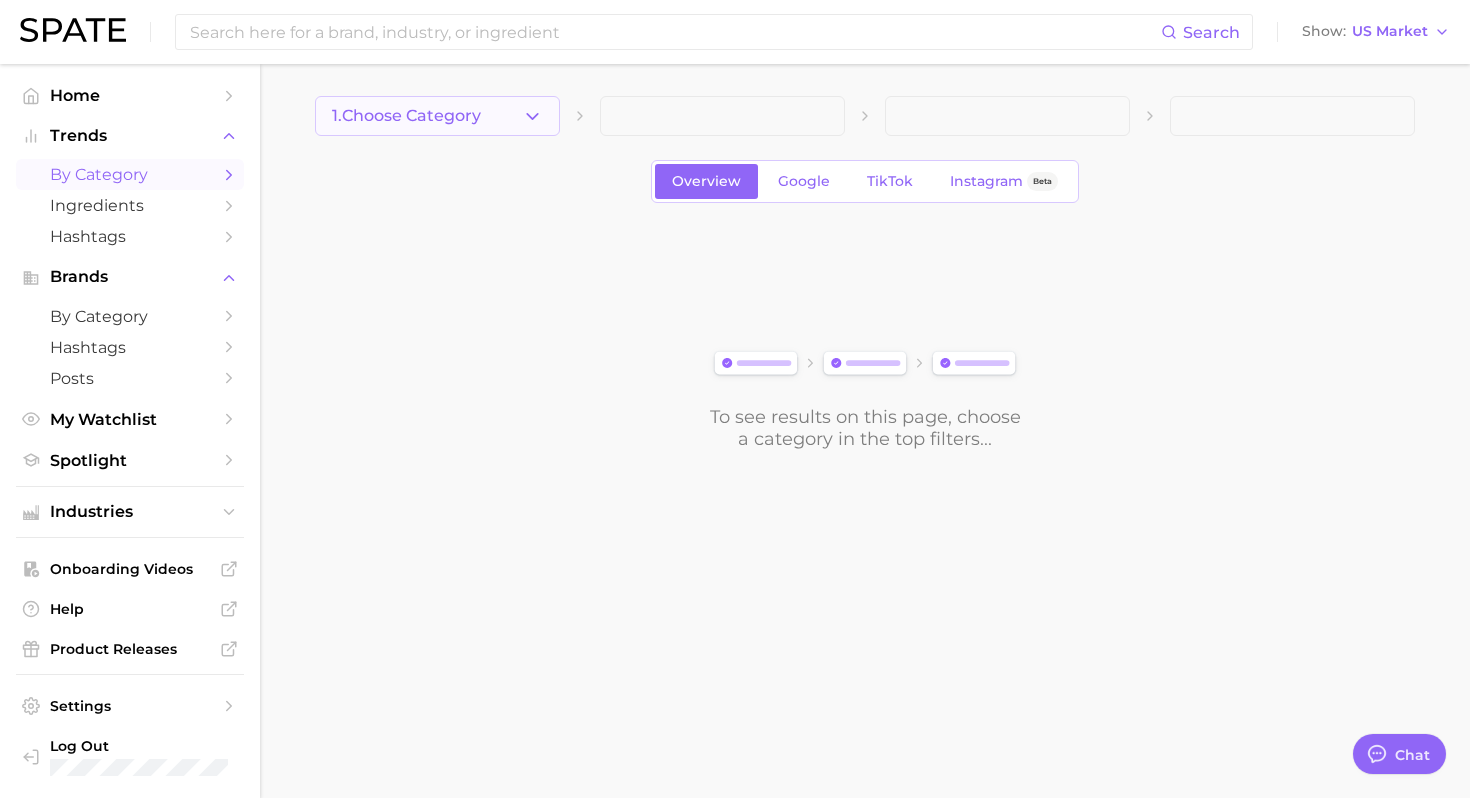 click on "1.  Choose Category" at bounding box center [437, 116] 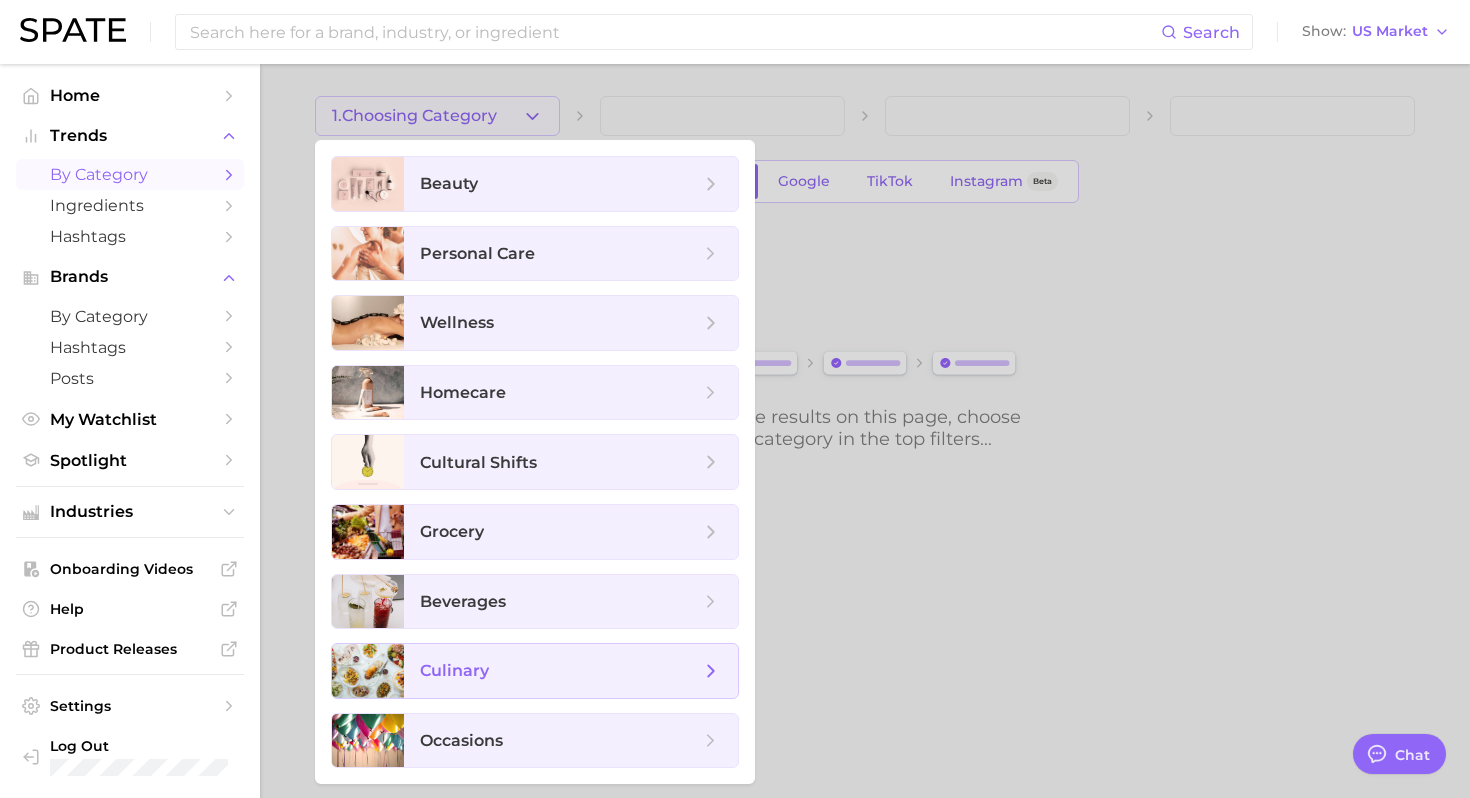 click on "culinary" at bounding box center [571, 671] 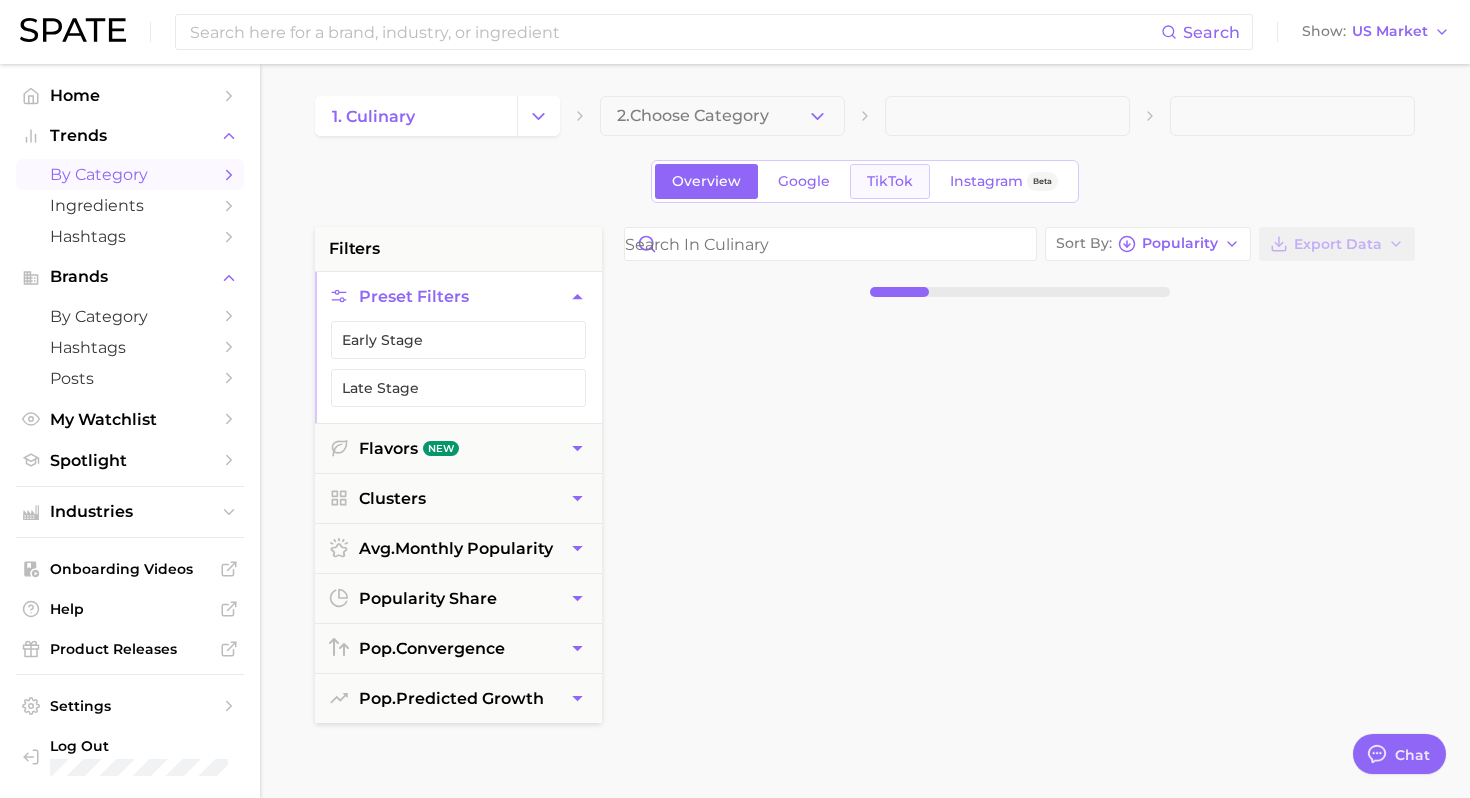 click on "TikTok" at bounding box center (890, 181) 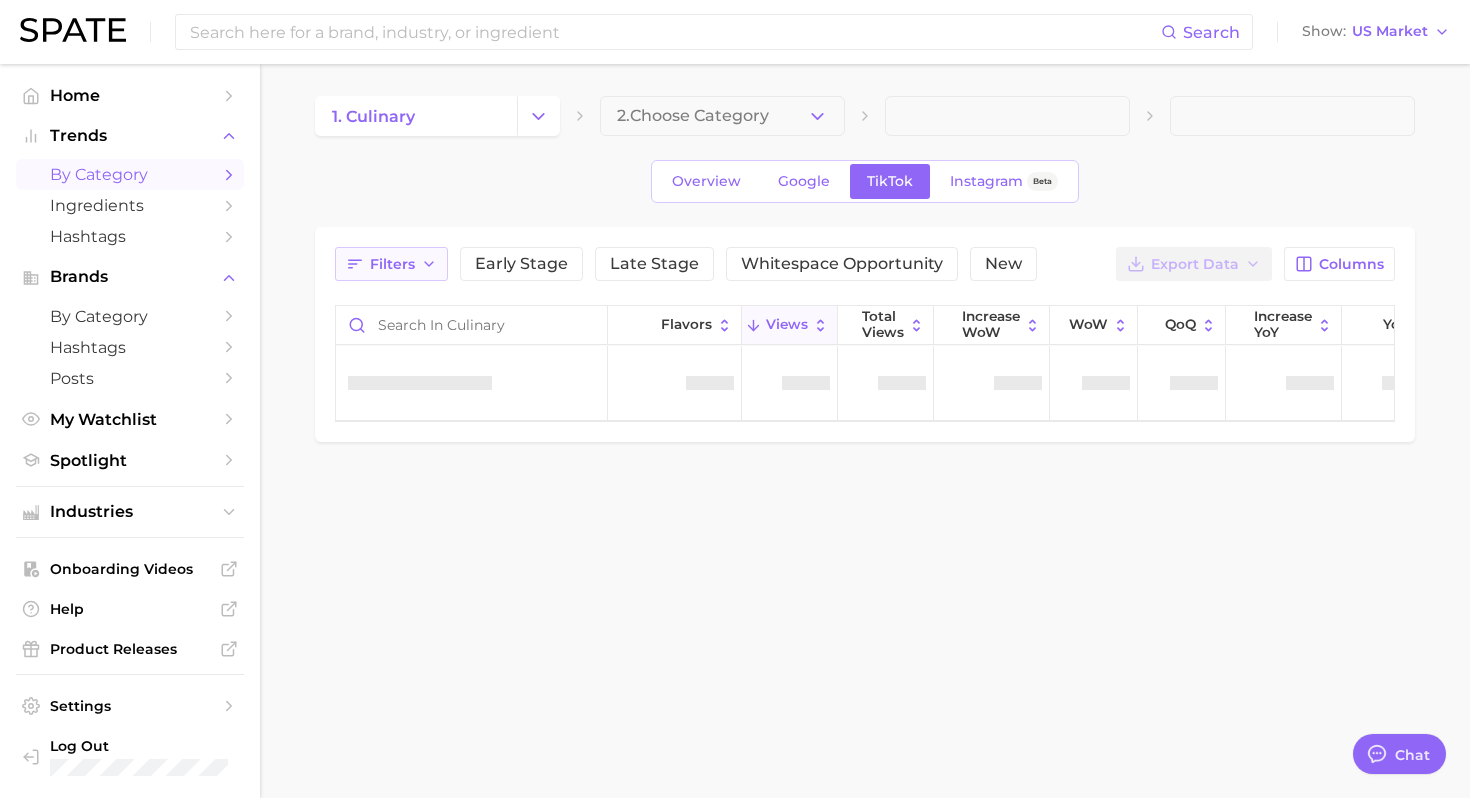 click on "Filters" at bounding box center [391, 264] 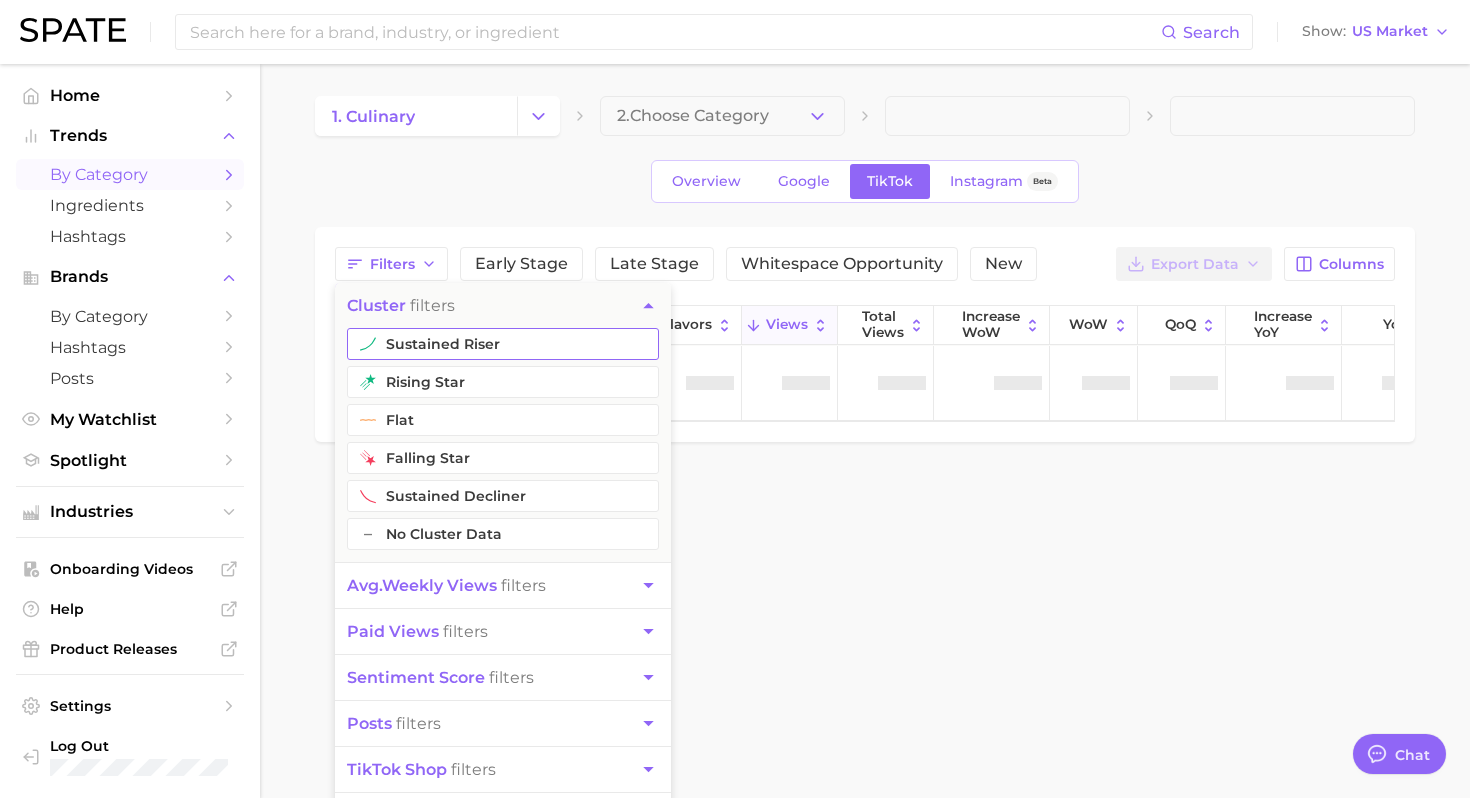 click on "sustained riser" at bounding box center [503, 344] 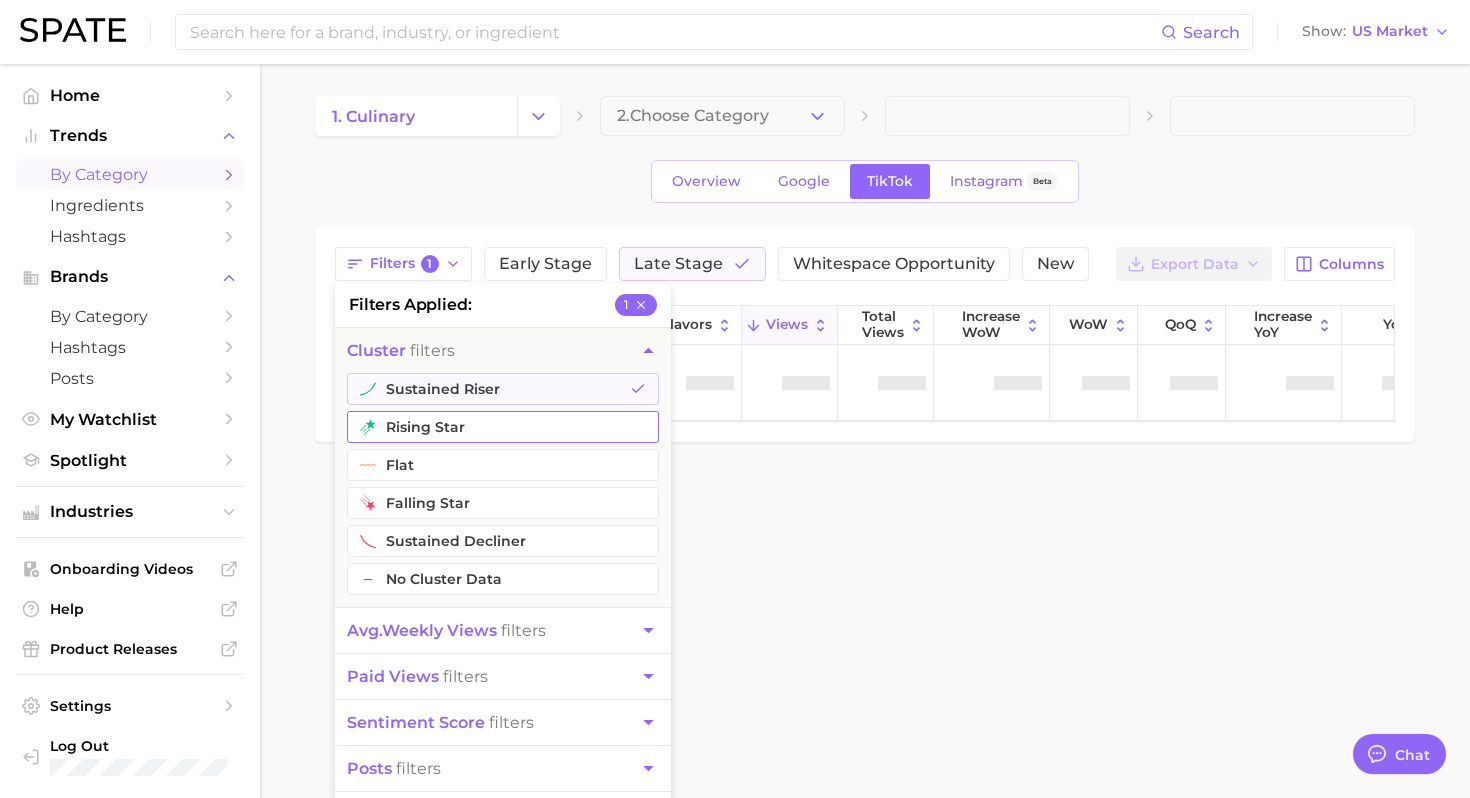 click on "rising star" at bounding box center (503, 427) 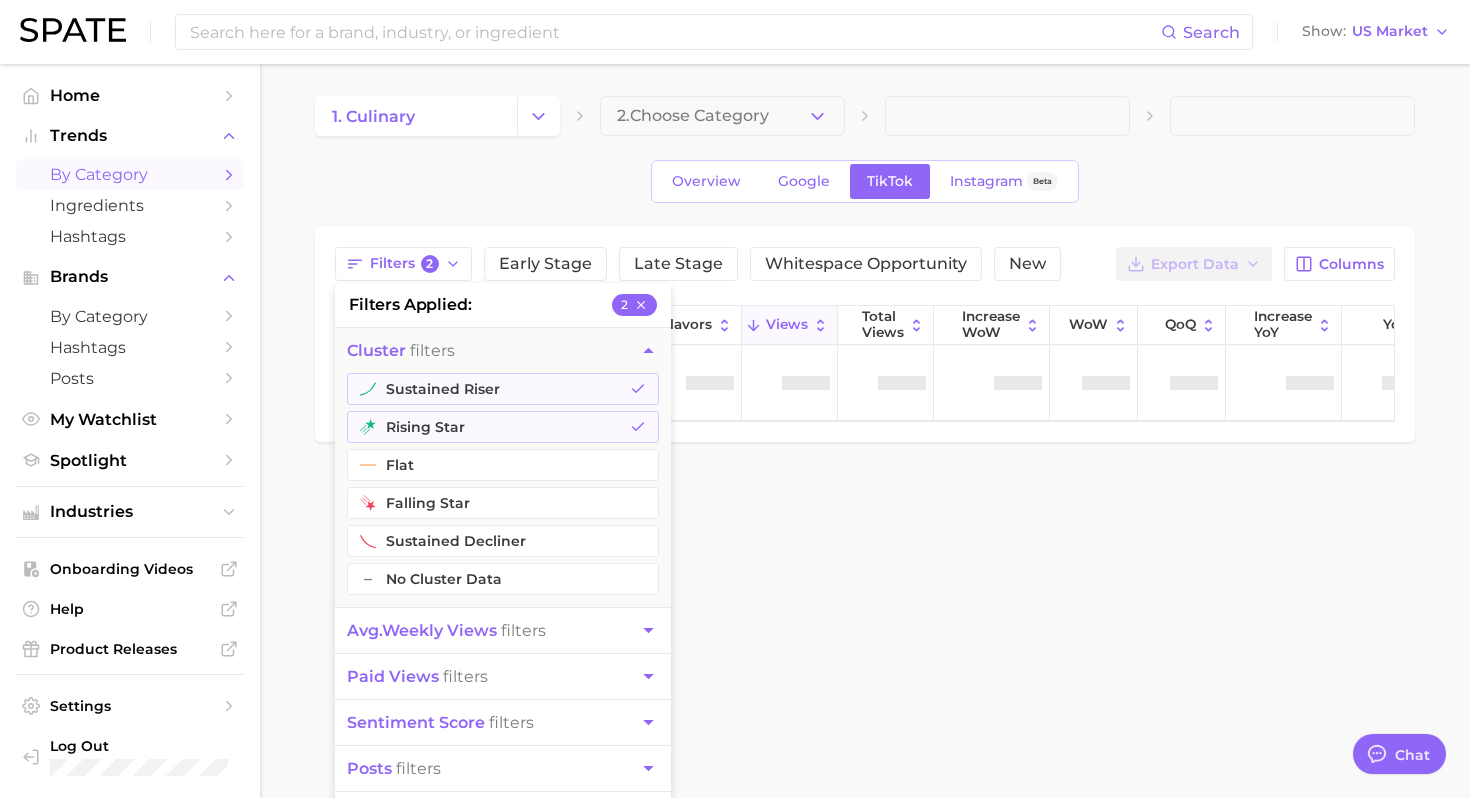 click on "1. culinary 2. Choose Category Overview Google TikTok Instagram Beta Filters 2 filters applied 2 cluster filters sustained riser rising star flat falling star sustained decliner – No Cluster Data avg. weekly views filters paid views filters sentiment score filters posts filters TikTok shop filters engagement filters flavors filters New Early Stage Late Stage Whitespace Opportunity New Export Data Columns Flavors Views Total Views Increase WoW WoW QoQ increase YoY YoY Total Posts Paid" at bounding box center [865, 303] 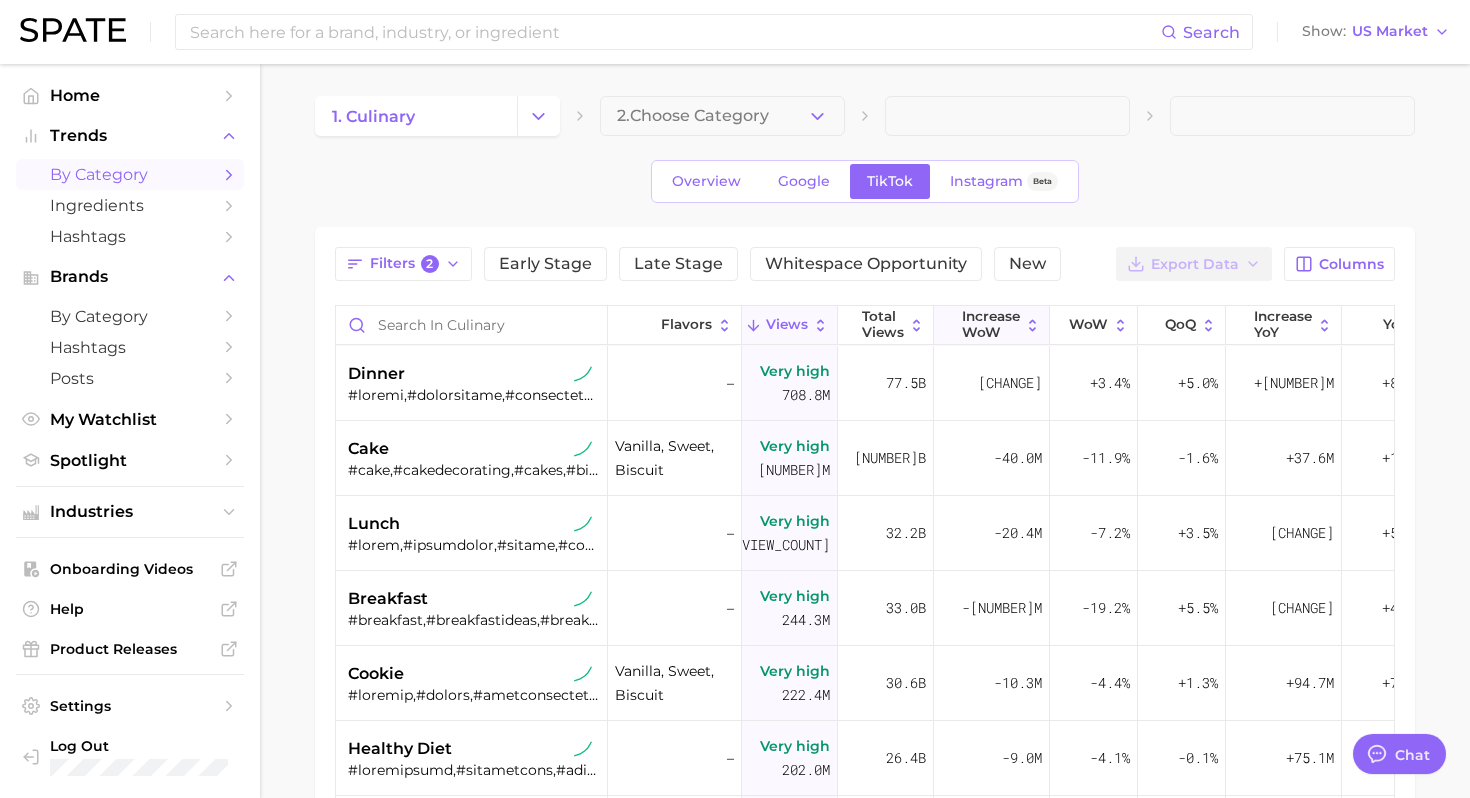 click on "Increase WoW" at bounding box center [991, 324] 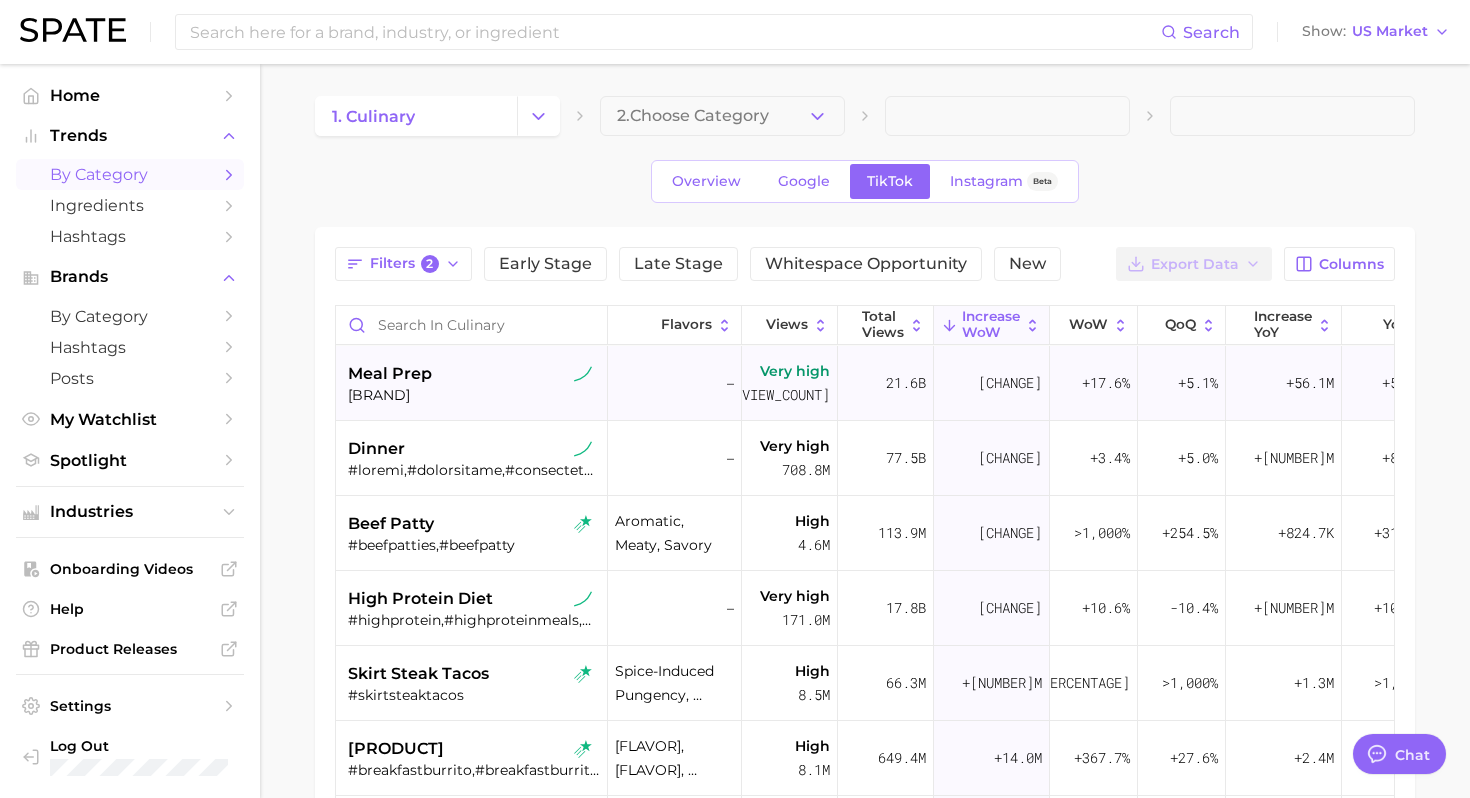 click on "meal prep" at bounding box center (474, 374) 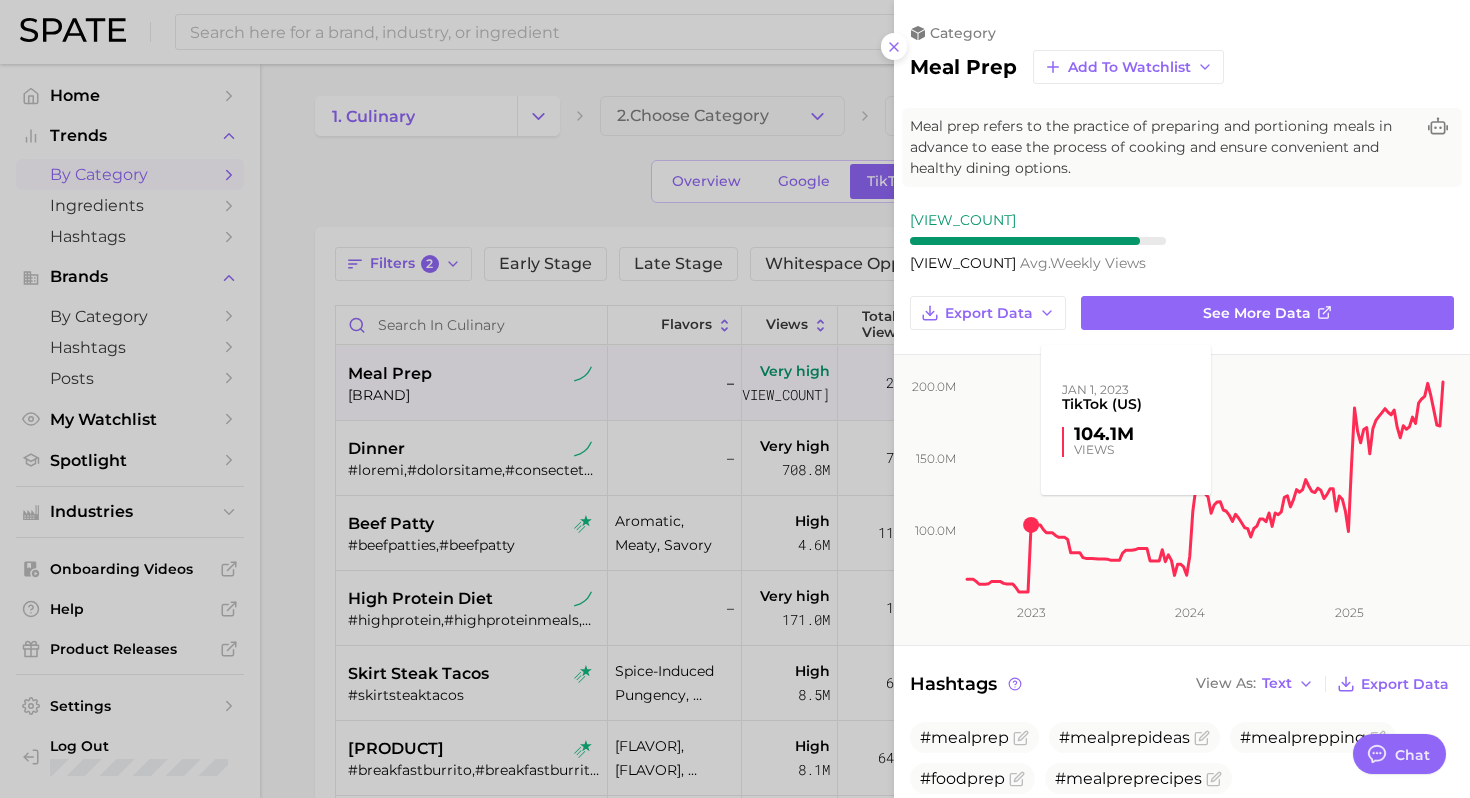 scroll, scrollTop: 0, scrollLeft: 0, axis: both 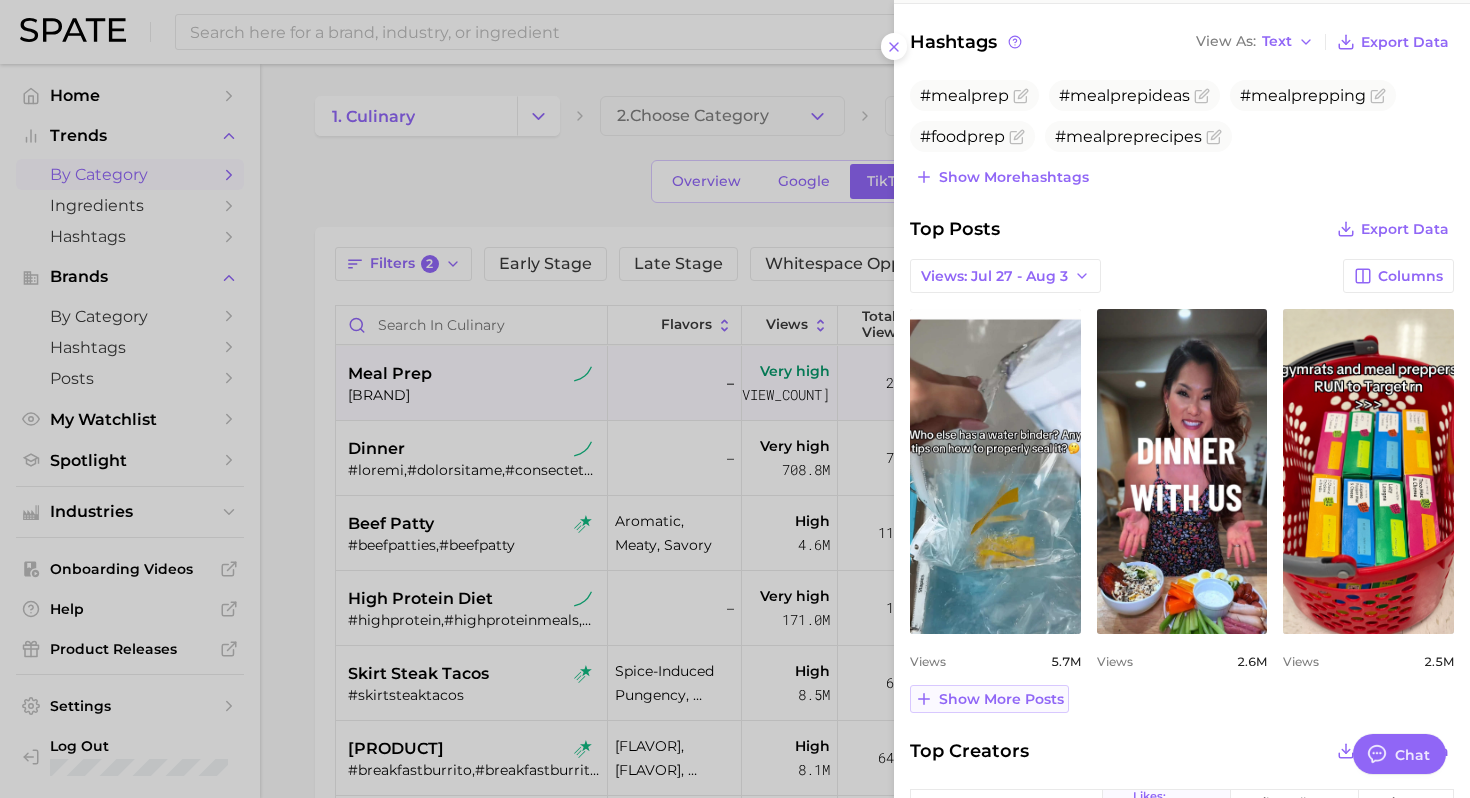 click on "Show more posts" at bounding box center (1001, 699) 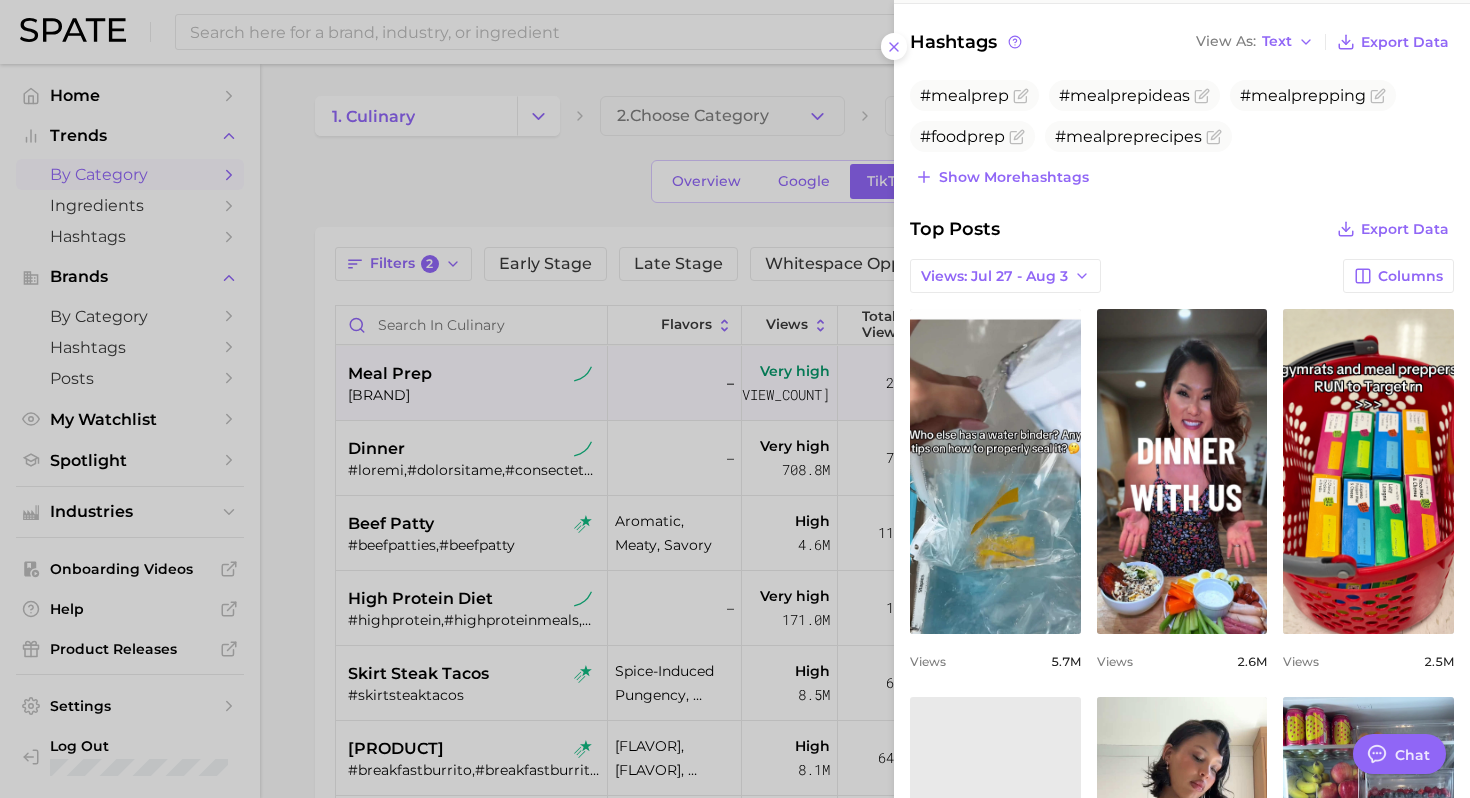 scroll, scrollTop: 0, scrollLeft: 0, axis: both 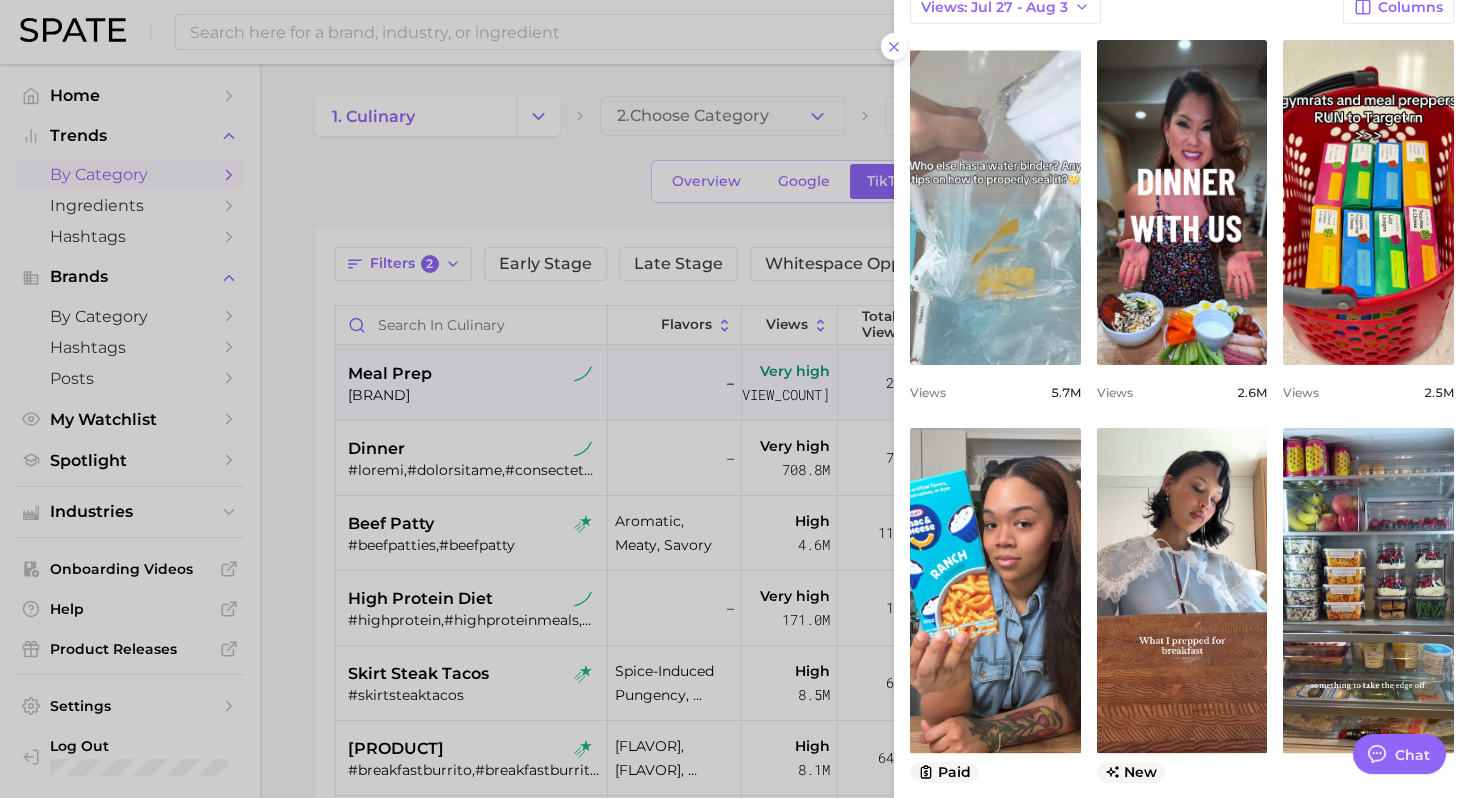 click on "view post on TikTok" at bounding box center (995, 202) 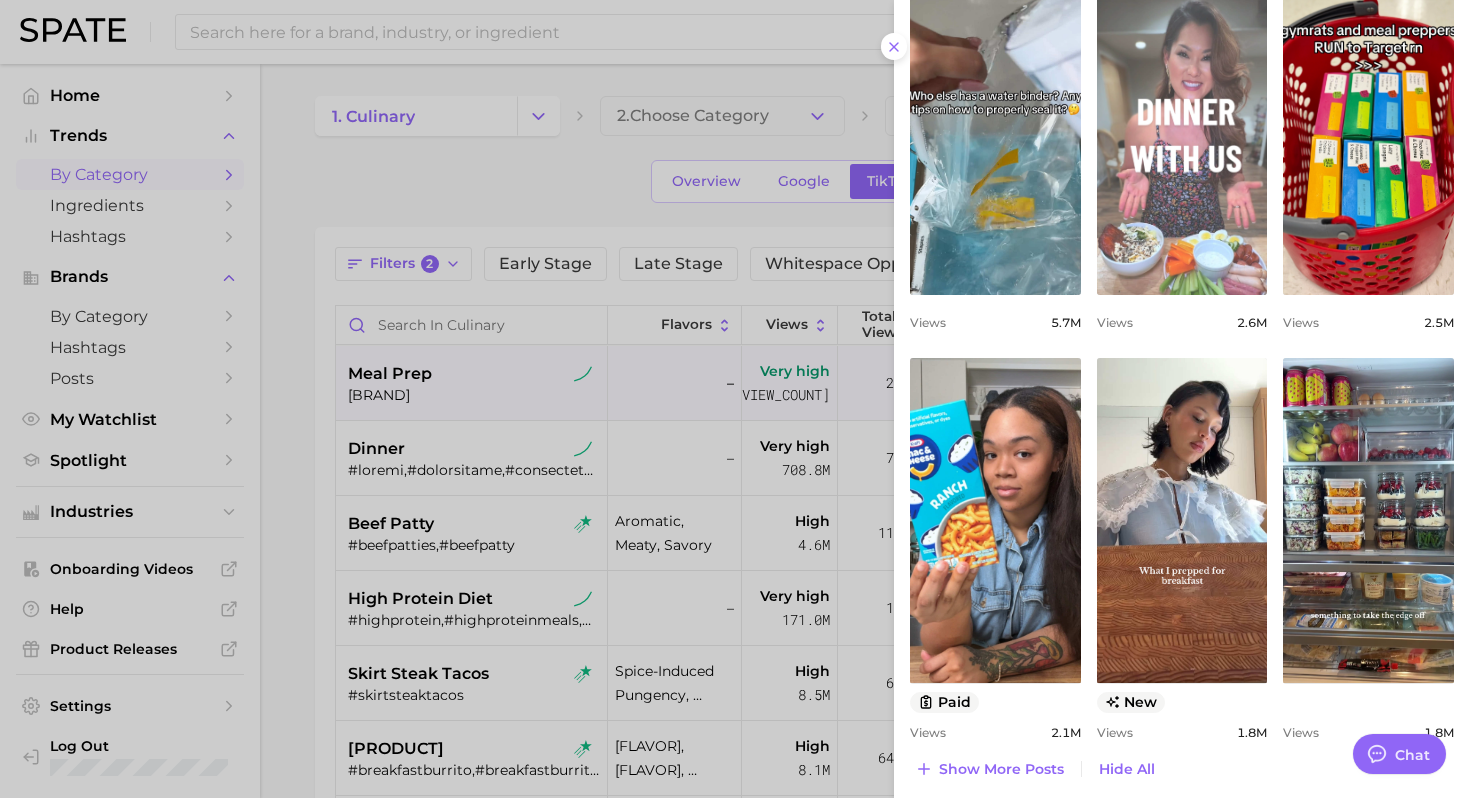 scroll, scrollTop: 982, scrollLeft: 0, axis: vertical 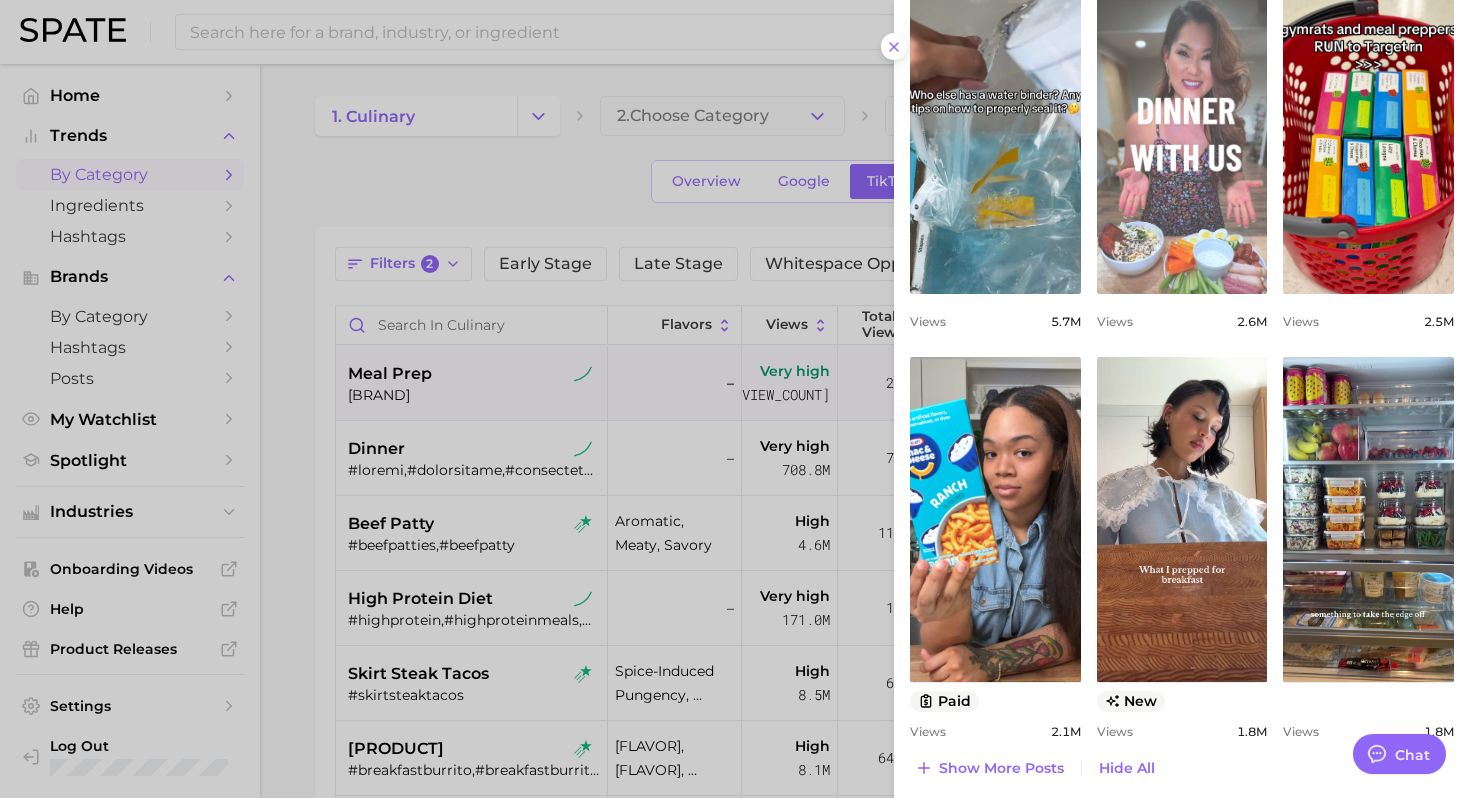 click on "view post on TikTok" at bounding box center [1182, 131] 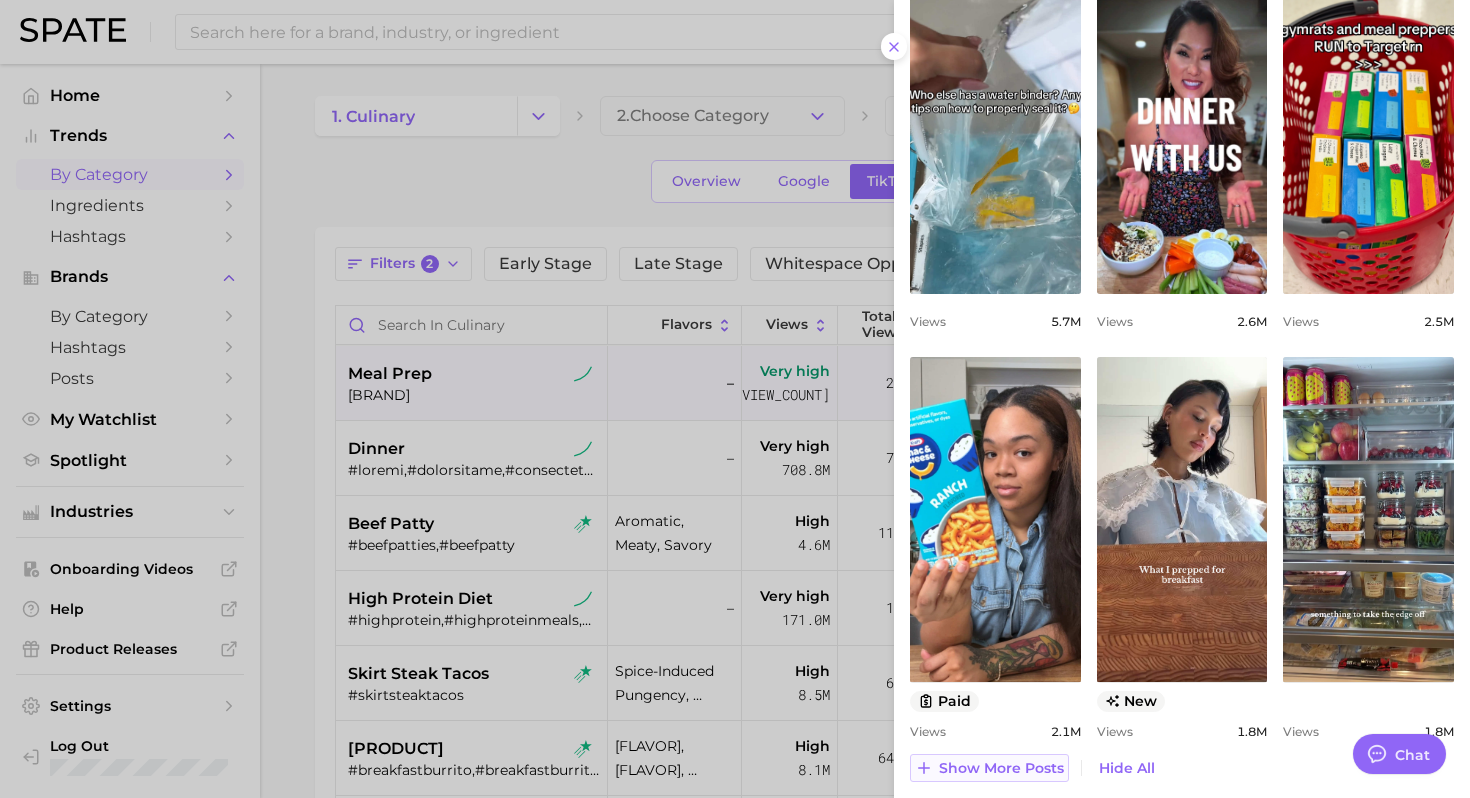 click on "Show more posts" at bounding box center (1001, 768) 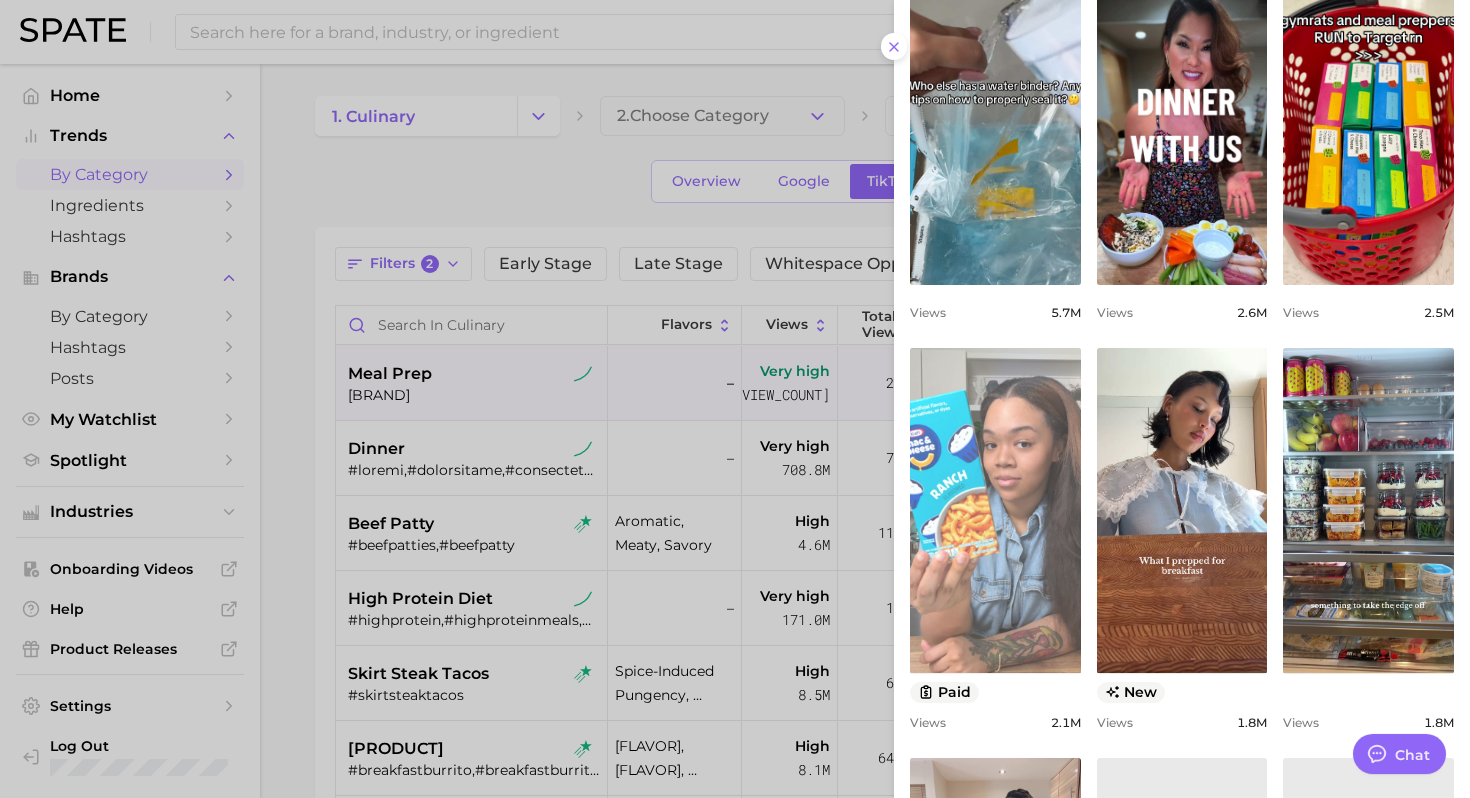 scroll, scrollTop: 0, scrollLeft: 0, axis: both 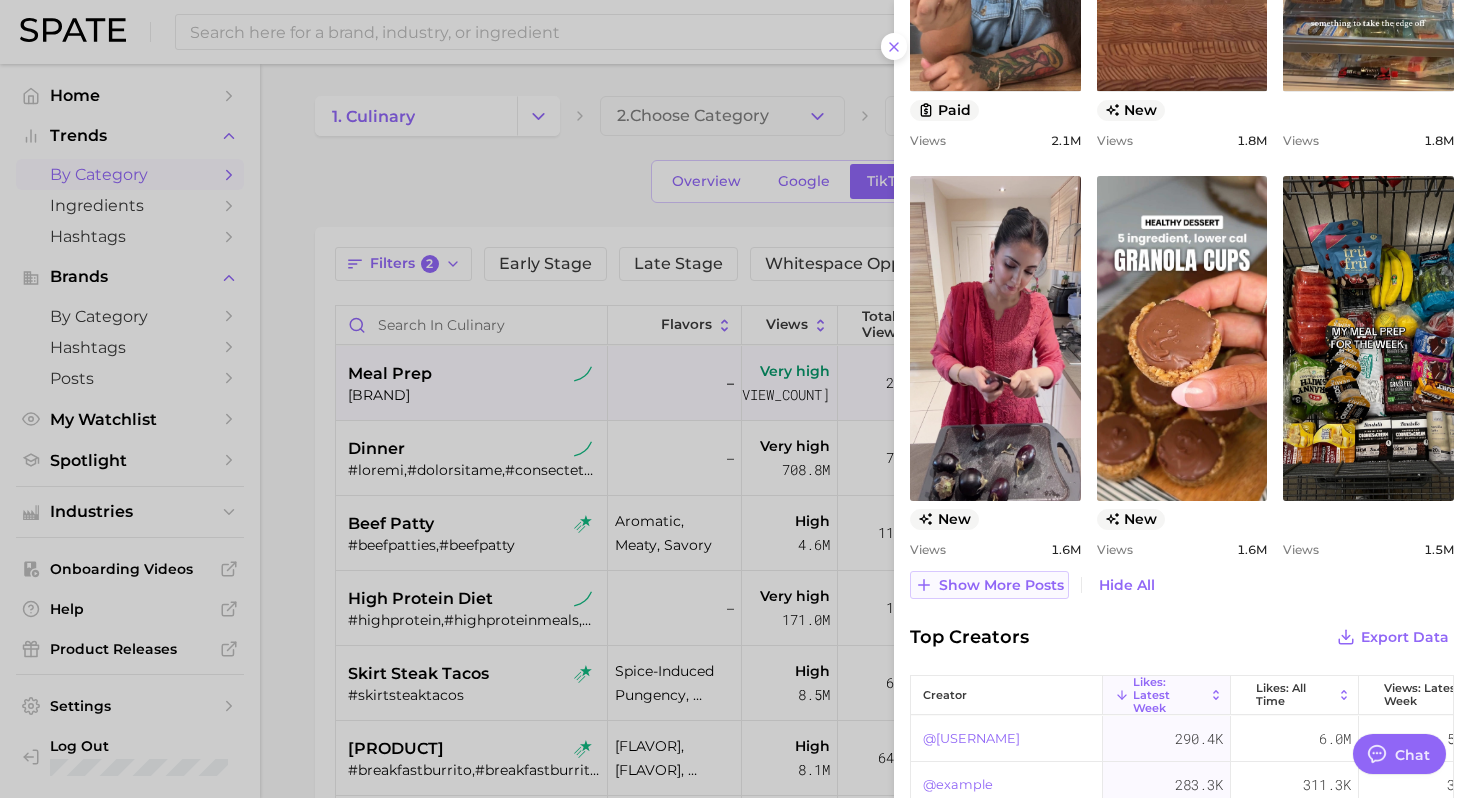 click on "Show more posts" at bounding box center (1001, 585) 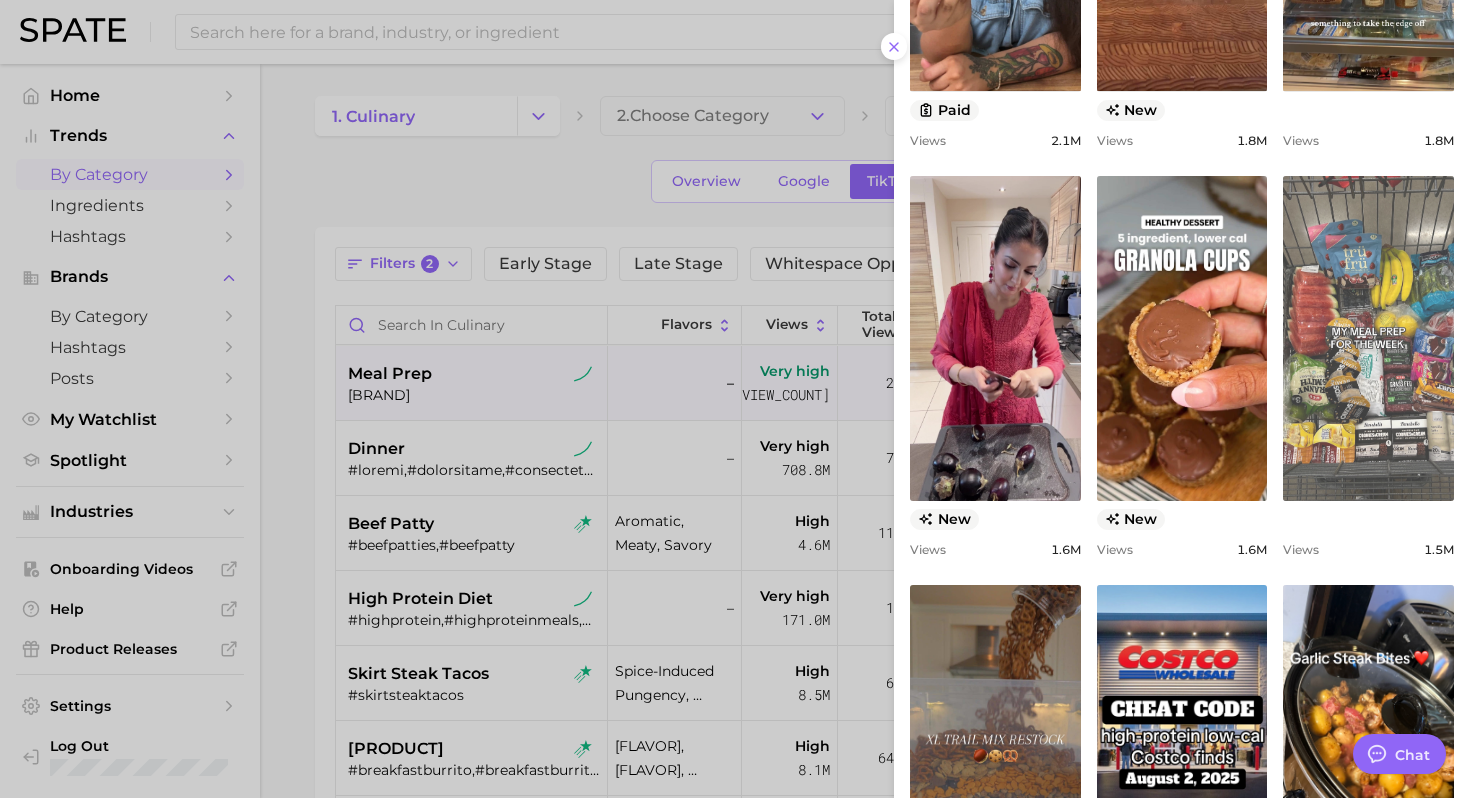 scroll, scrollTop: 1775, scrollLeft: 0, axis: vertical 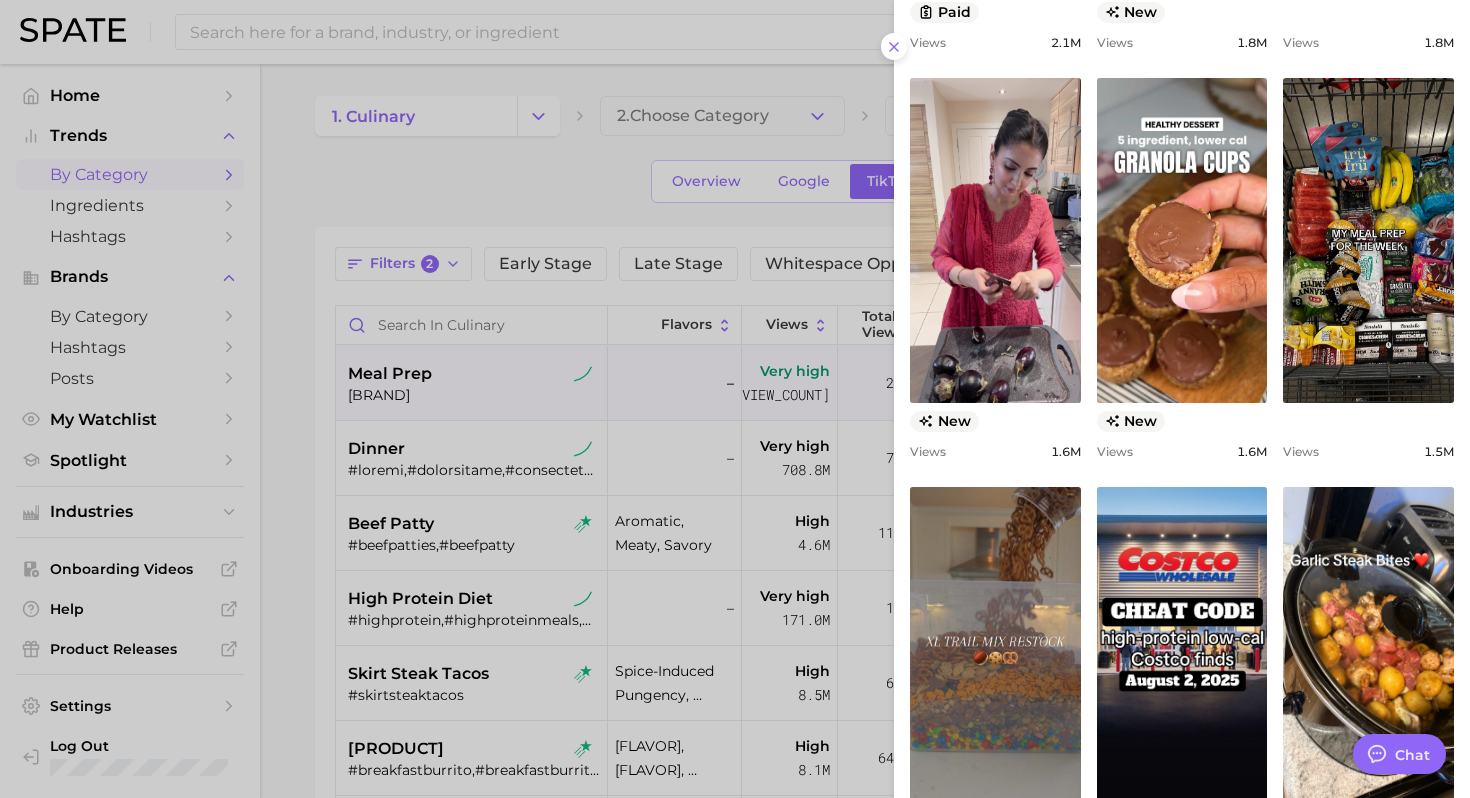 click at bounding box center (735, 399) 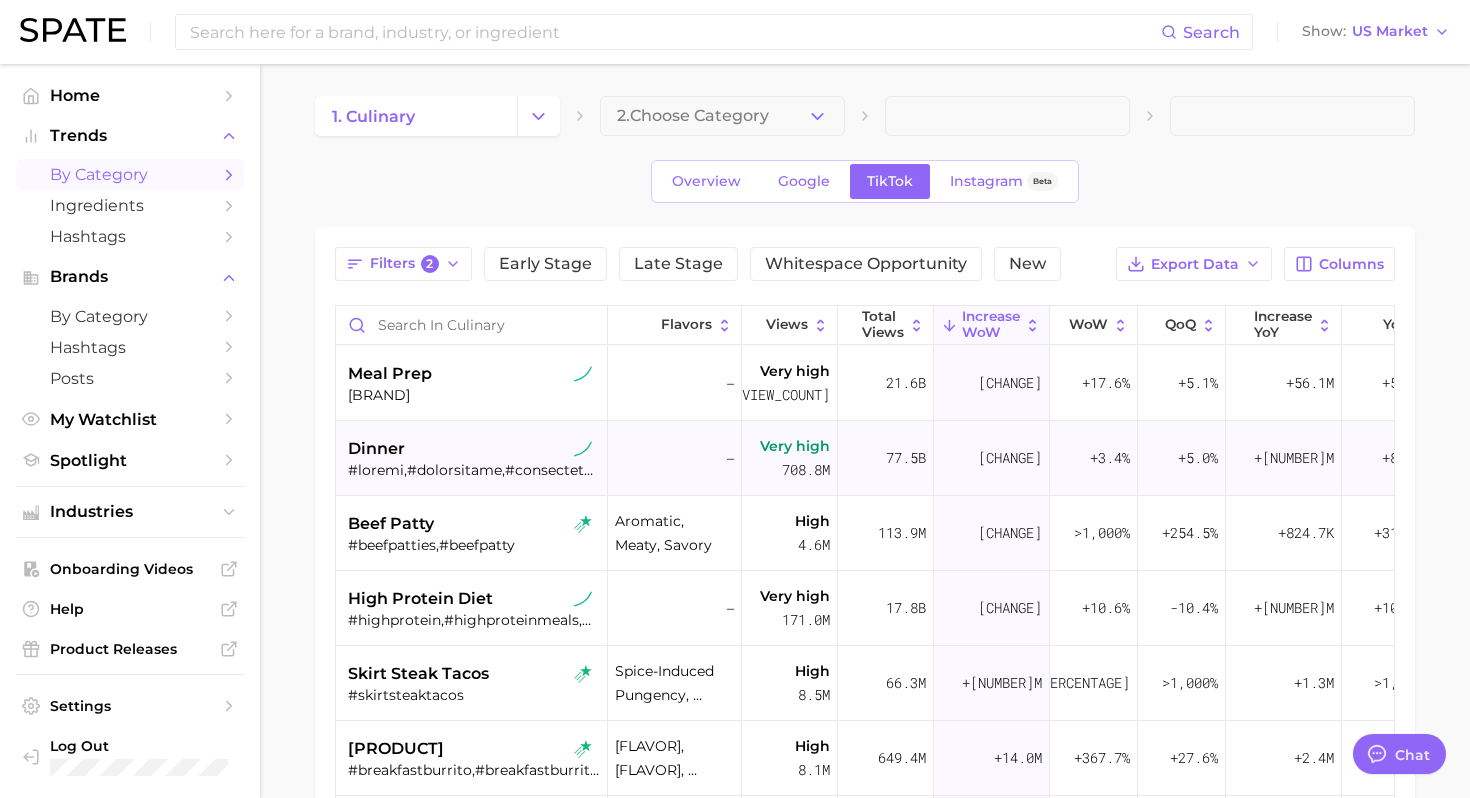 click on "dinner" at bounding box center [474, 449] 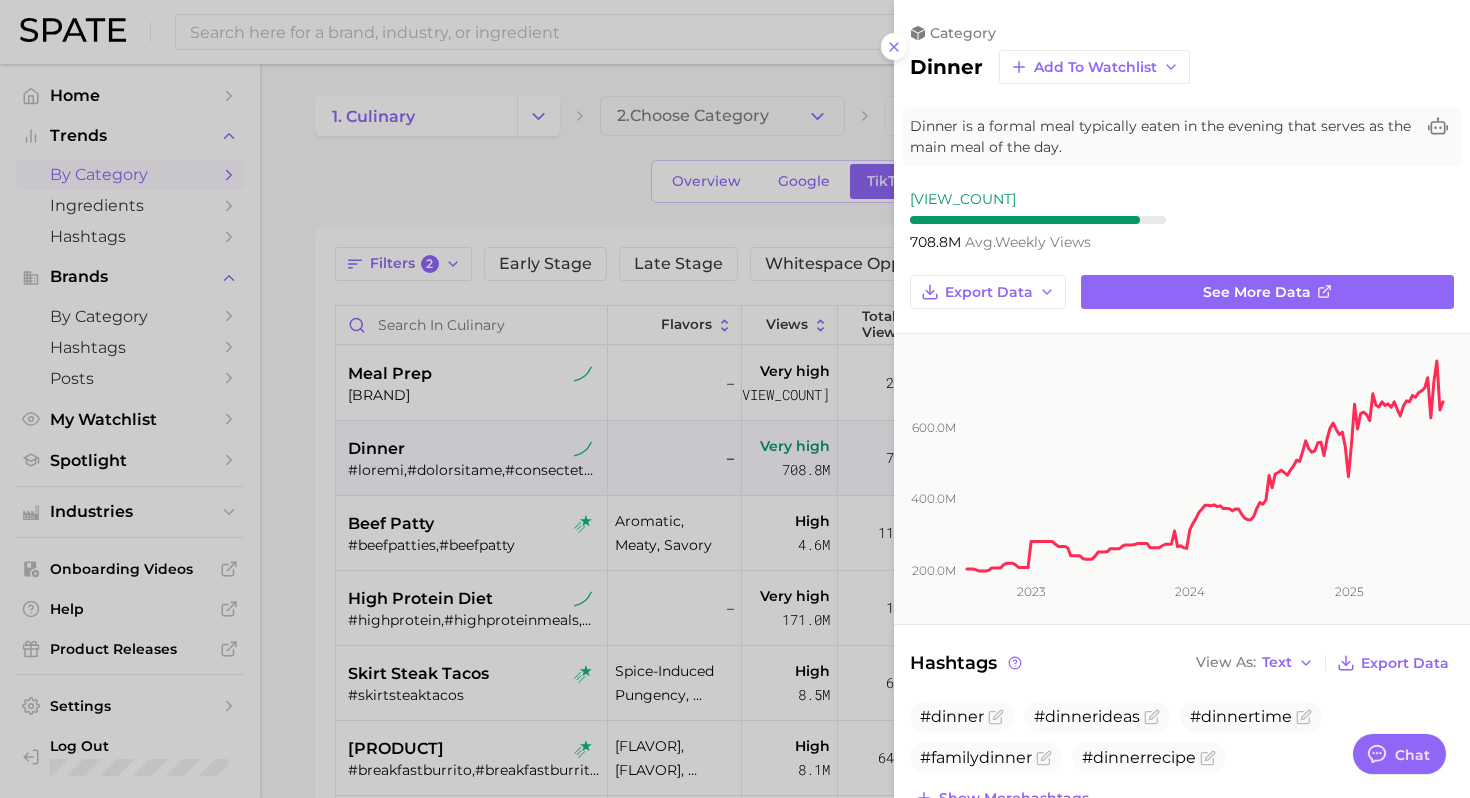 scroll, scrollTop: 0, scrollLeft: 0, axis: both 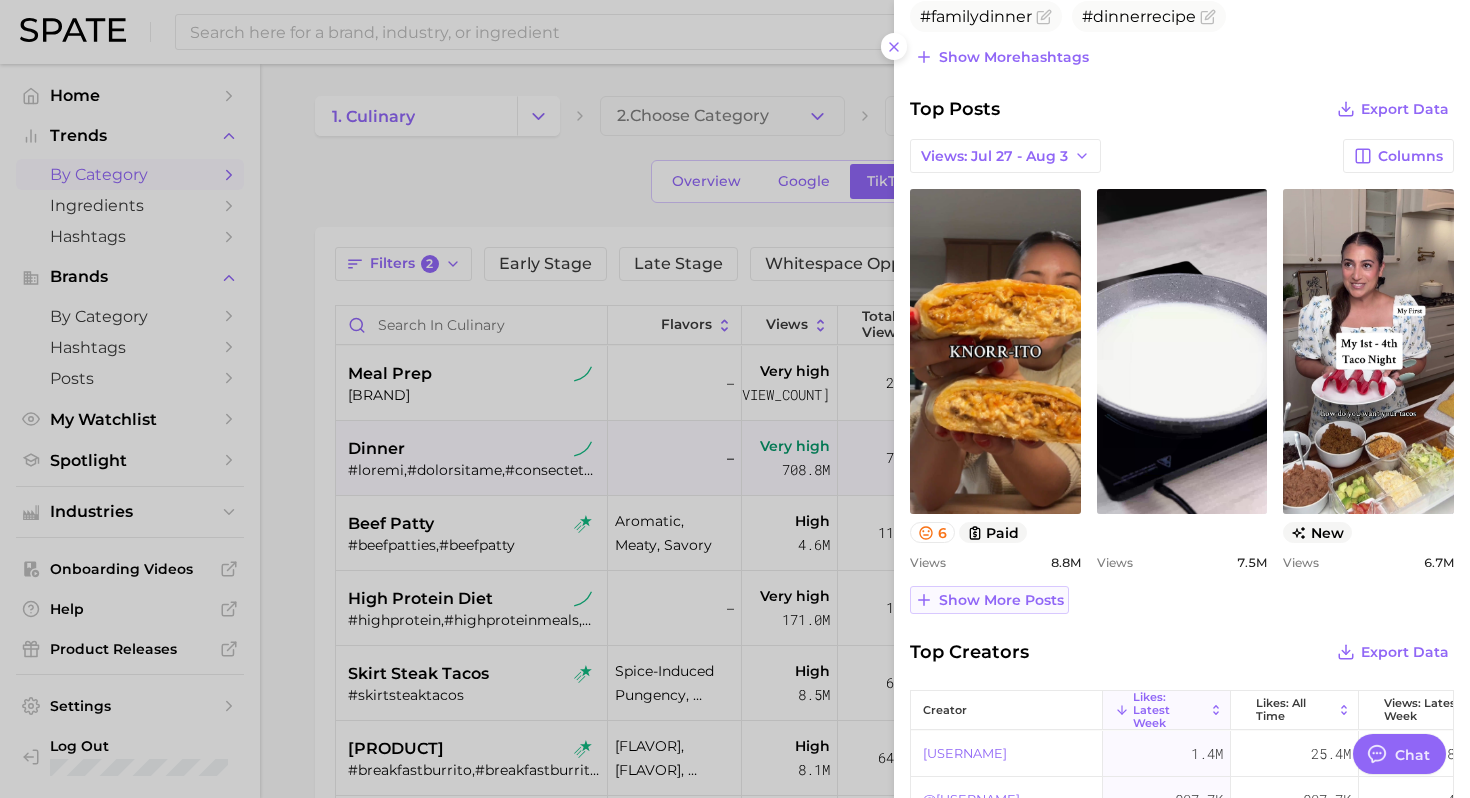 click on "Show more posts" at bounding box center (1001, 600) 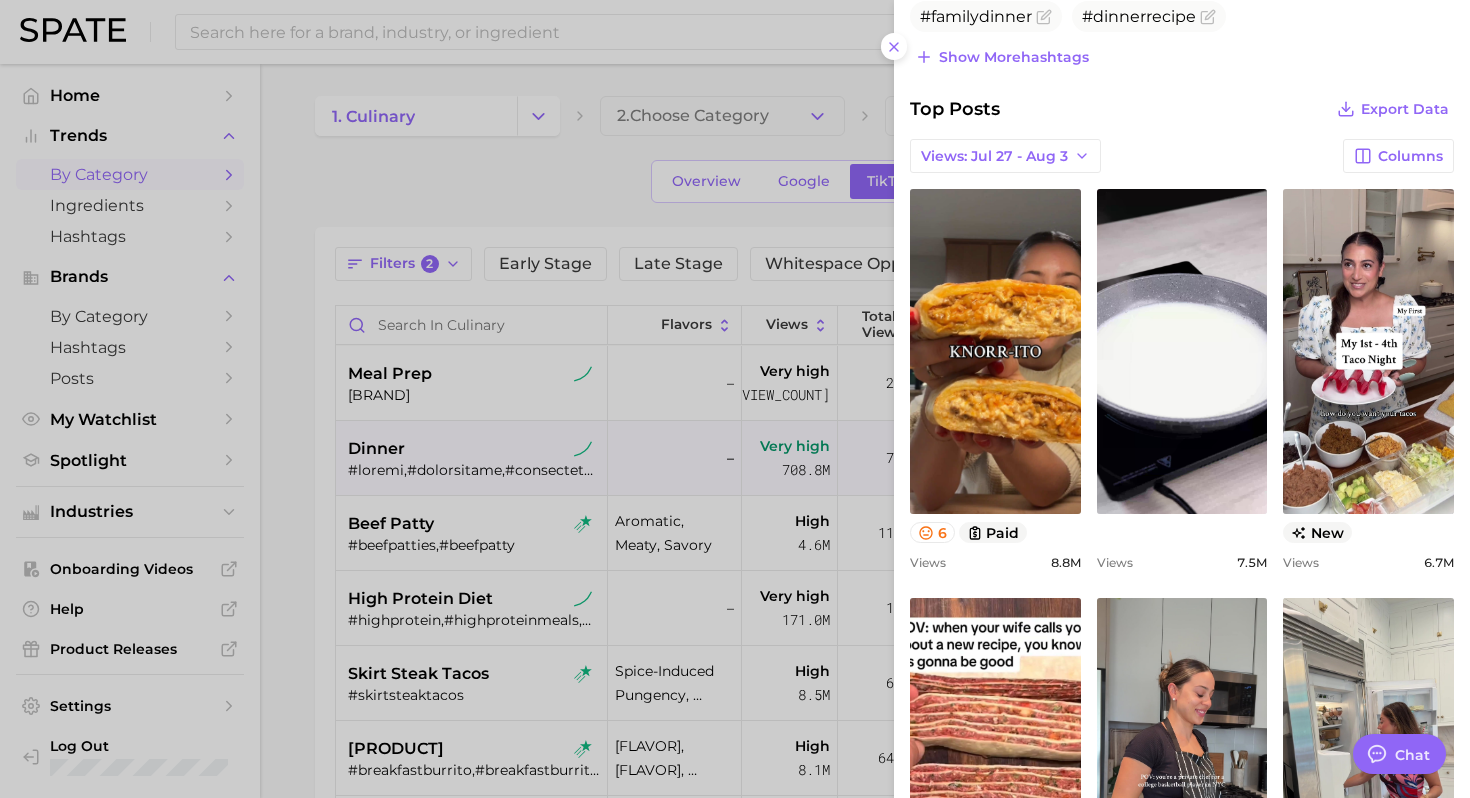 scroll, scrollTop: 0, scrollLeft: 0, axis: both 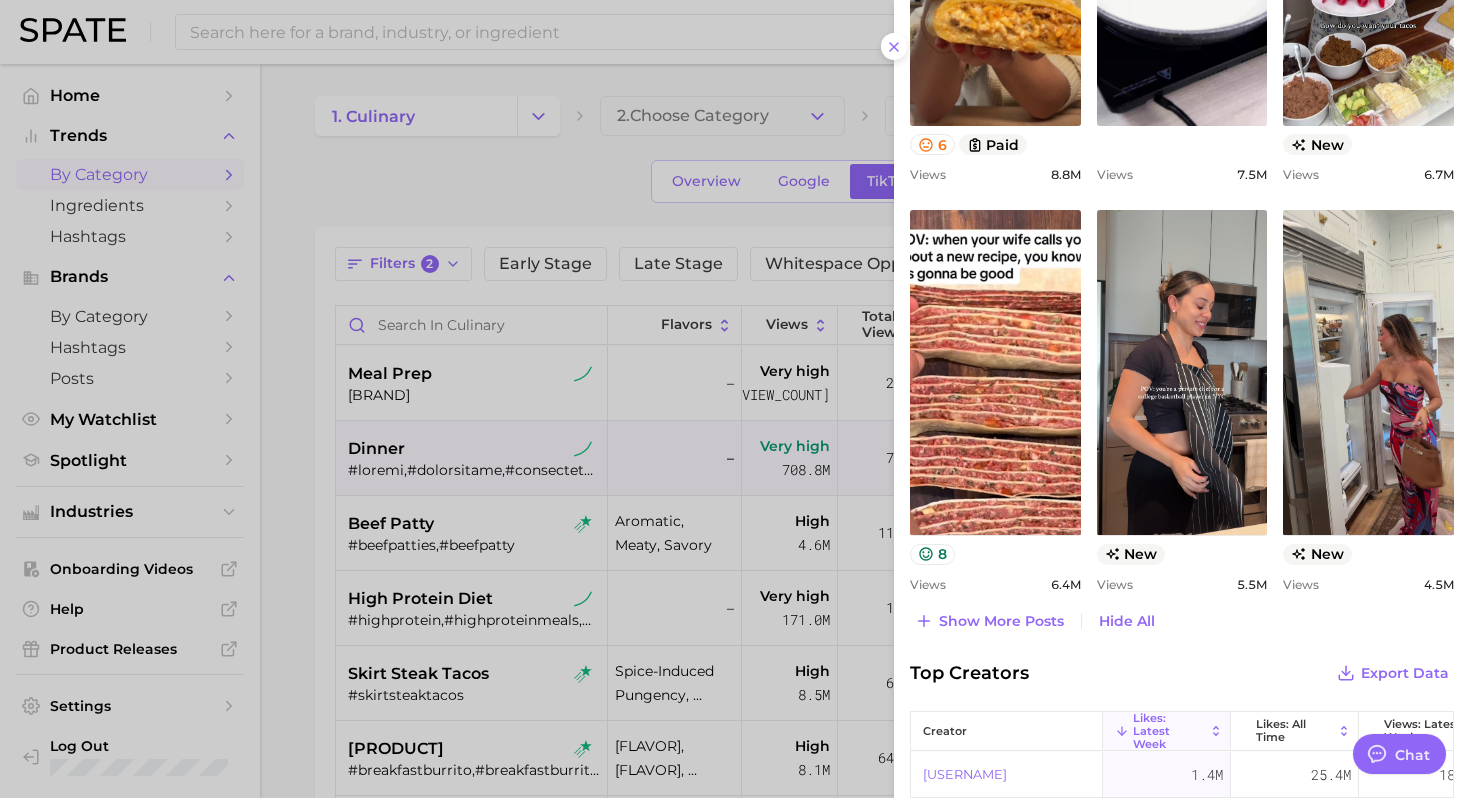 click at bounding box center [735, 399] 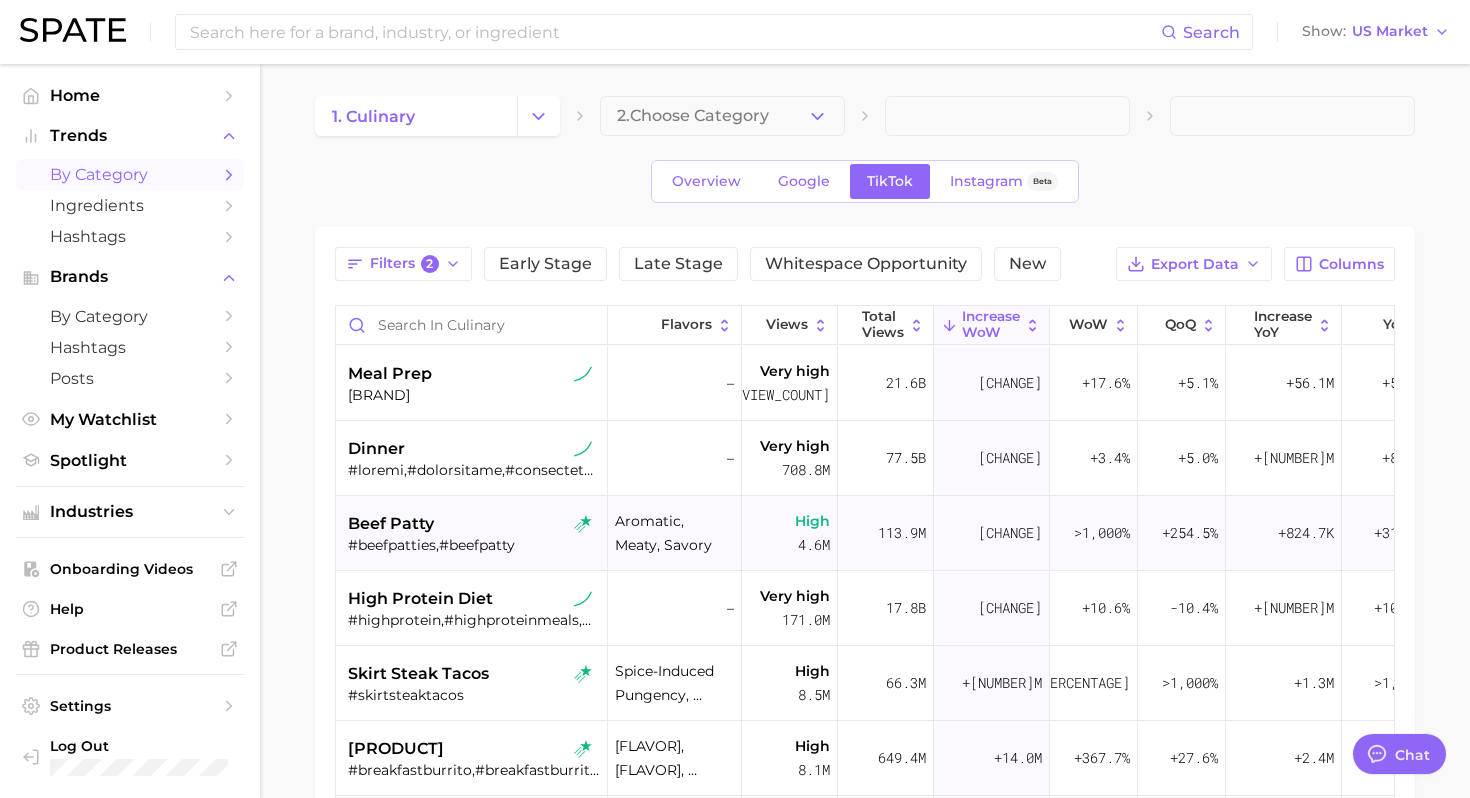 click on "#beefpatties,#beefpatty" at bounding box center (474, 545) 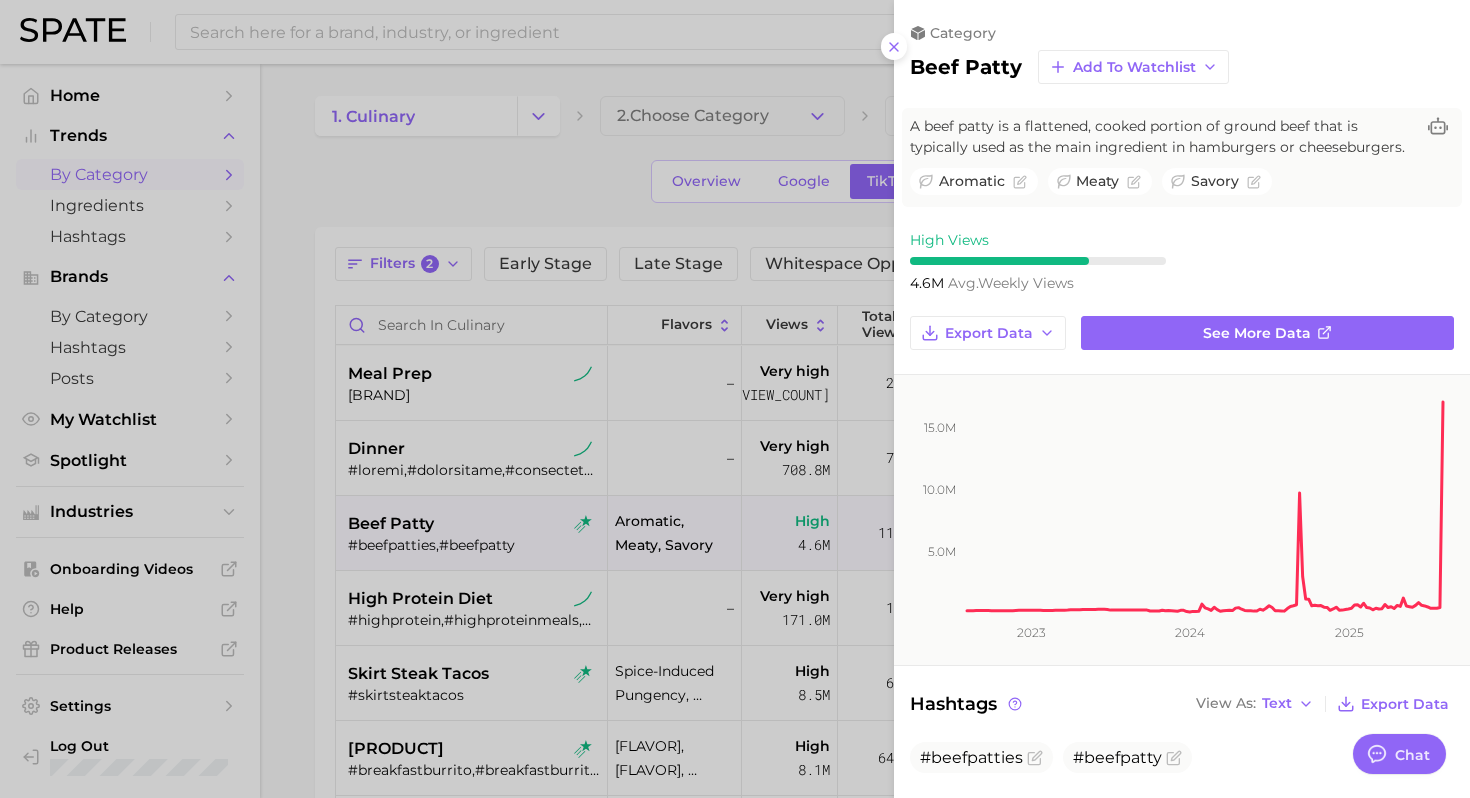 scroll, scrollTop: 0, scrollLeft: 0, axis: both 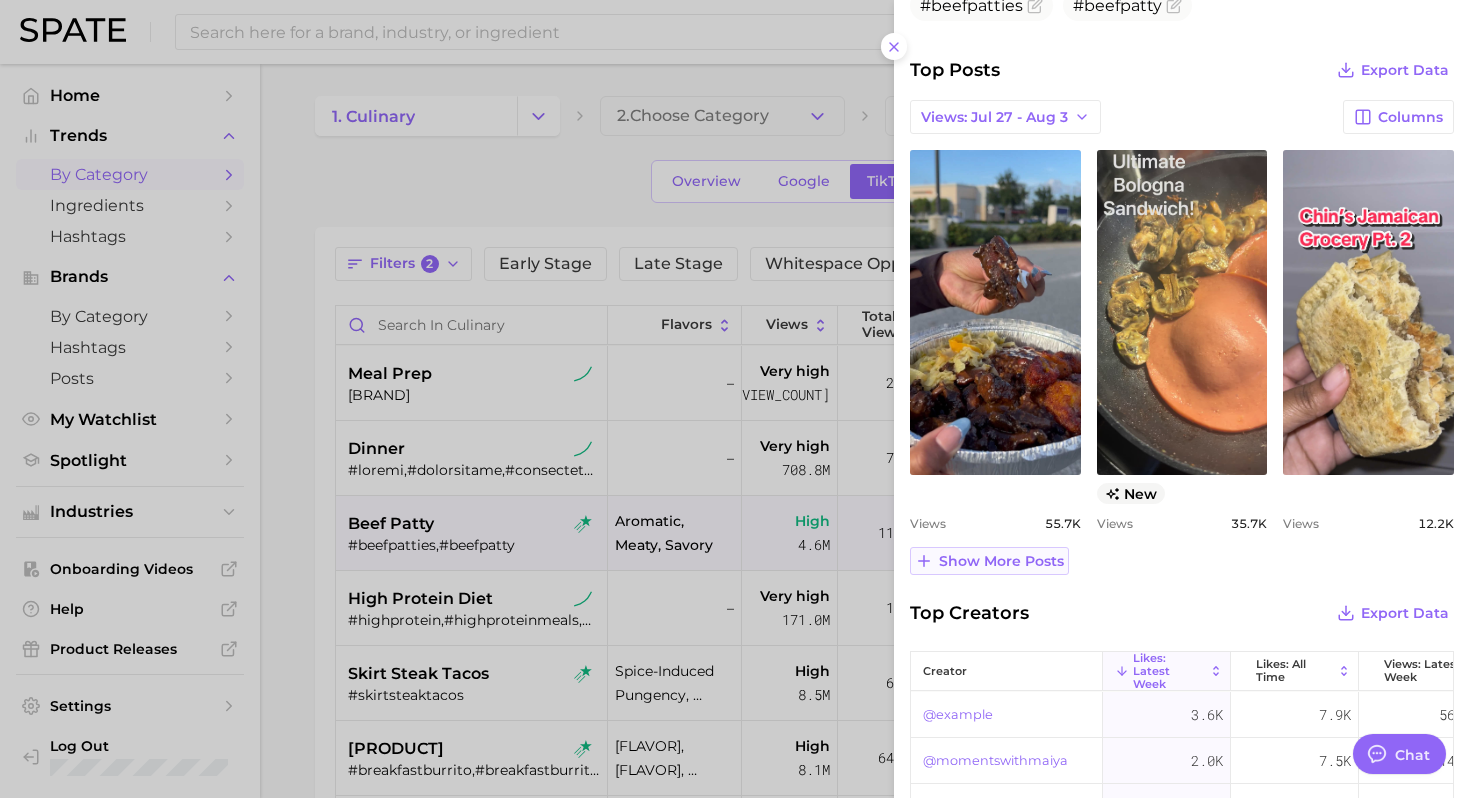 click on "Show more posts" at bounding box center (1001, 561) 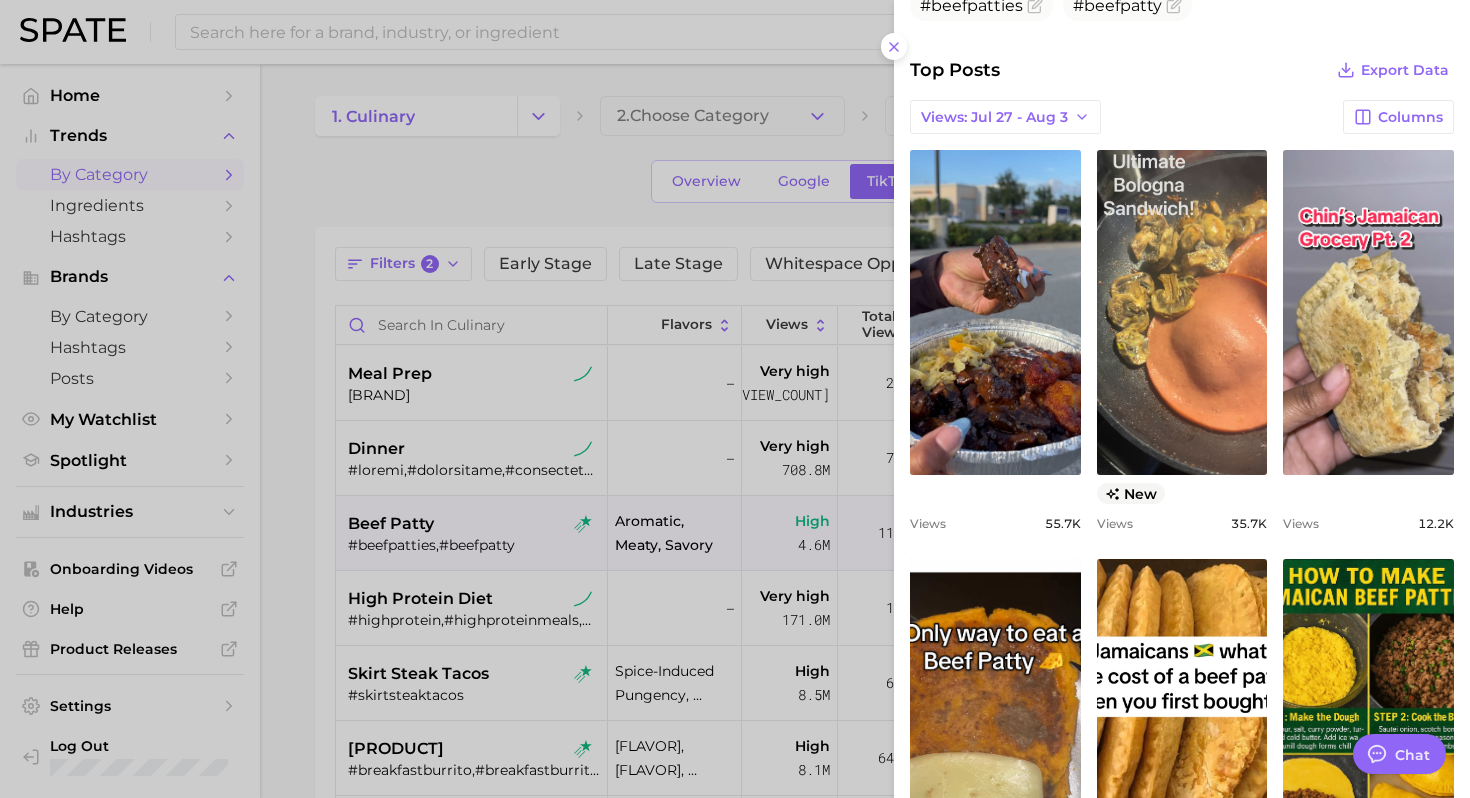 scroll, scrollTop: 0, scrollLeft: 0, axis: both 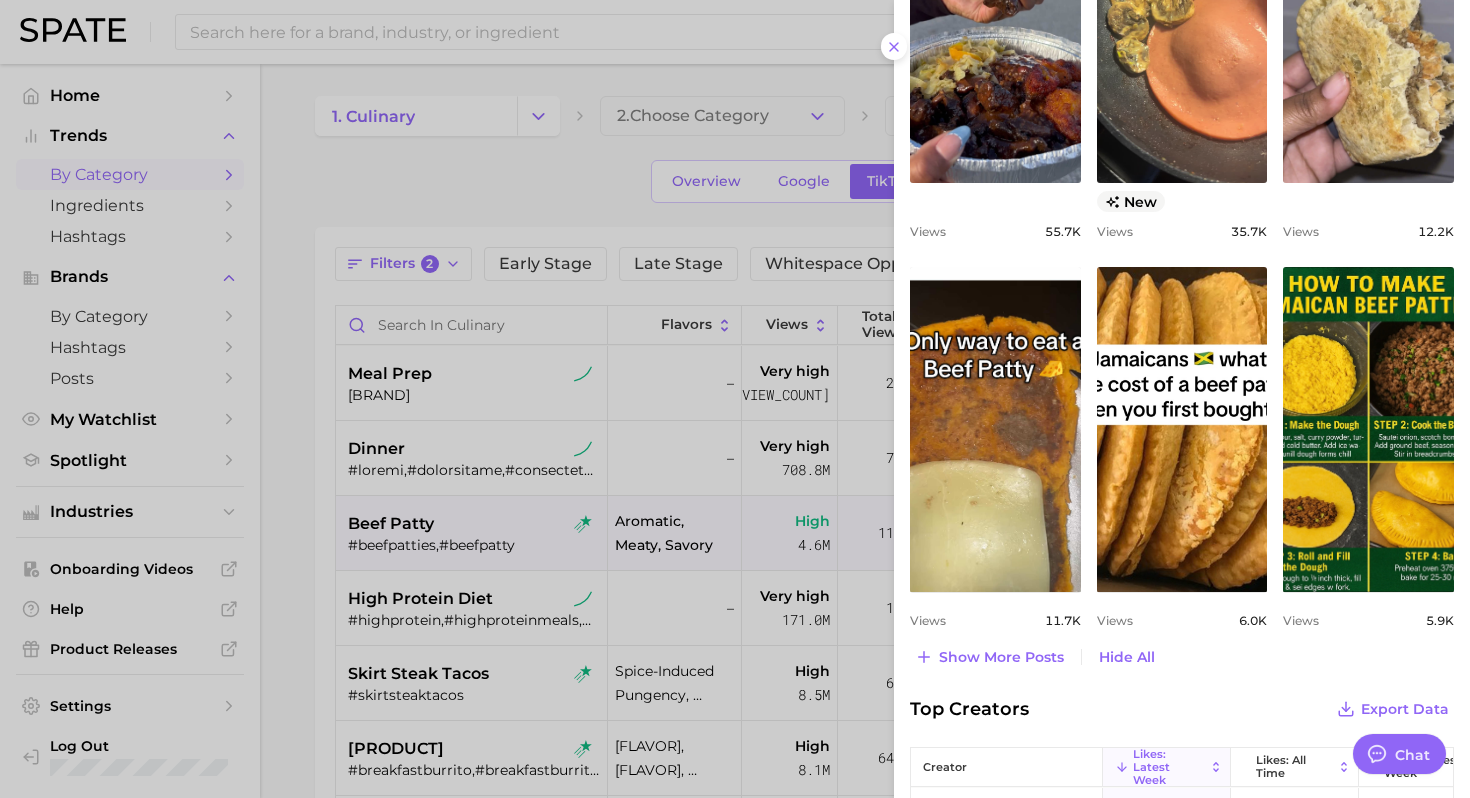 click at bounding box center (735, 399) 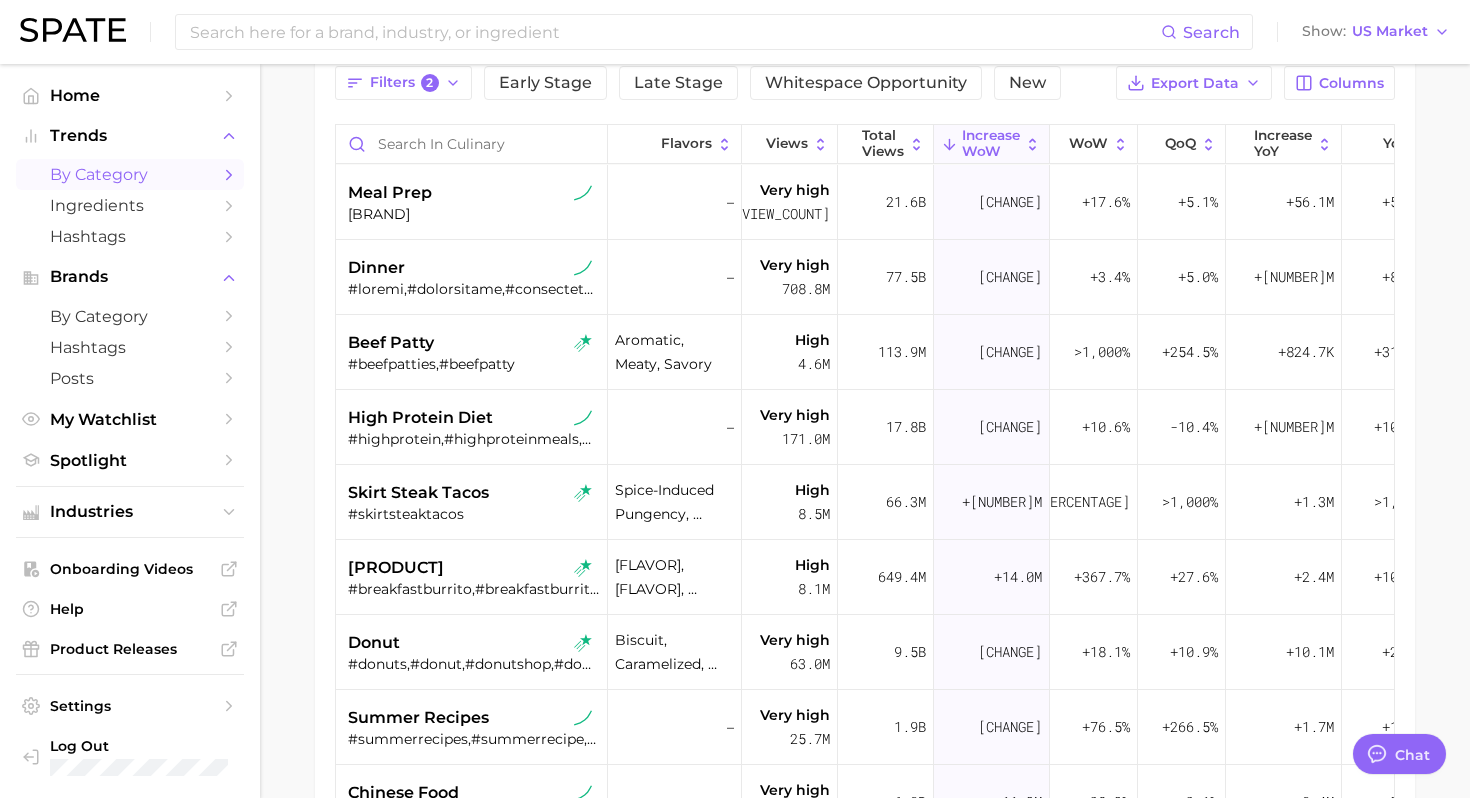 scroll, scrollTop: 183, scrollLeft: 0, axis: vertical 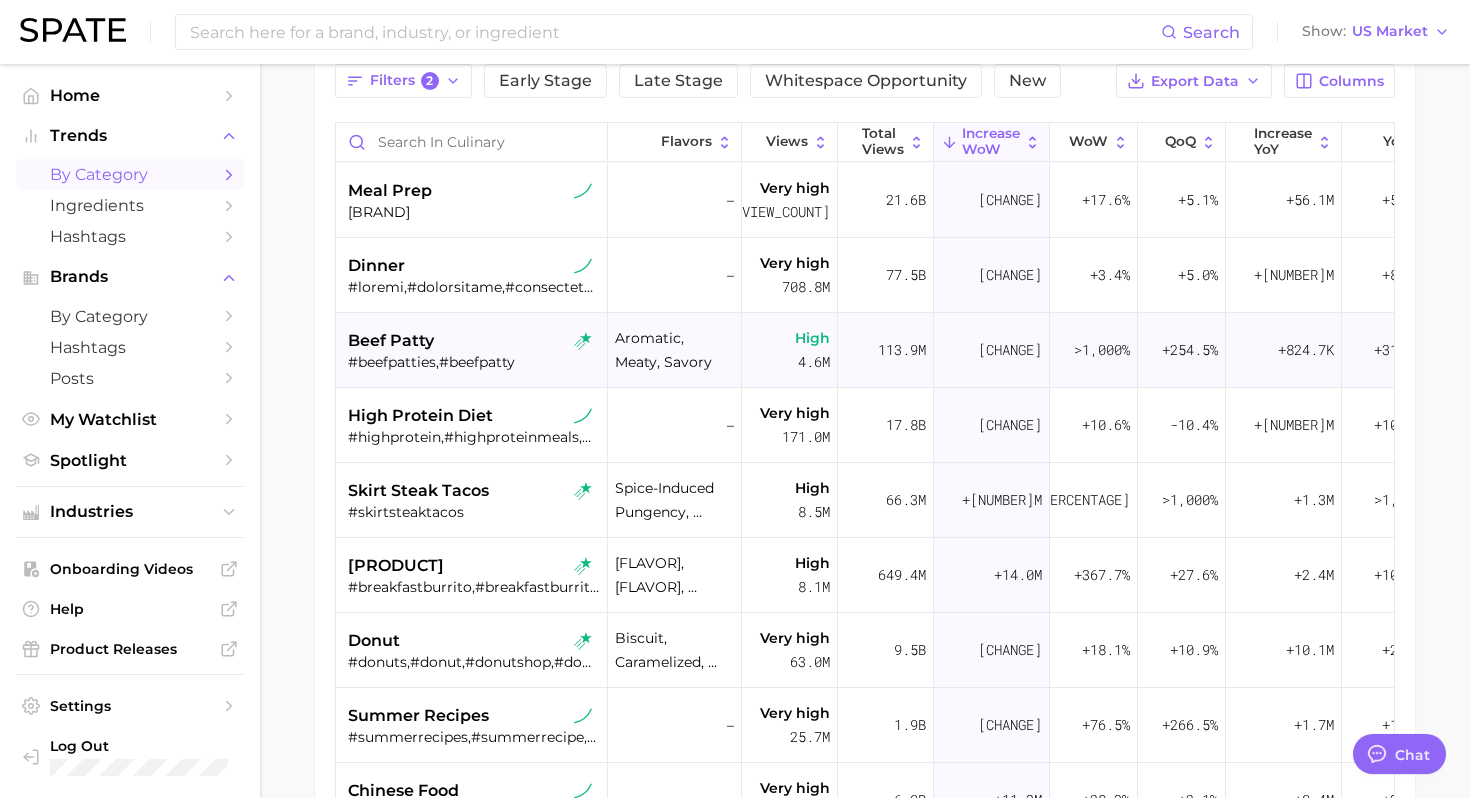click on "beef patty #beefpatties,#beefpatty" at bounding box center (474, 350) 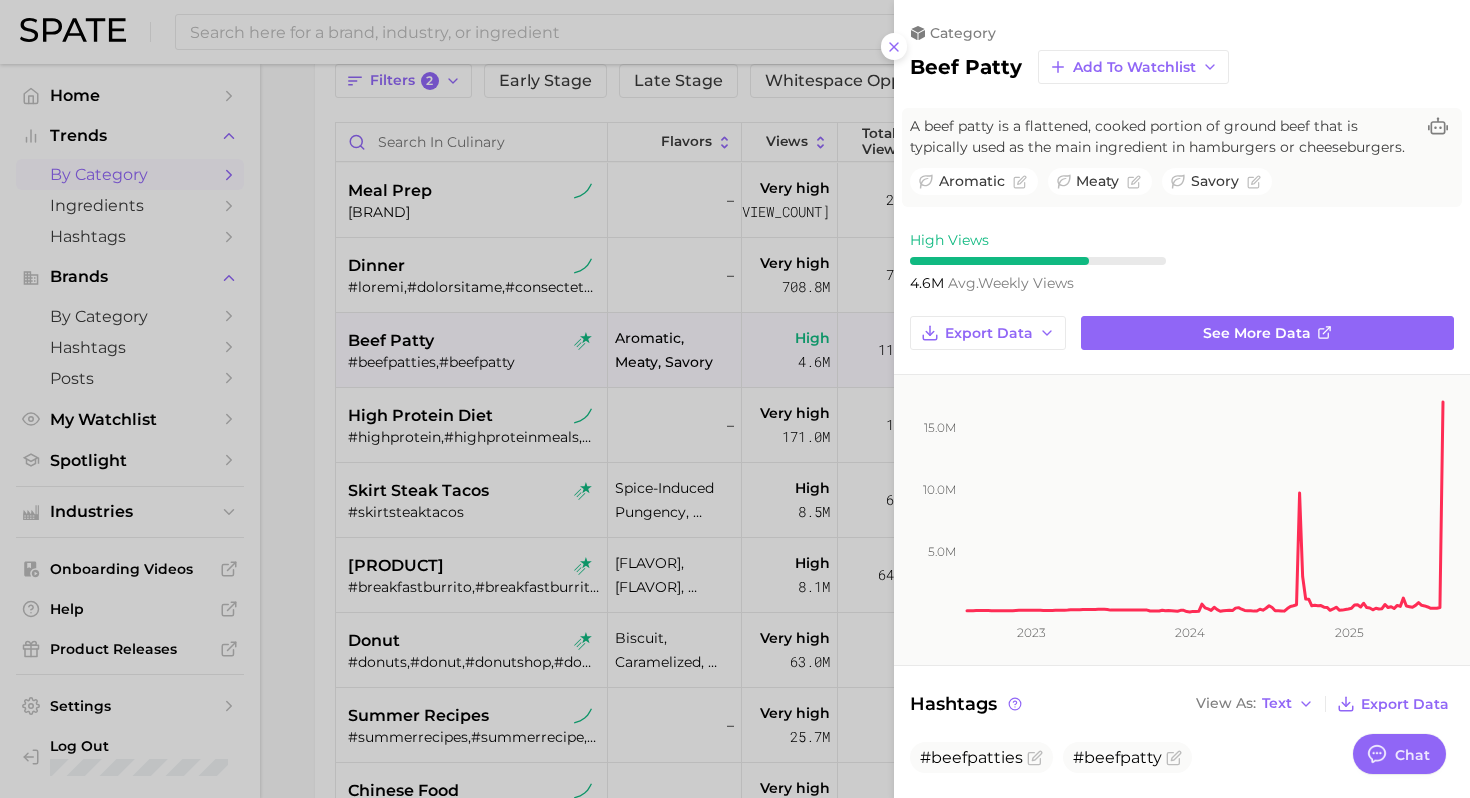 scroll, scrollTop: 0, scrollLeft: 0, axis: both 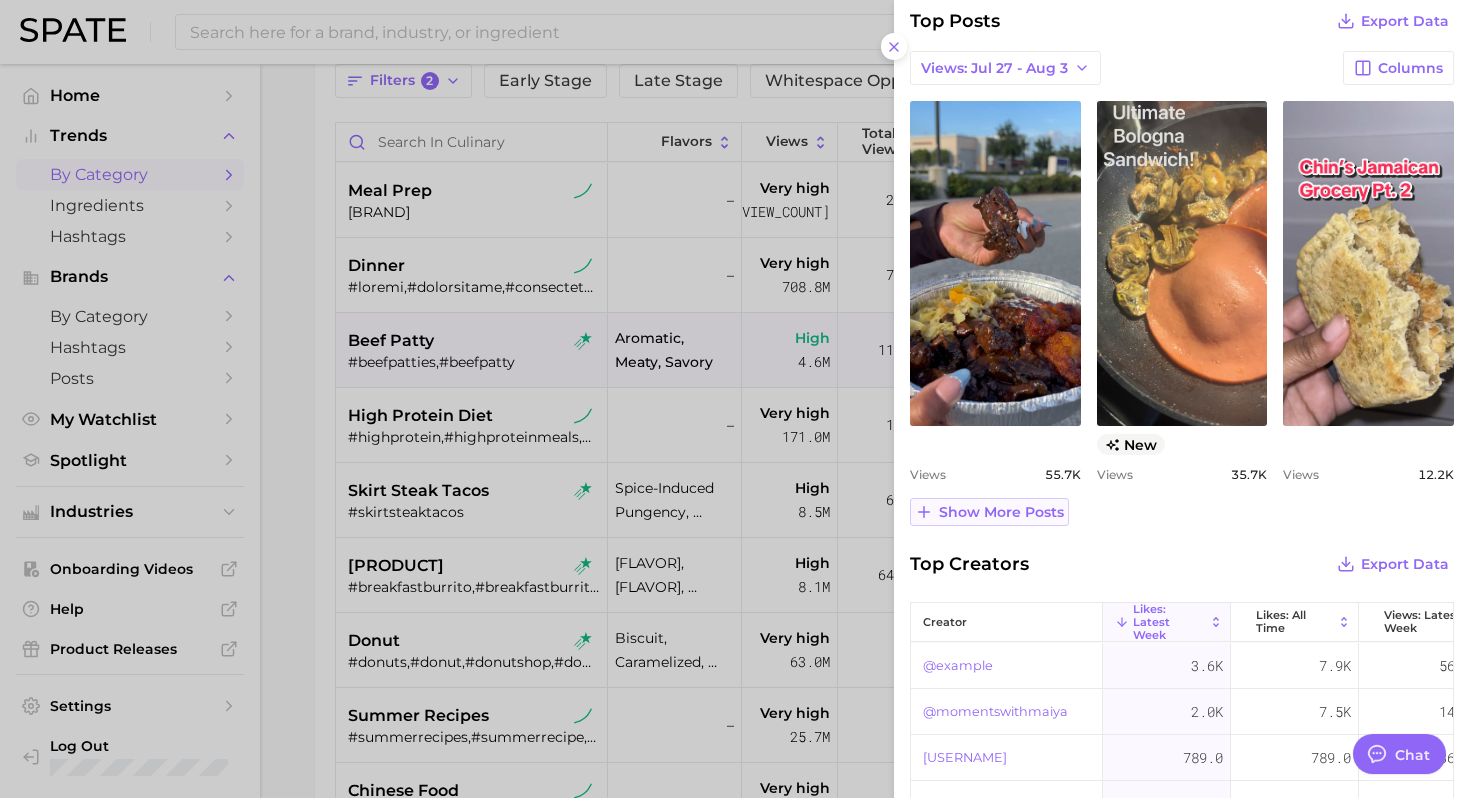 click on "Show more posts" at bounding box center [1001, 512] 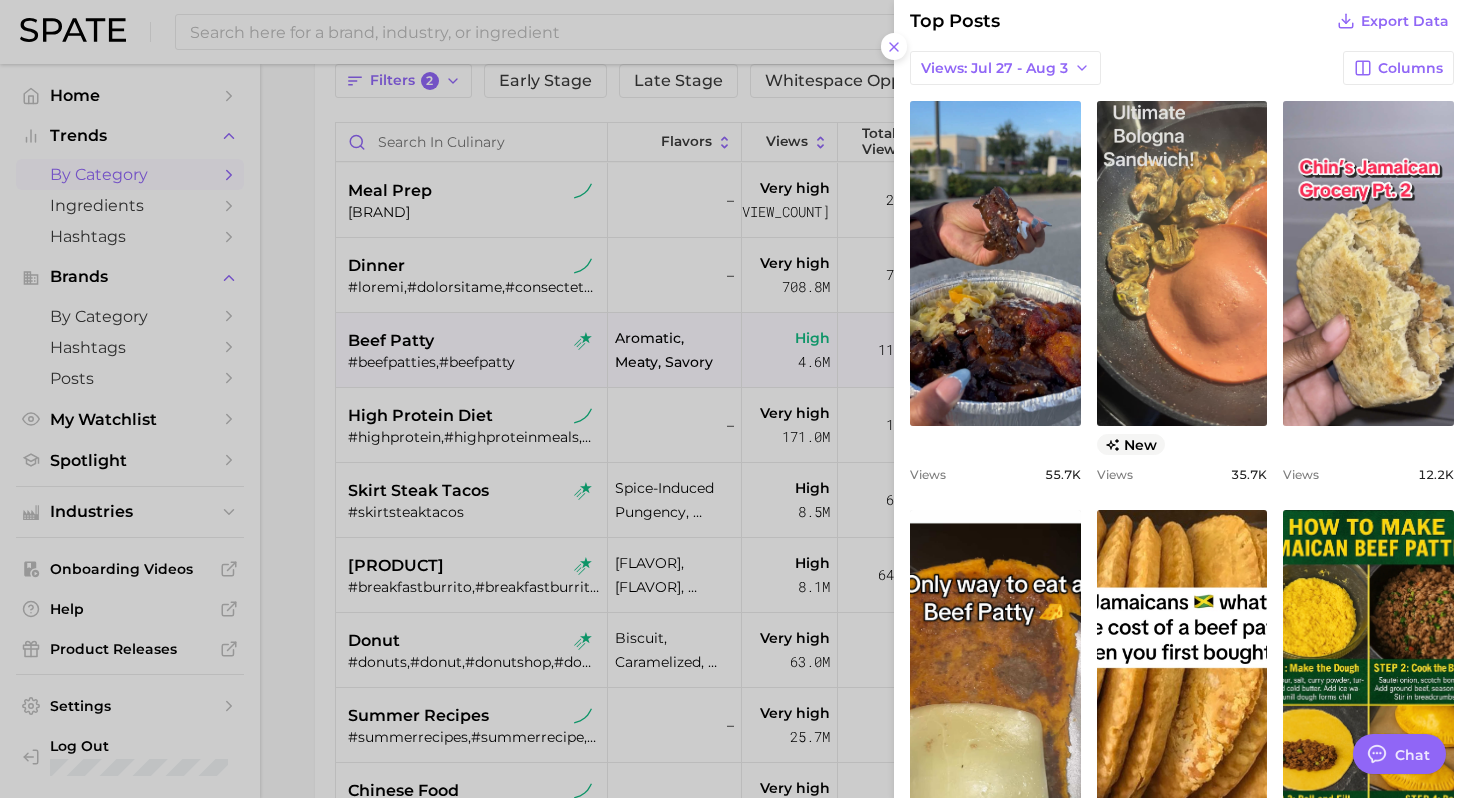 scroll, scrollTop: 0, scrollLeft: 0, axis: both 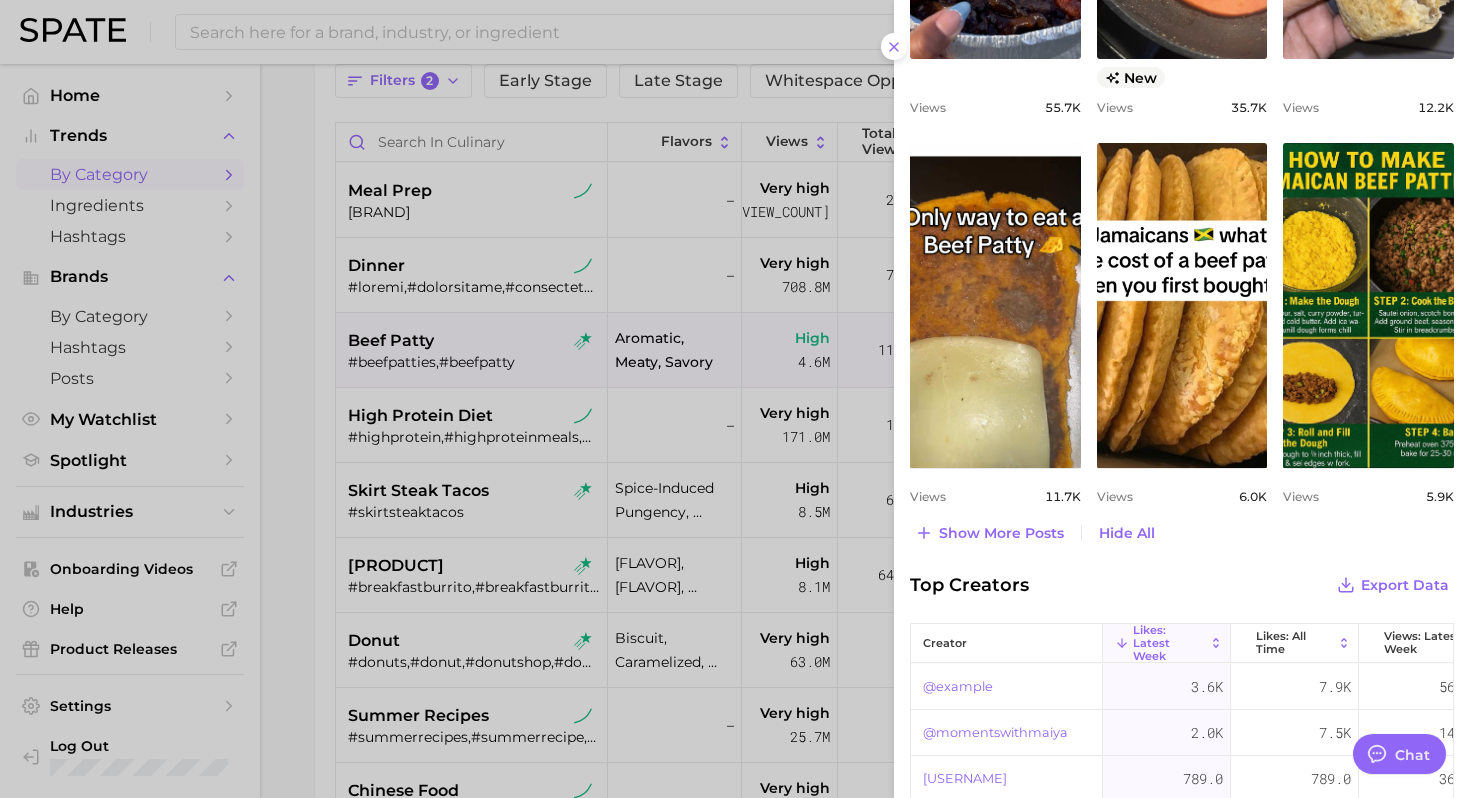 click at bounding box center [735, 399] 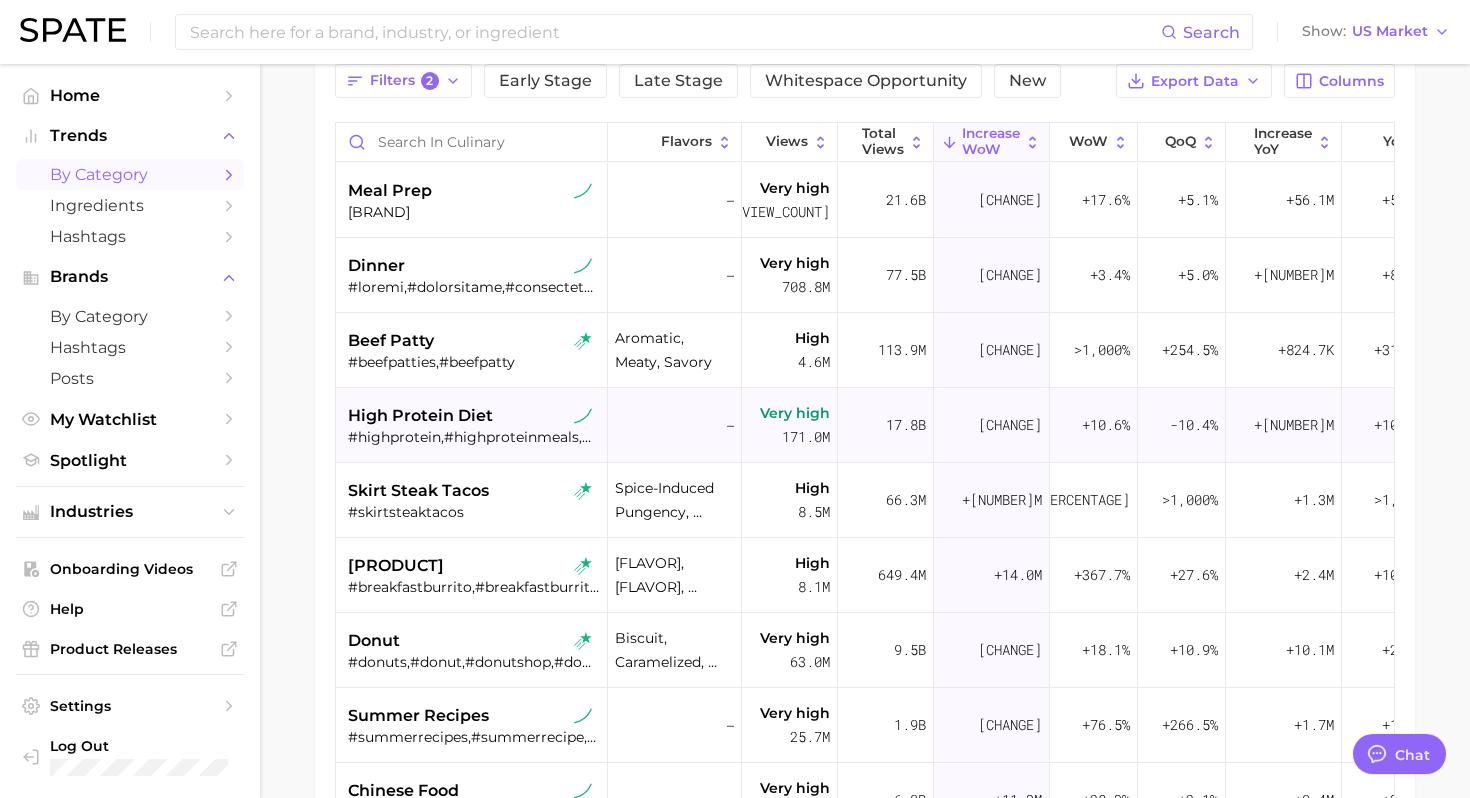 click on "#highprotein,#highproteinmeals,#highproteinrecipes,#highproteindessert,#highproteinrecipe,#highproteinmealprep,#highproteindiet,#easyhighproteinmeals,#highproteindesserts,#lowcaloriehighprotein,#highproteinfastfood,#protiendiet,#proteinstyle,#highproteinicecream,#proteindiet,#highproteintreats,#highproteinlowcalorie,#highproteinbowl,#highprotiendiet,#veganhighprotein,#lowcalhighproteinmeals,#proteindessertideas,#highproteinveganmeals,#highproteindiets,#proteinmealinspo,#highproteinbreakfastbowls,#healthyhighproteinbowls" at bounding box center [474, 437] 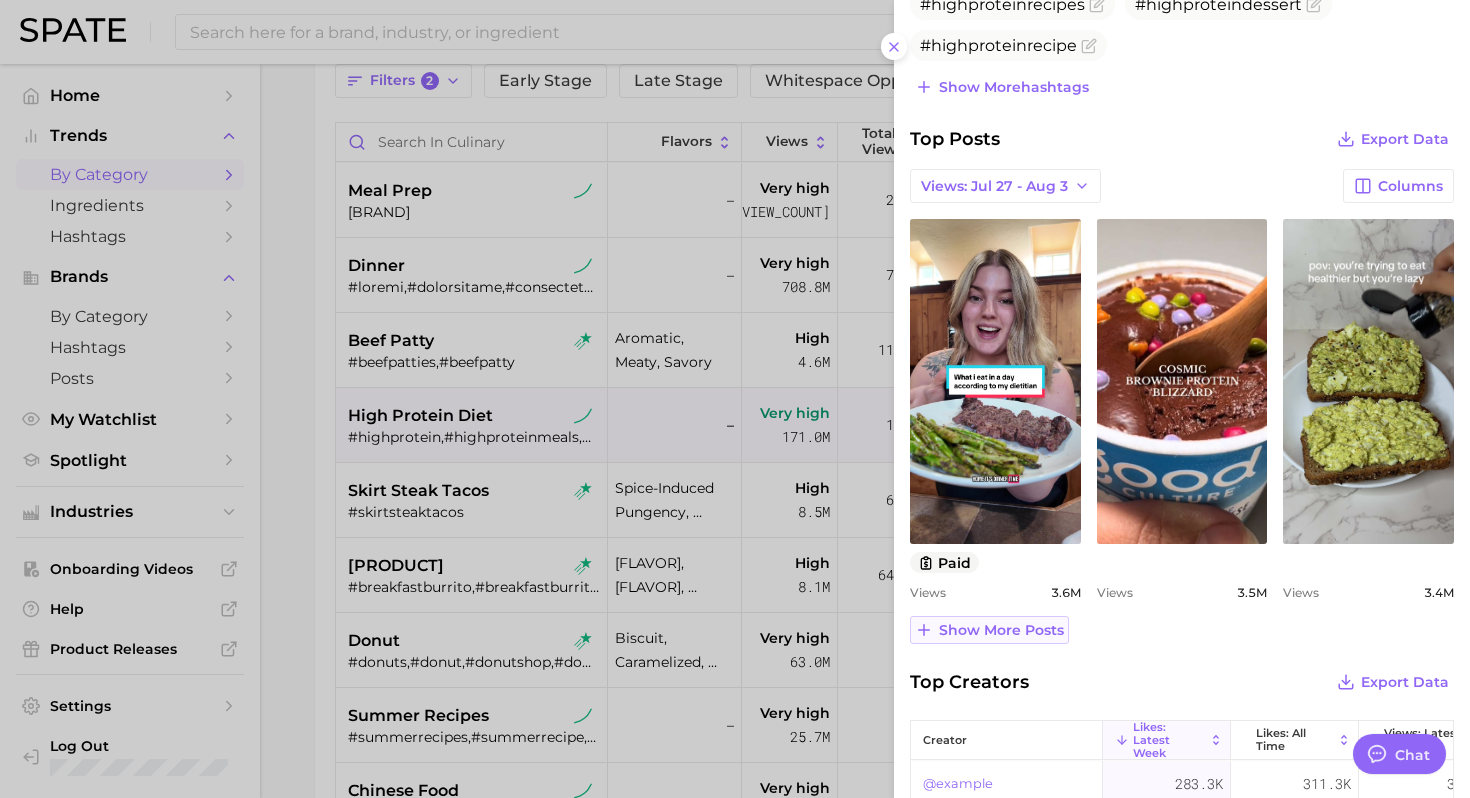 click on "Show more posts" at bounding box center [989, 630] 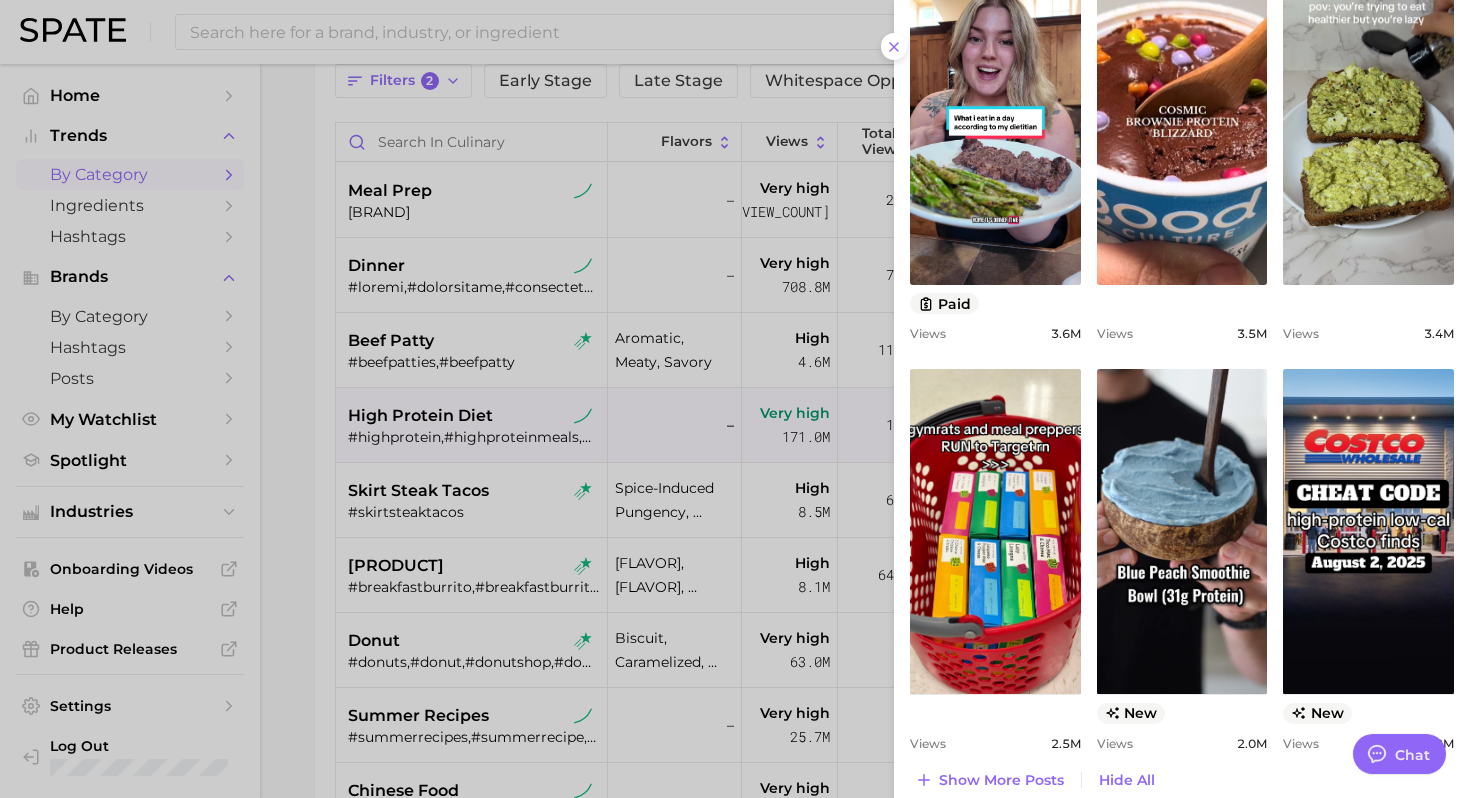 click at bounding box center (735, 399) 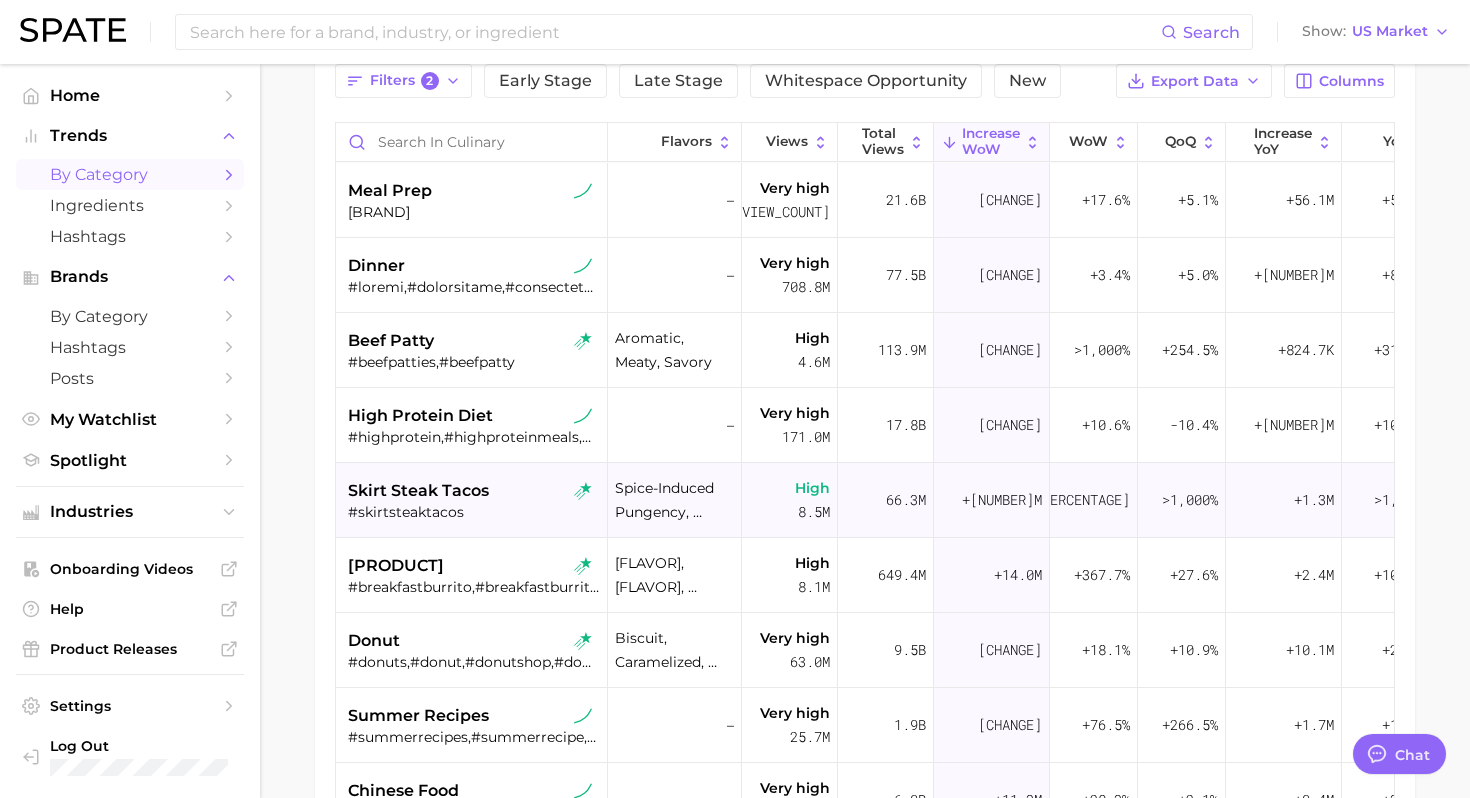 click on "#skirtsteaktacos" at bounding box center [474, 512] 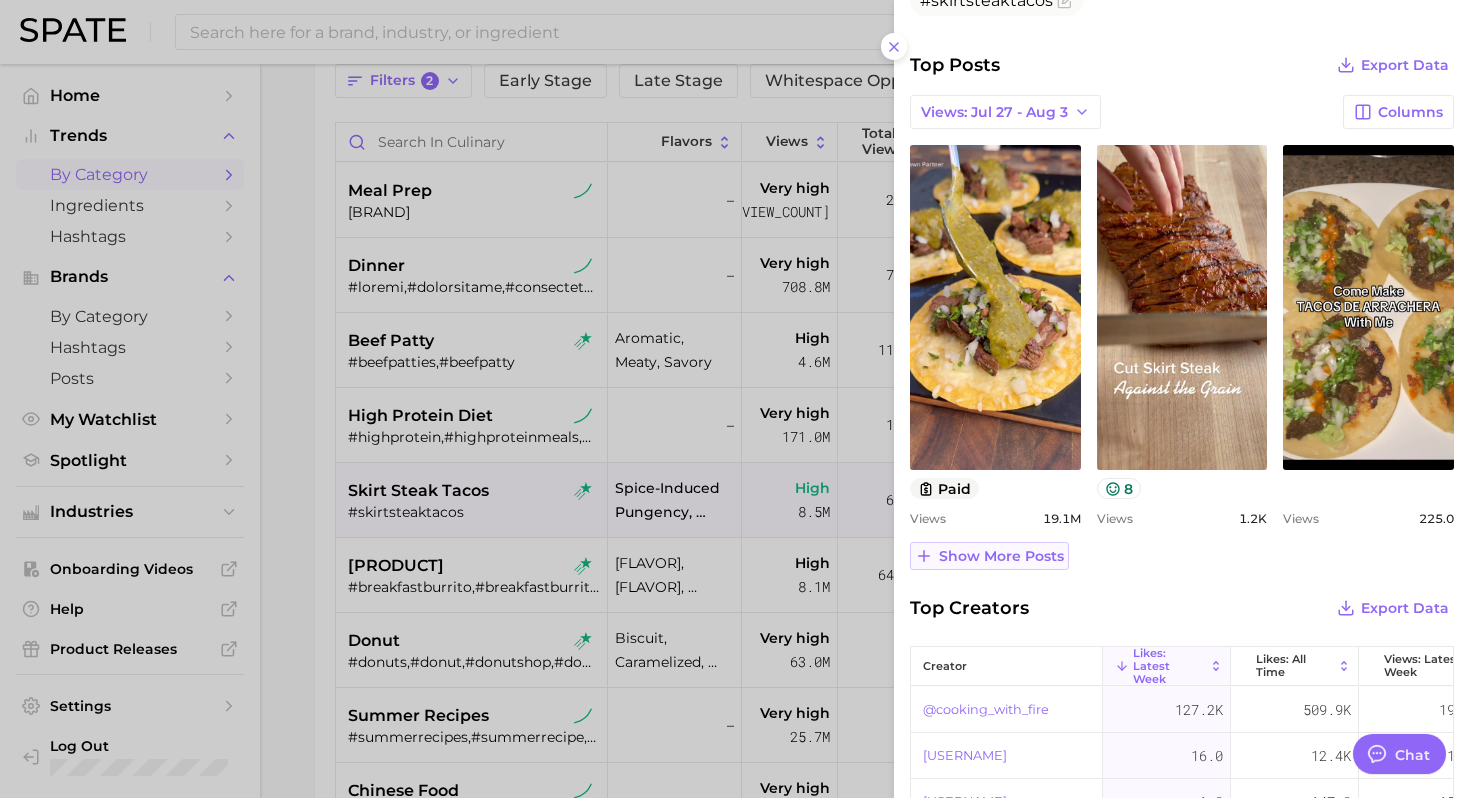 click on "Show more posts" at bounding box center (1001, 556) 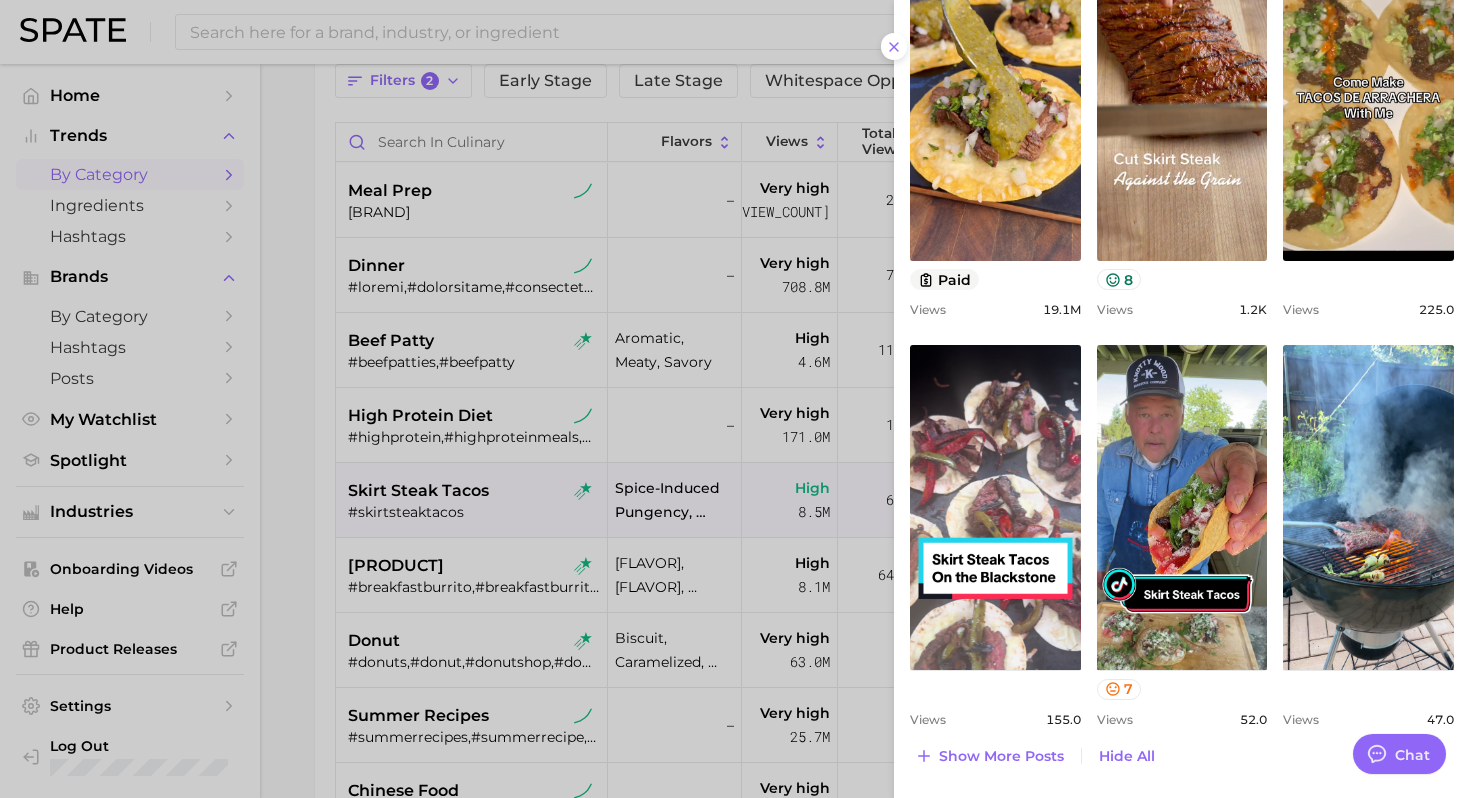click at bounding box center (735, 399) 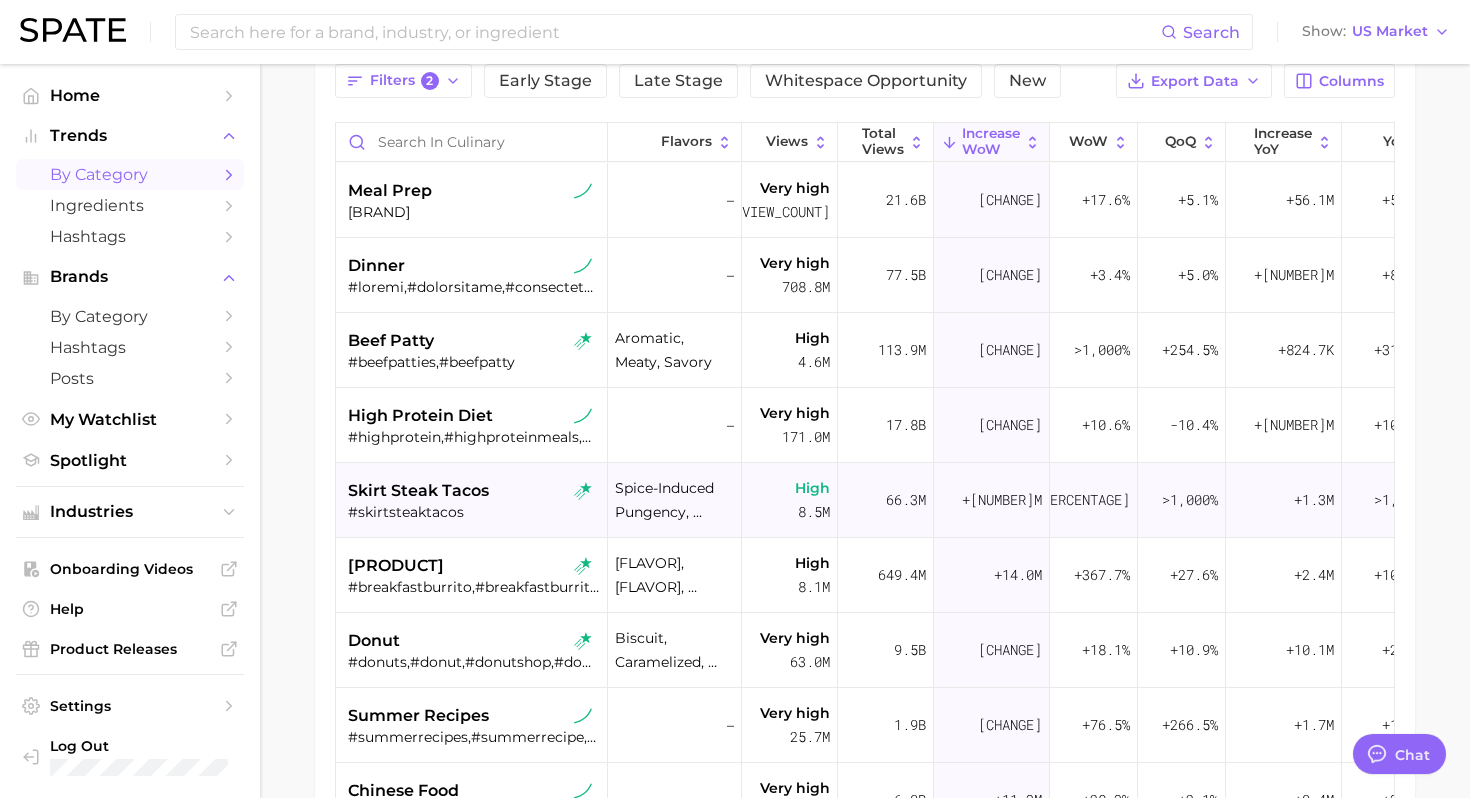 click on "#skirtsteaktacos" at bounding box center [474, 512] 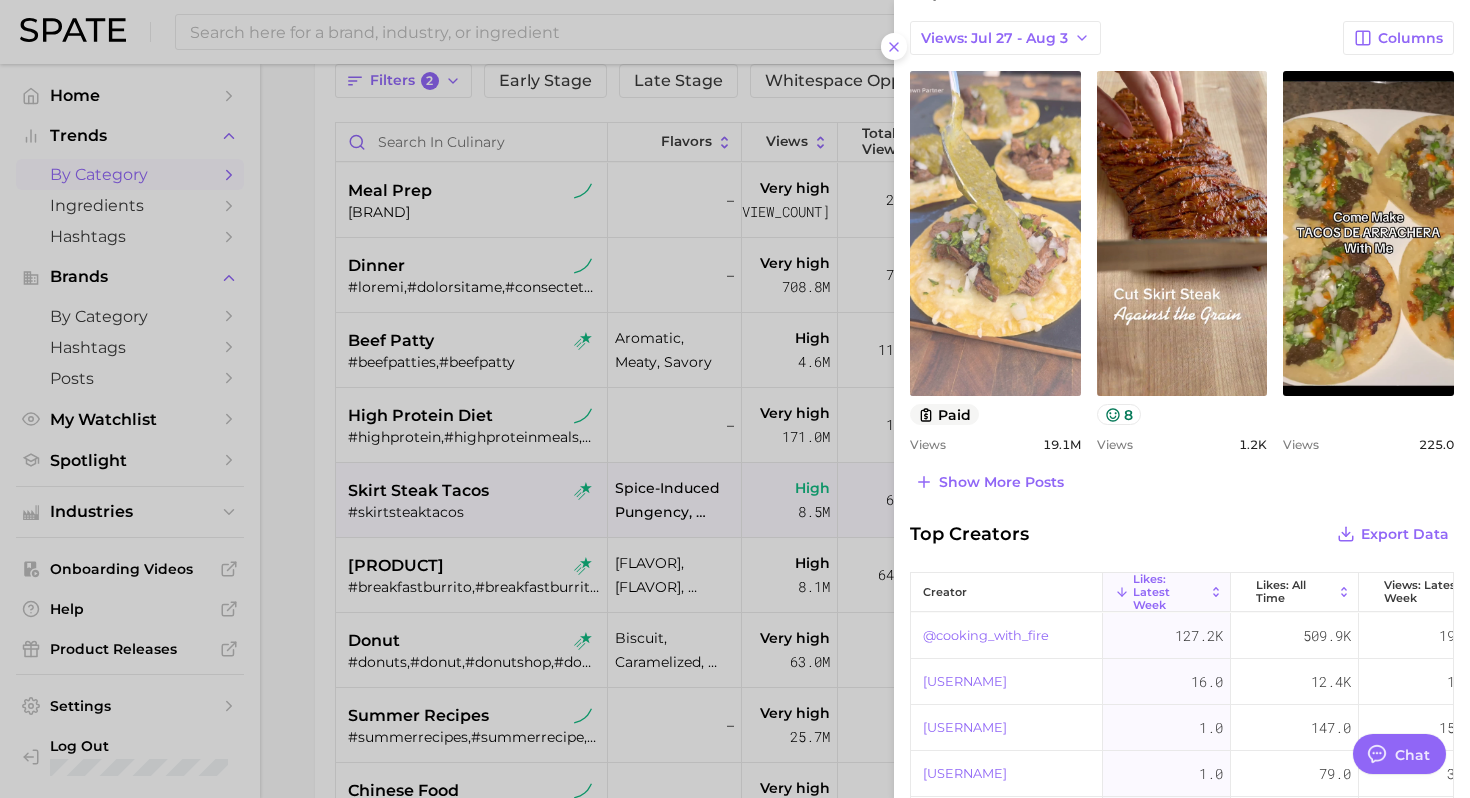 click on "view post on TikTok" at bounding box center [995, 233] 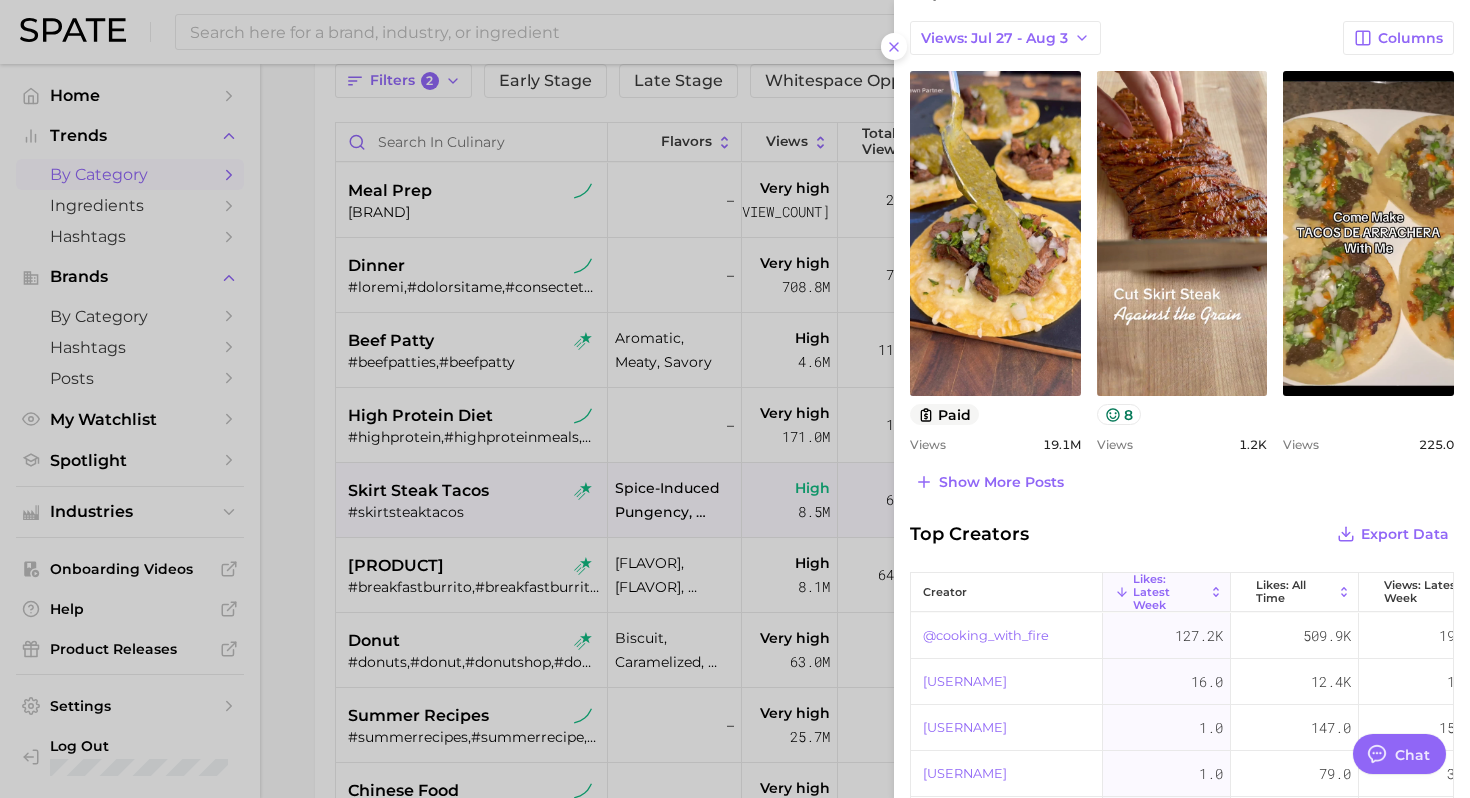 click at bounding box center [735, 399] 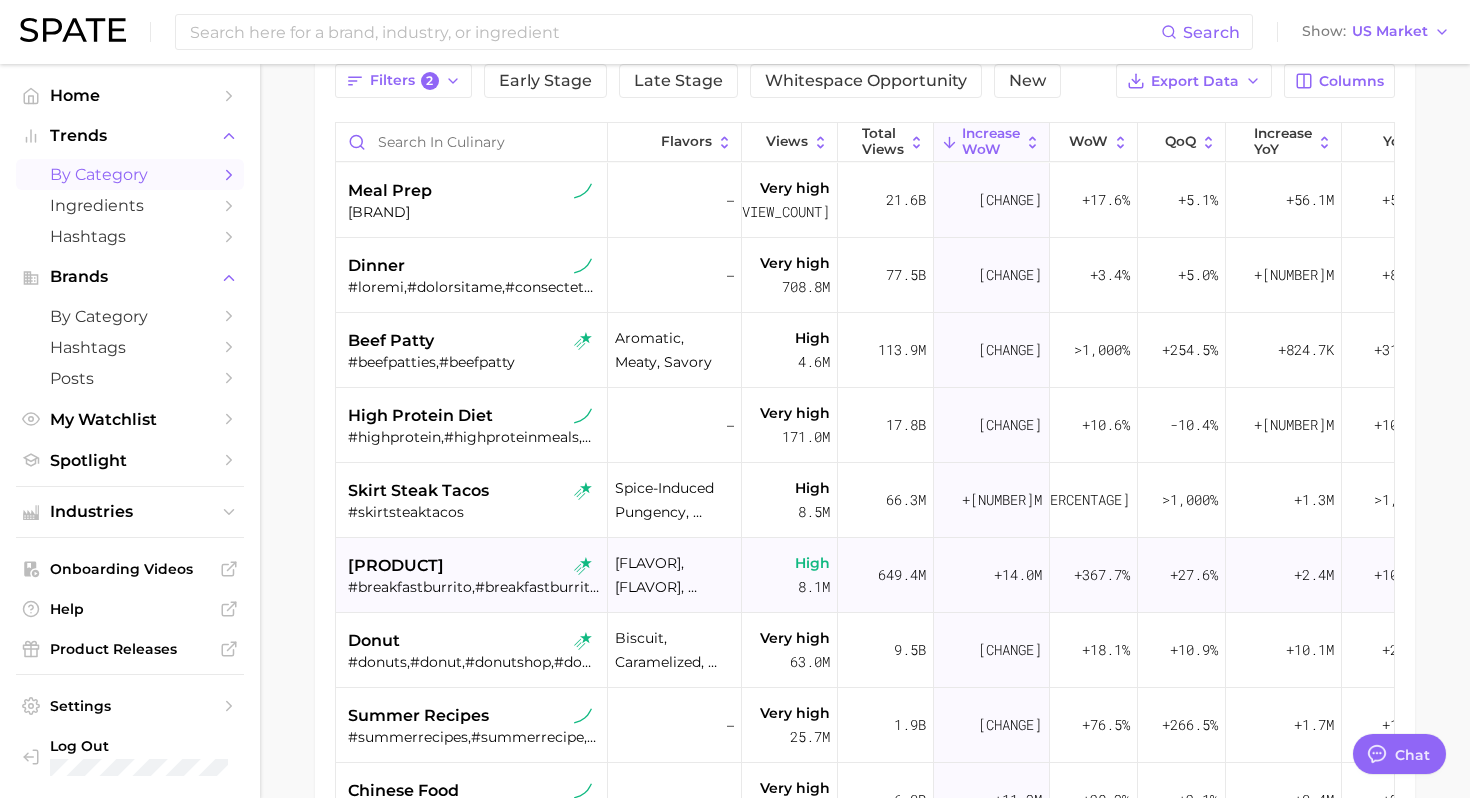 click on "[PRODUCT]" at bounding box center [396, 566] 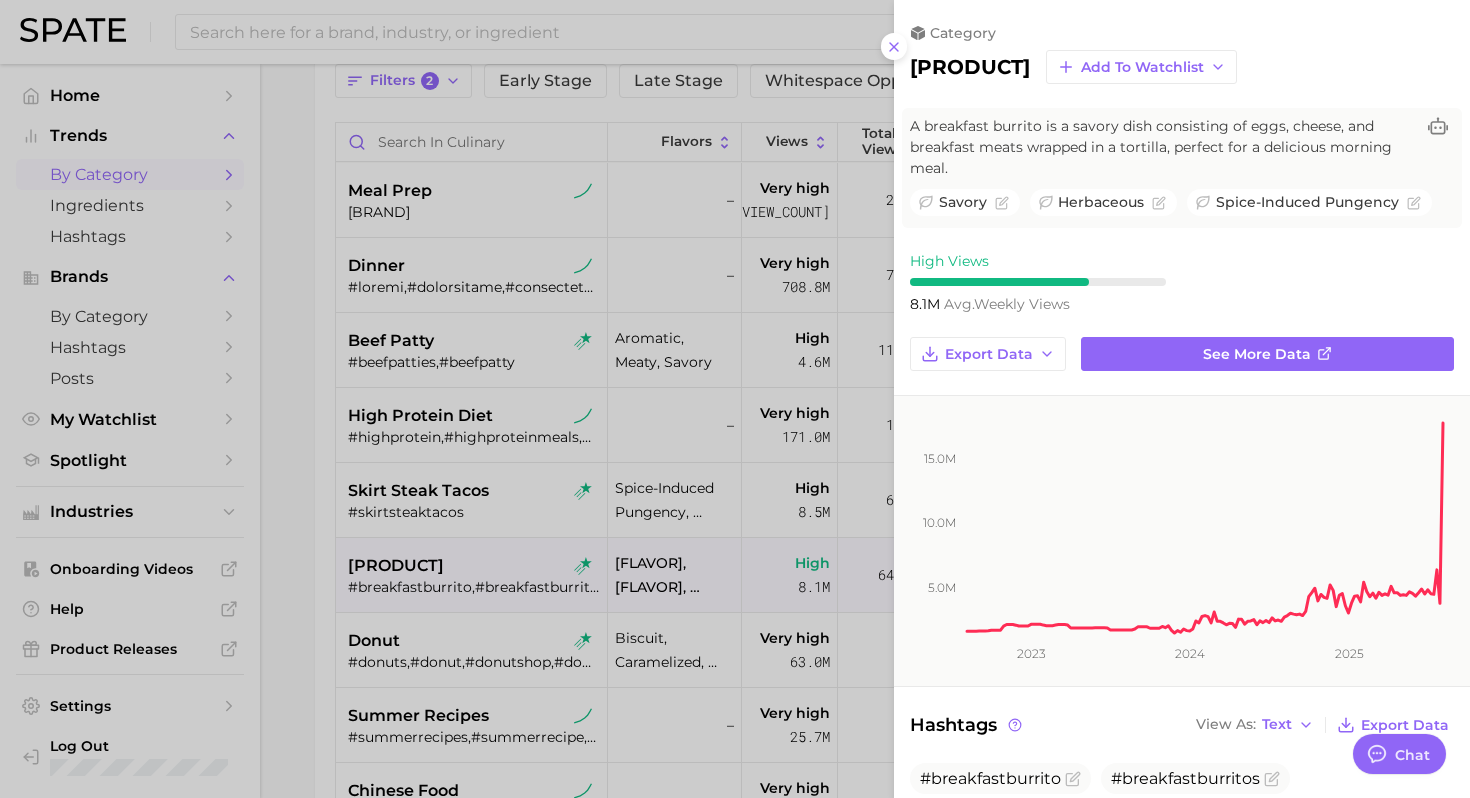 scroll, scrollTop: 0, scrollLeft: 0, axis: both 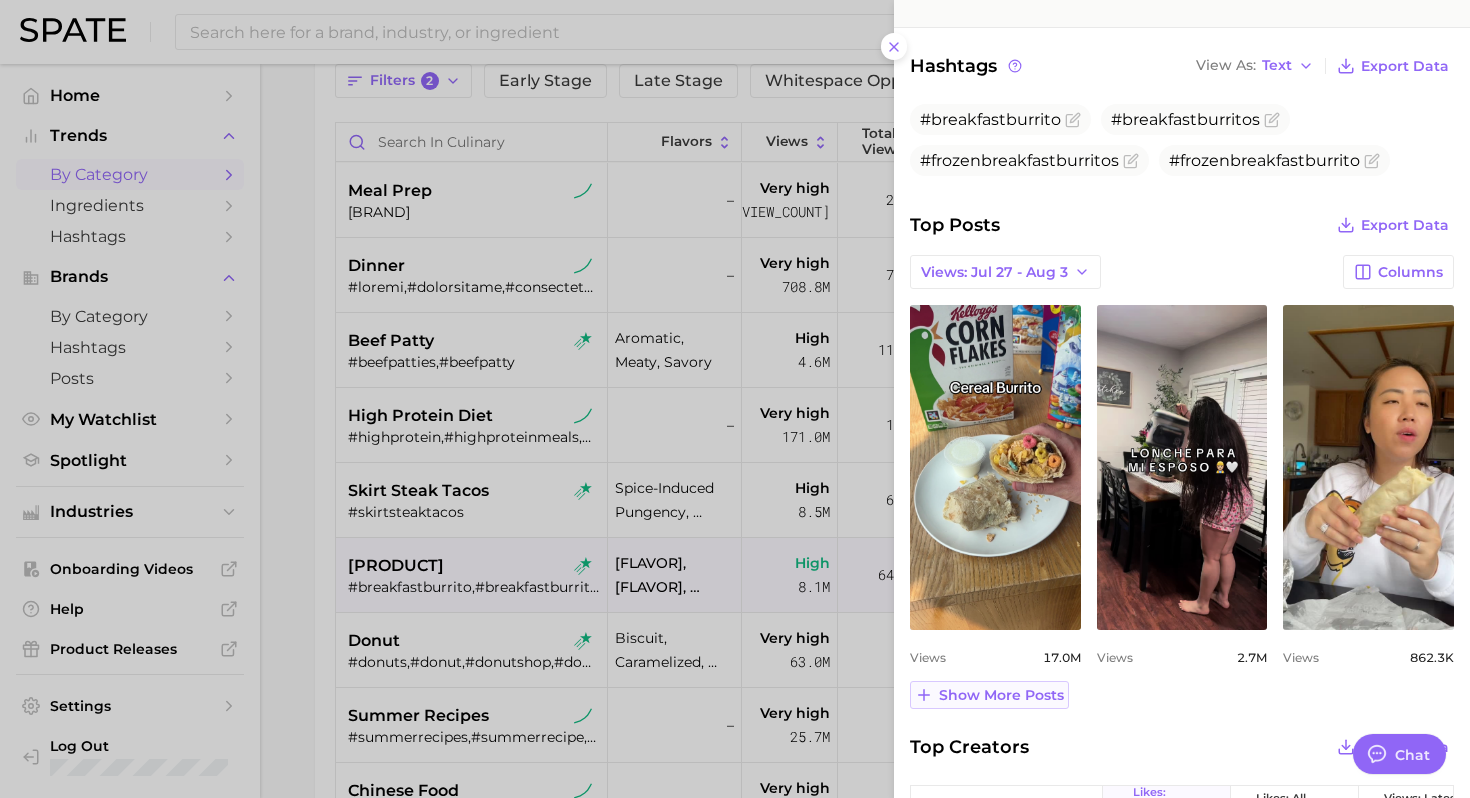 click on "Show more posts" at bounding box center [1001, 695] 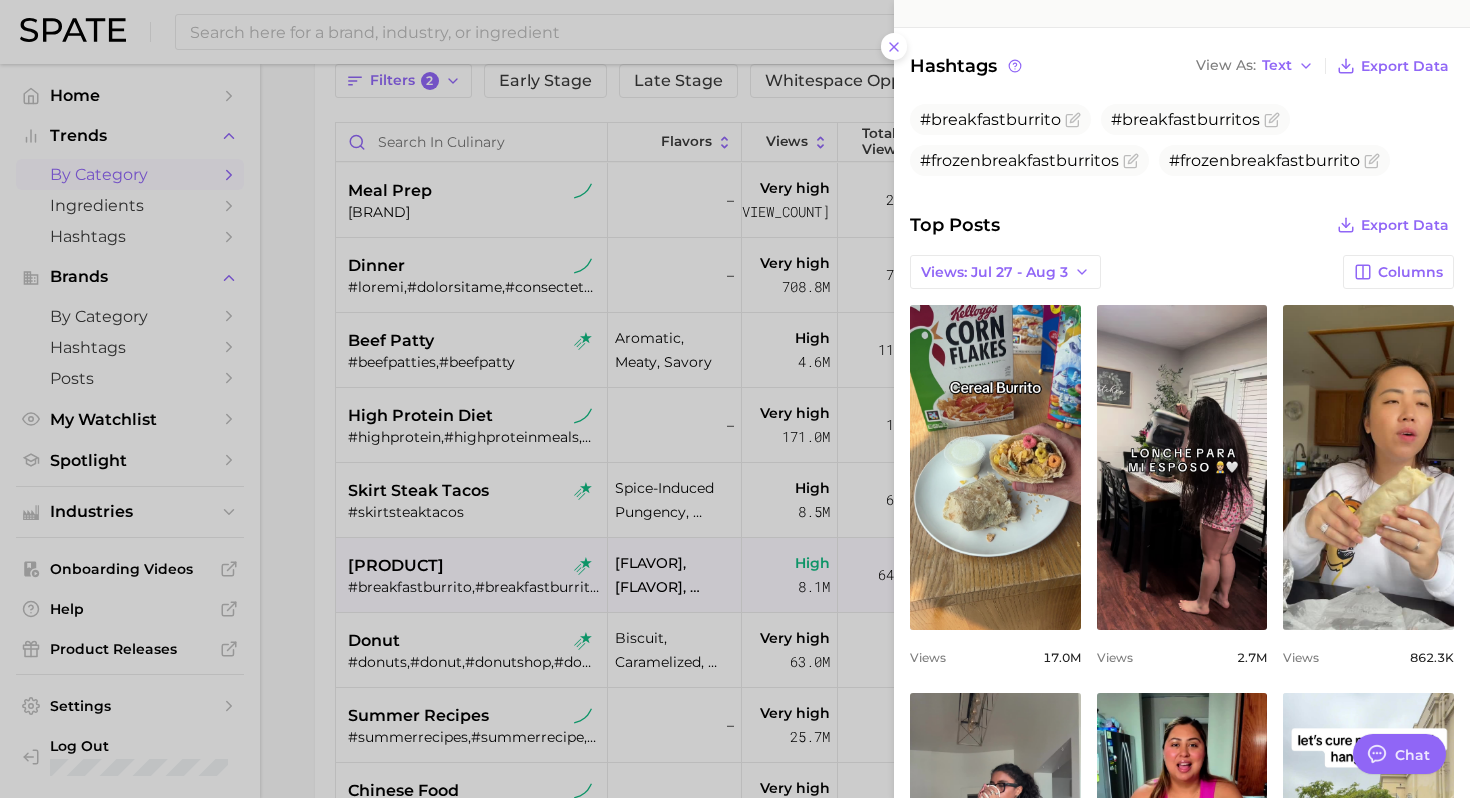 scroll, scrollTop: 0, scrollLeft: 0, axis: both 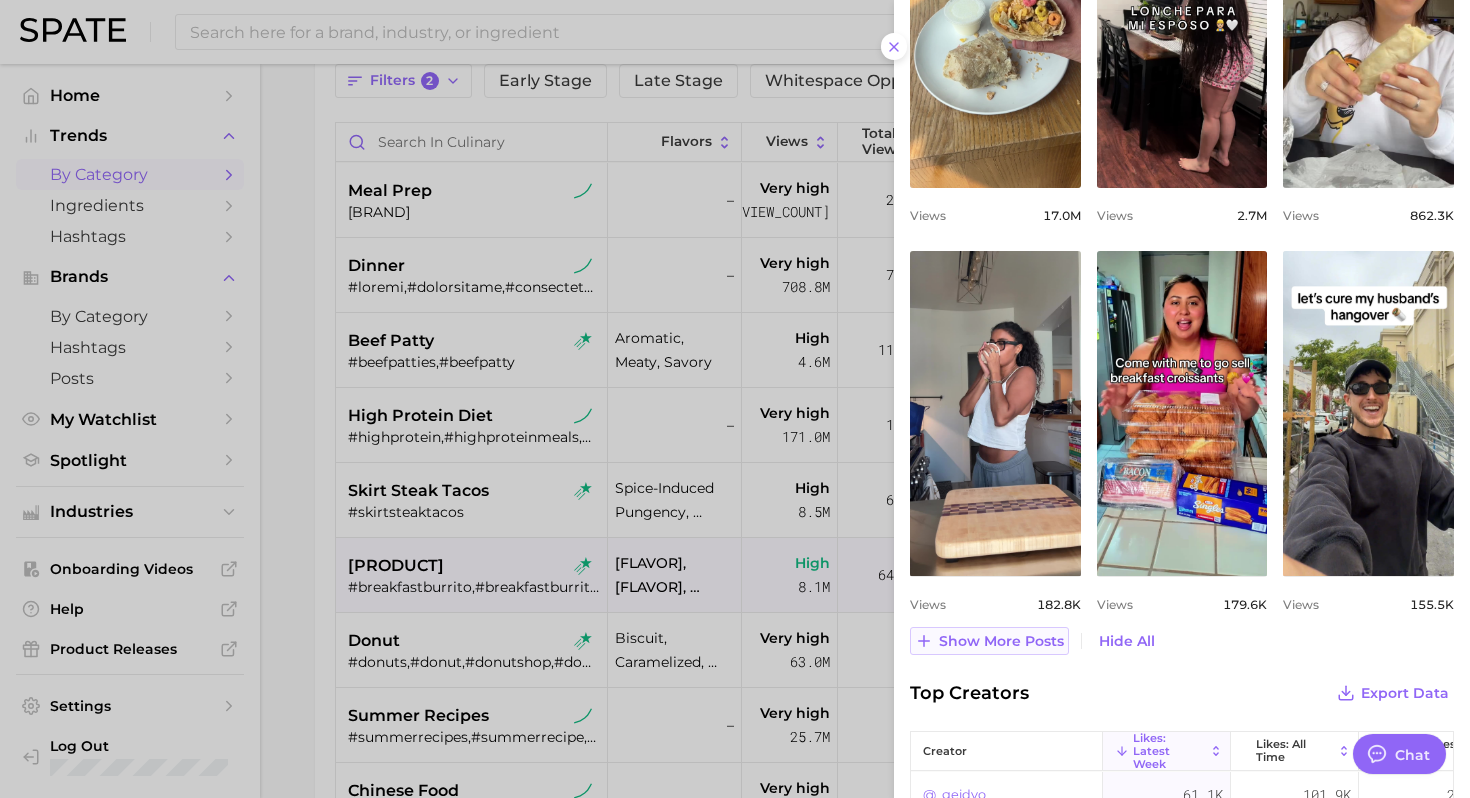 click on "Show more posts" at bounding box center [1001, 641] 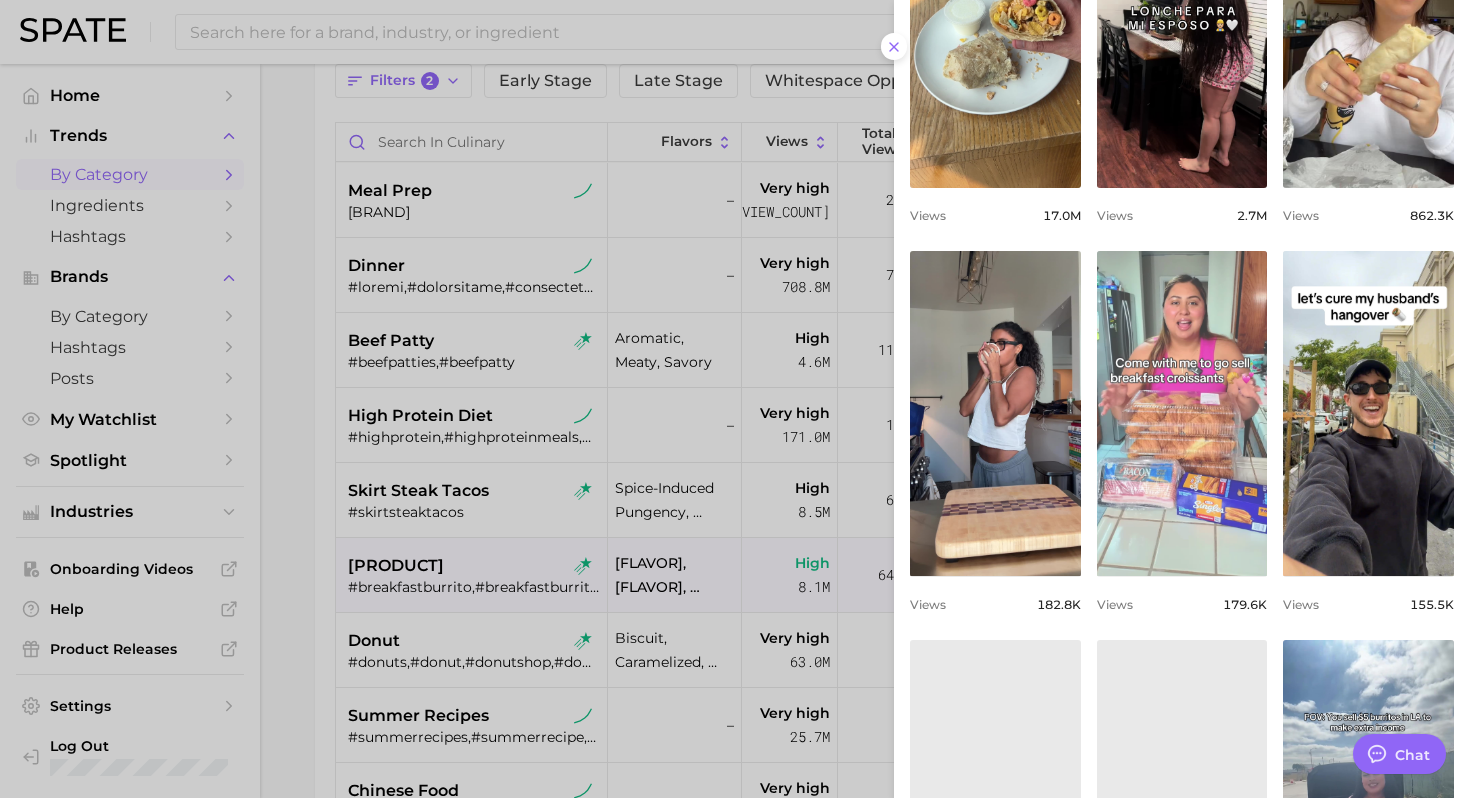 scroll, scrollTop: 0, scrollLeft: 0, axis: both 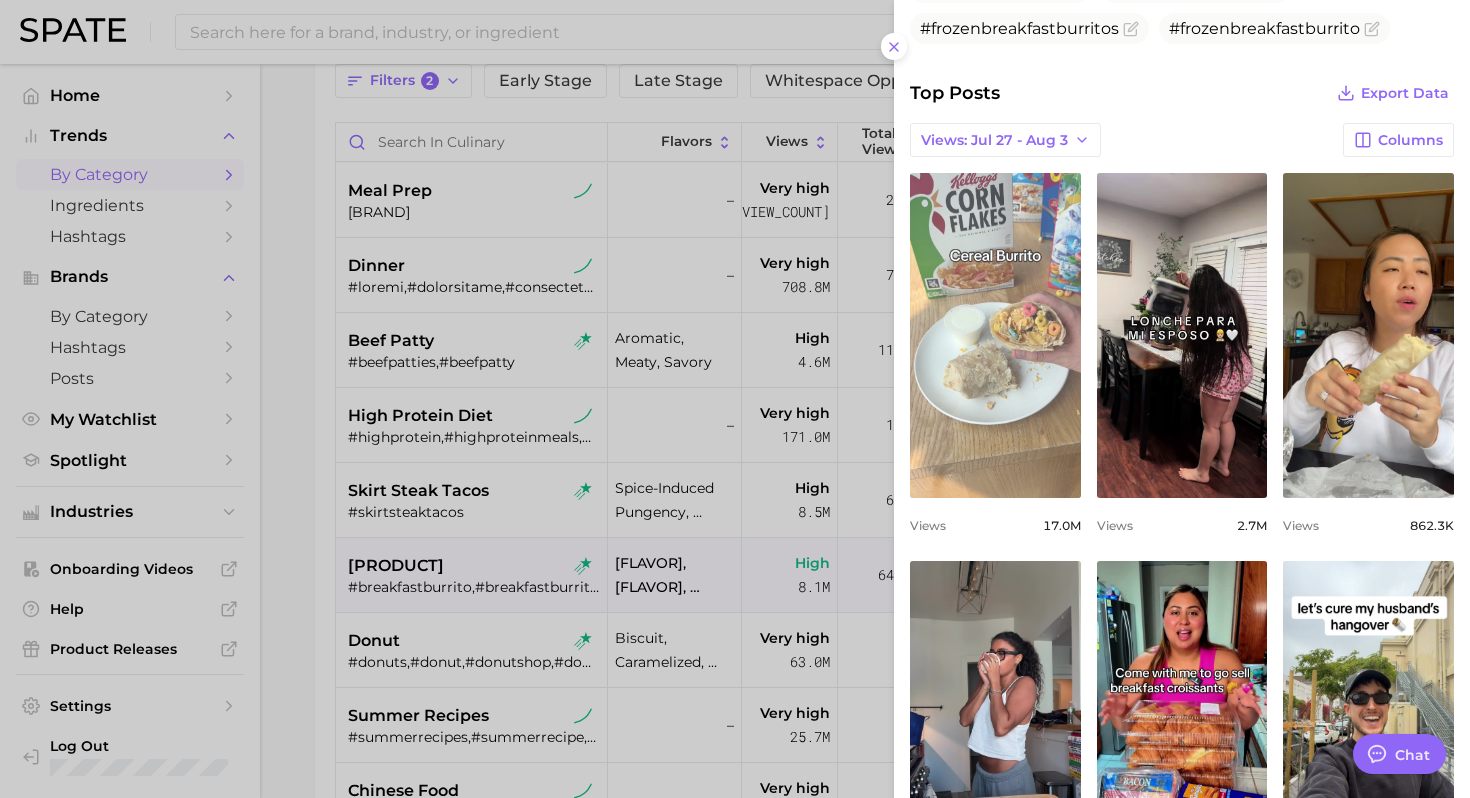 click on "view post on TikTok" at bounding box center (995, 335) 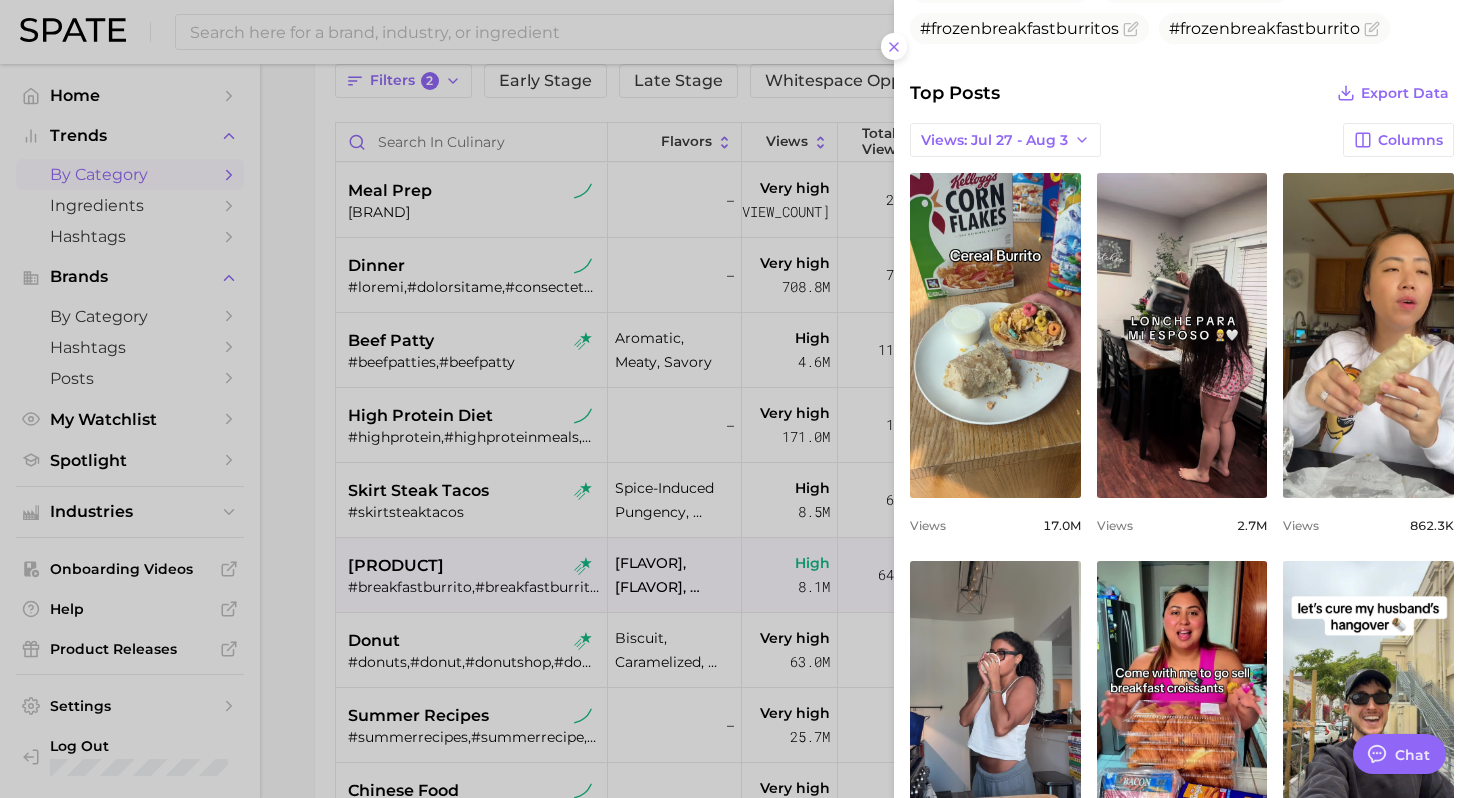 click at bounding box center (735, 399) 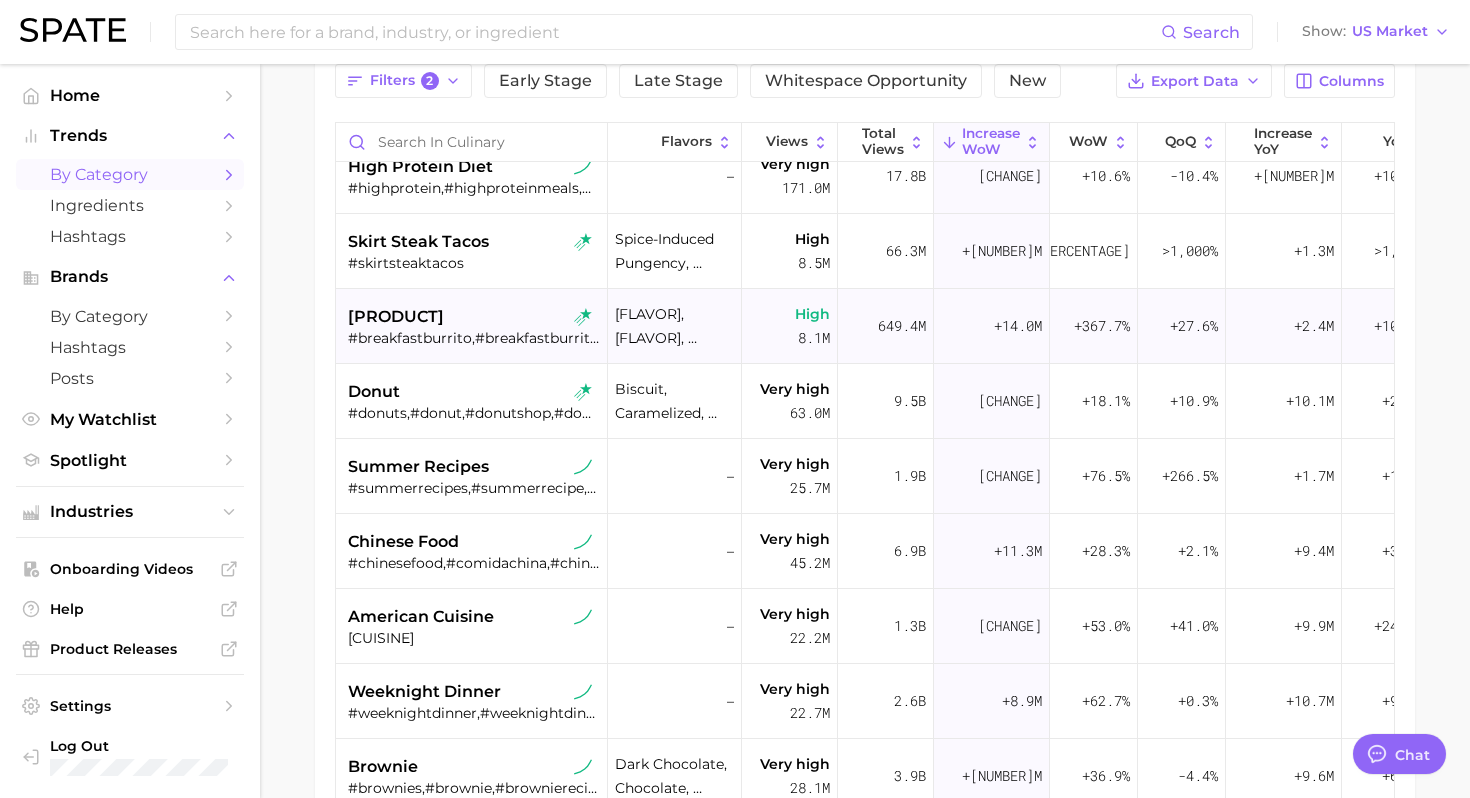 scroll, scrollTop: 266, scrollLeft: 0, axis: vertical 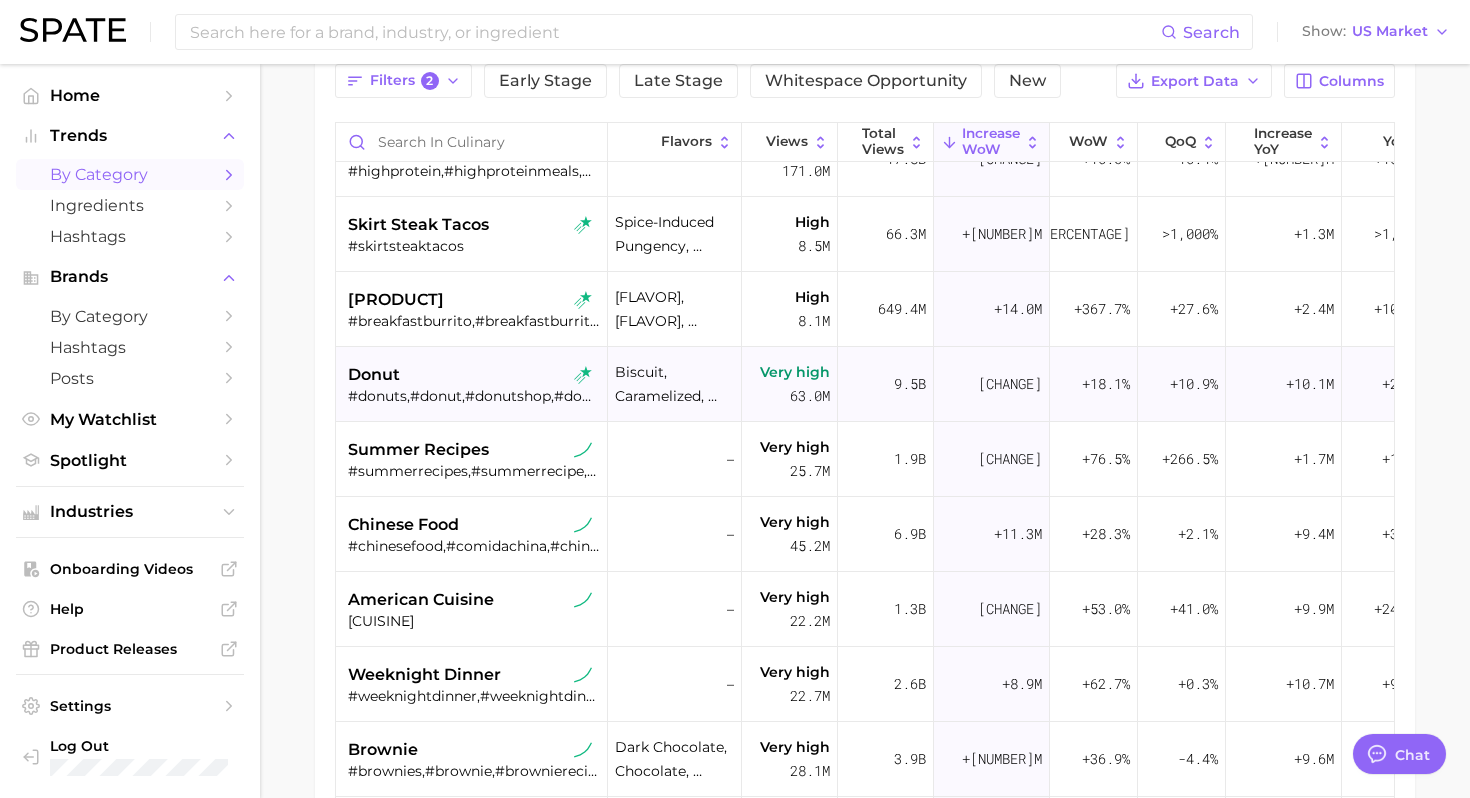 click on "donut" at bounding box center (474, 375) 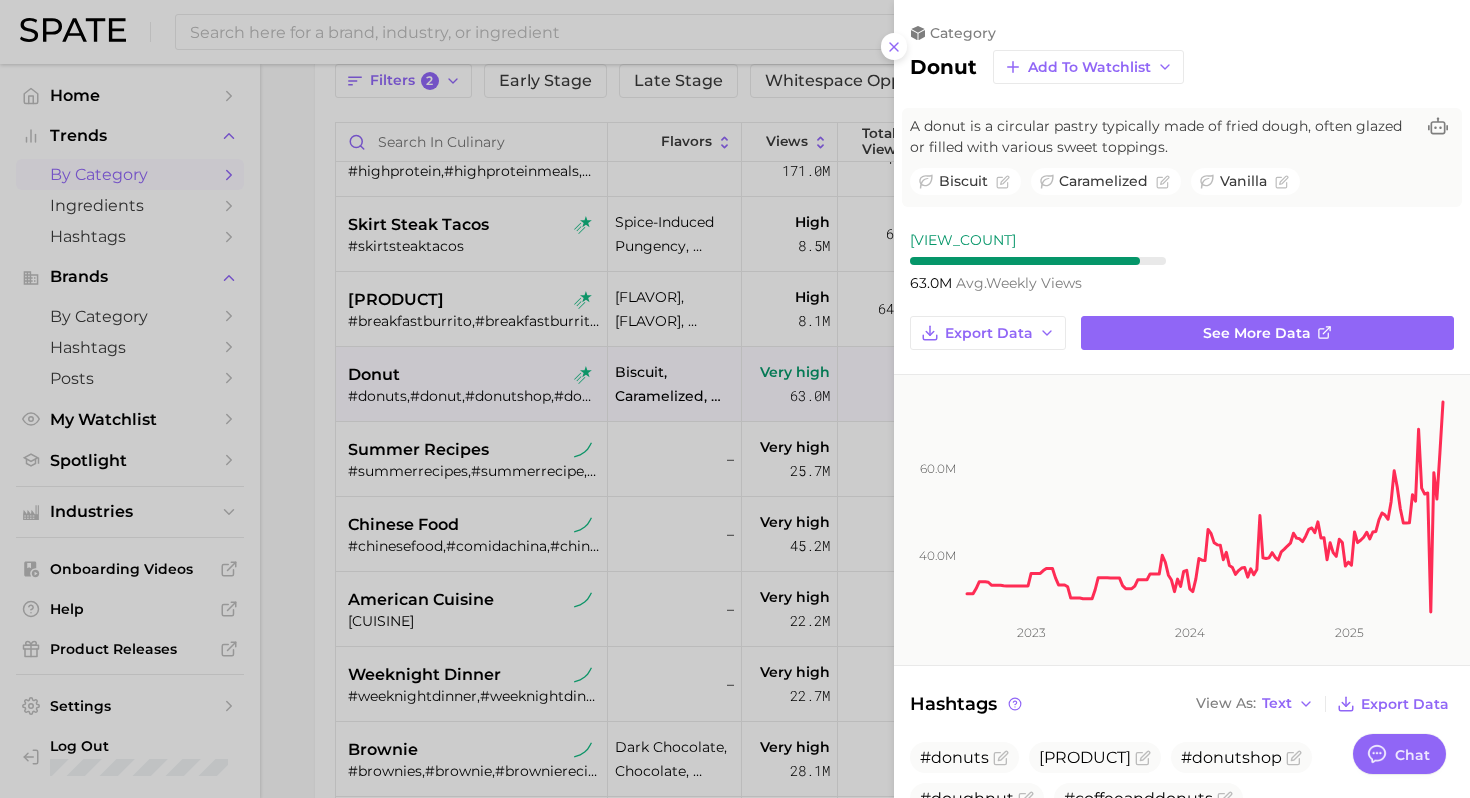 scroll, scrollTop: 0, scrollLeft: 0, axis: both 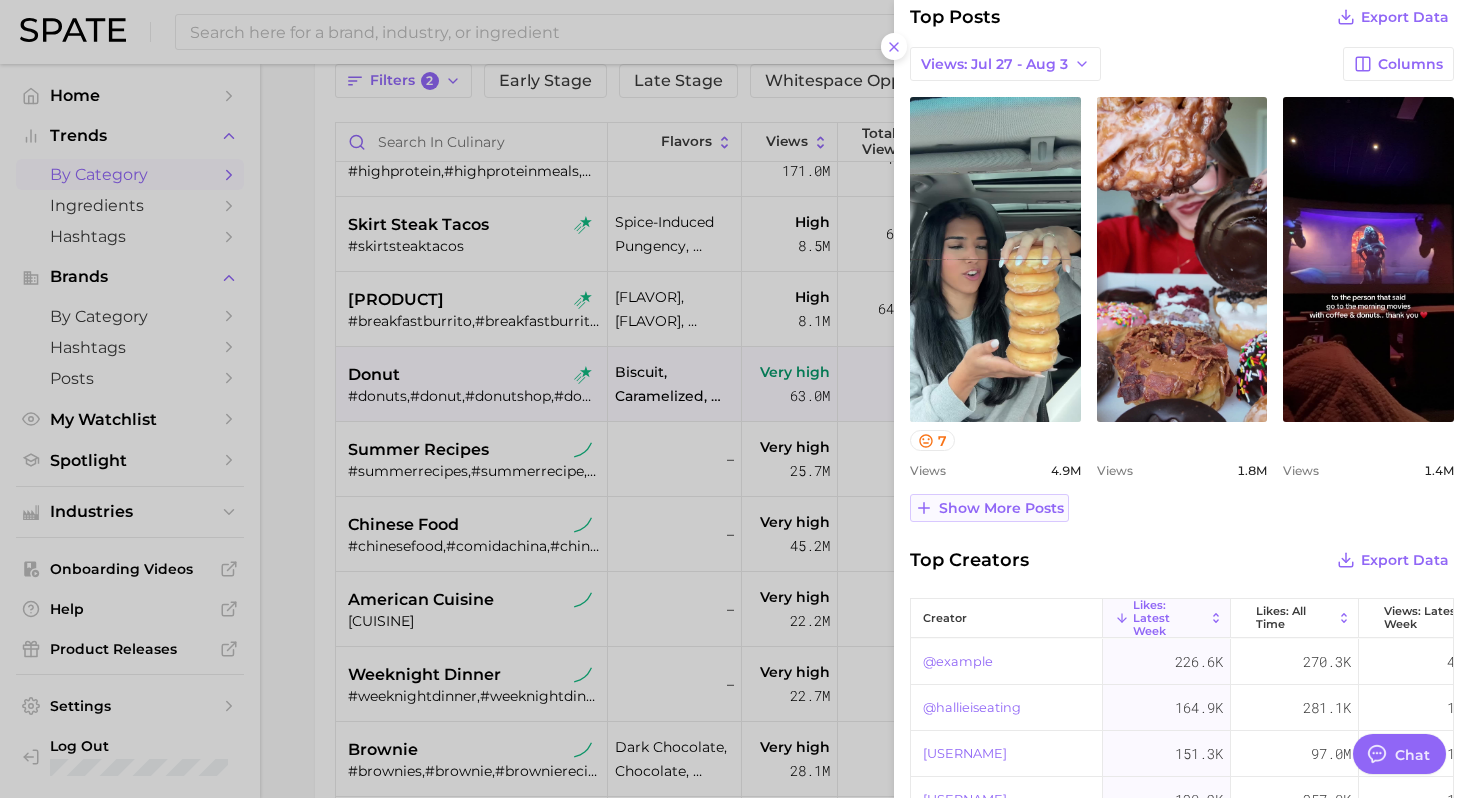 click on "Show more posts" at bounding box center (1001, 508) 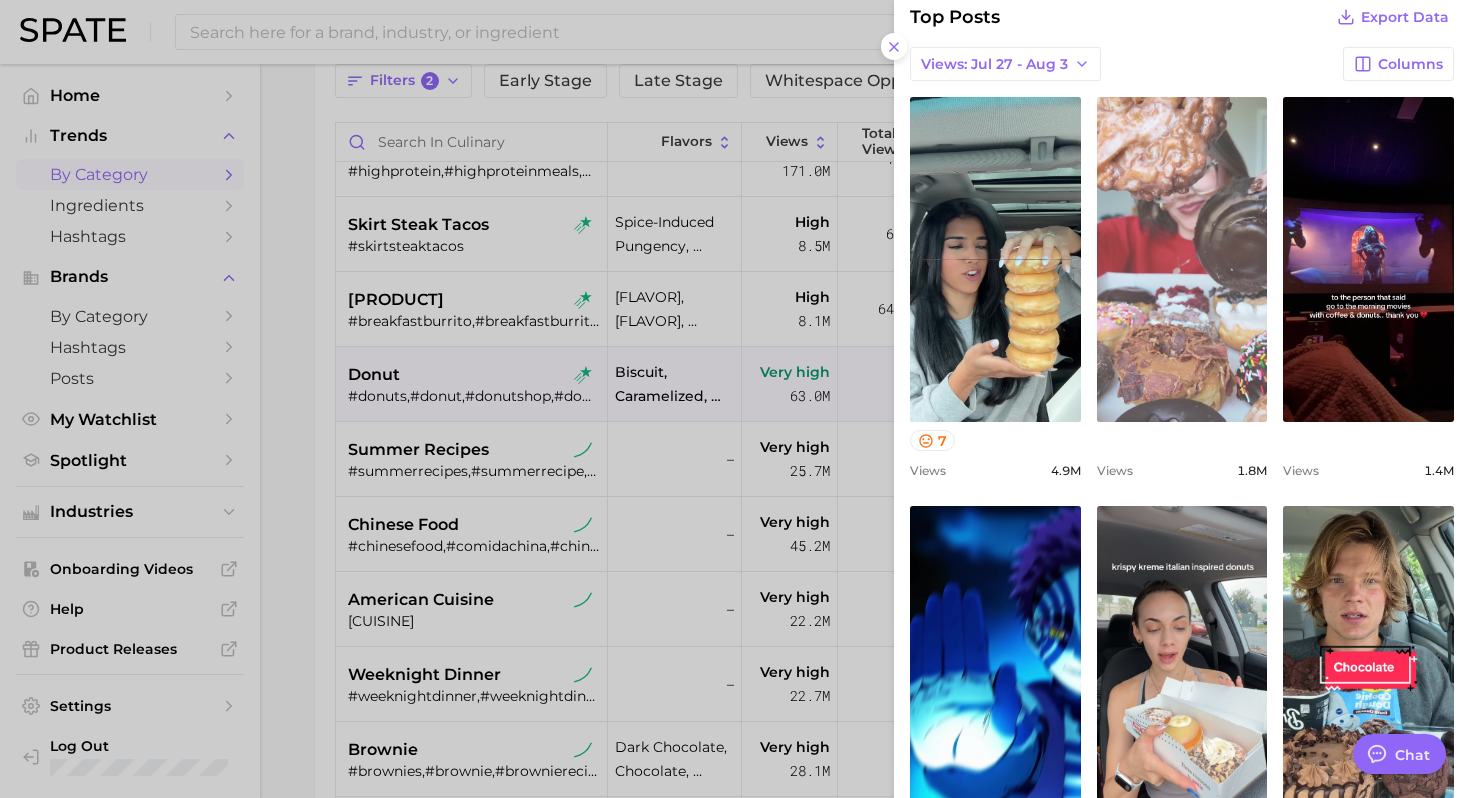 scroll, scrollTop: 0, scrollLeft: 0, axis: both 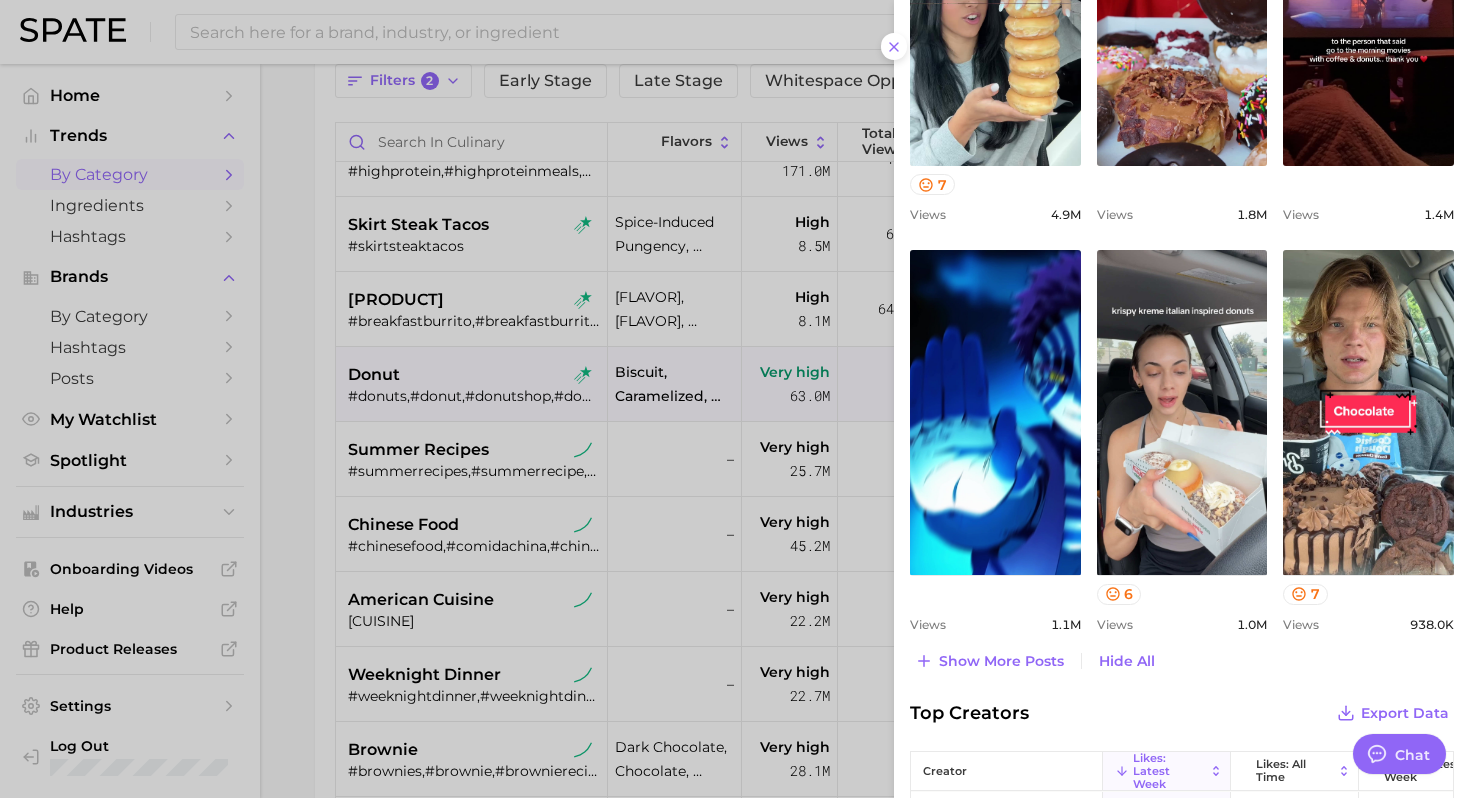 click at bounding box center (735, 399) 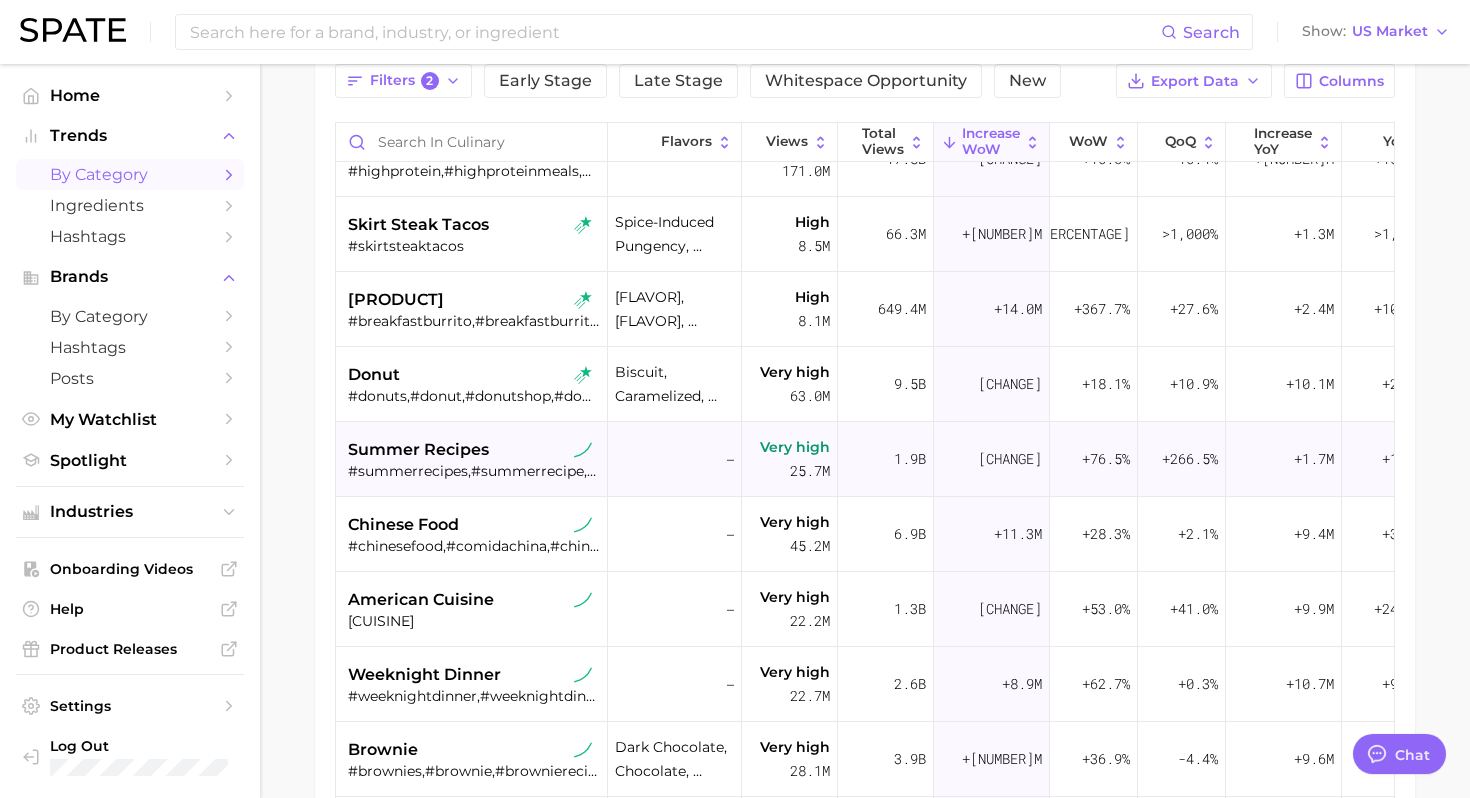 click on "summer recipes" at bounding box center (474, 450) 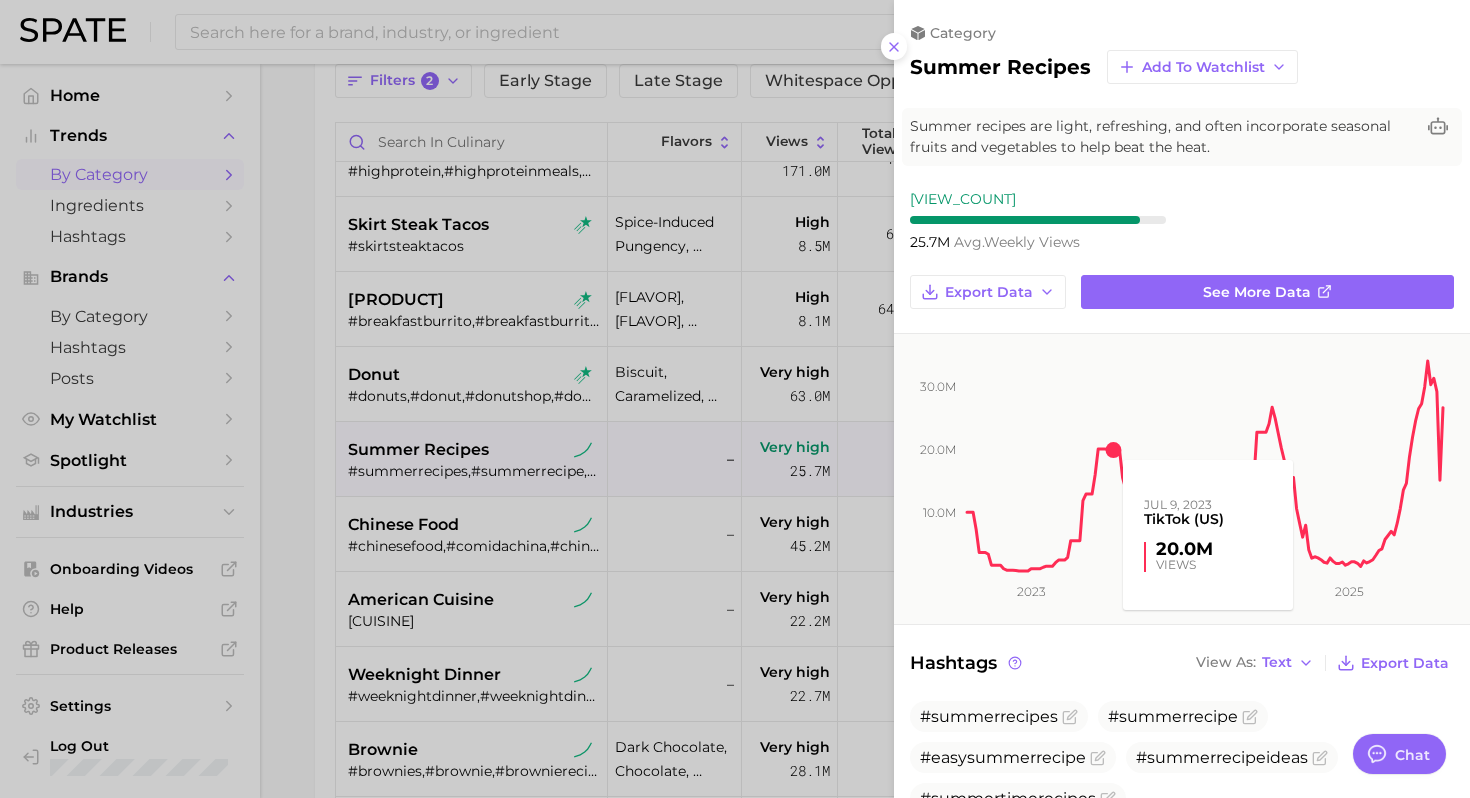 scroll, scrollTop: 0, scrollLeft: 0, axis: both 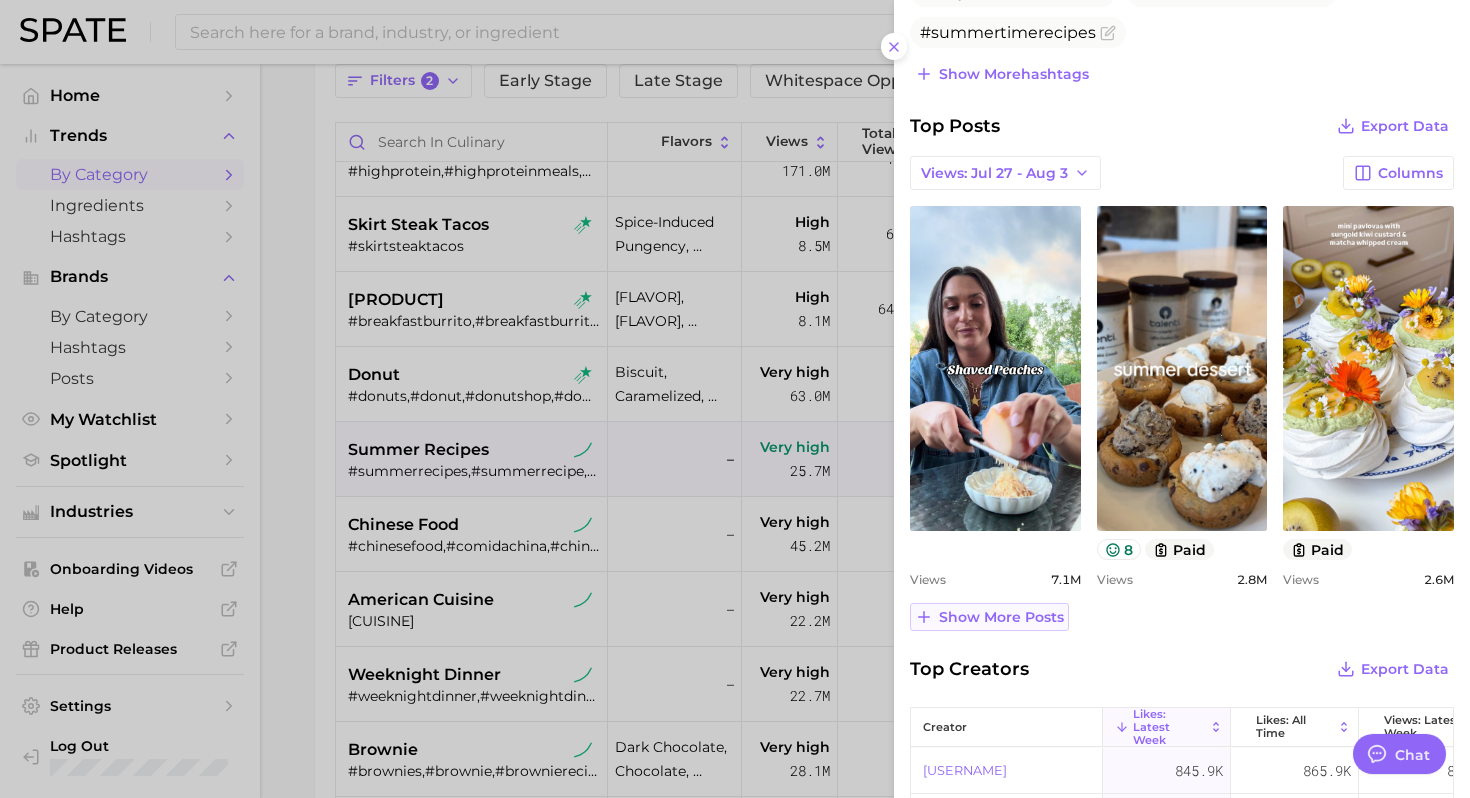 click on "Show more posts" at bounding box center [1001, 617] 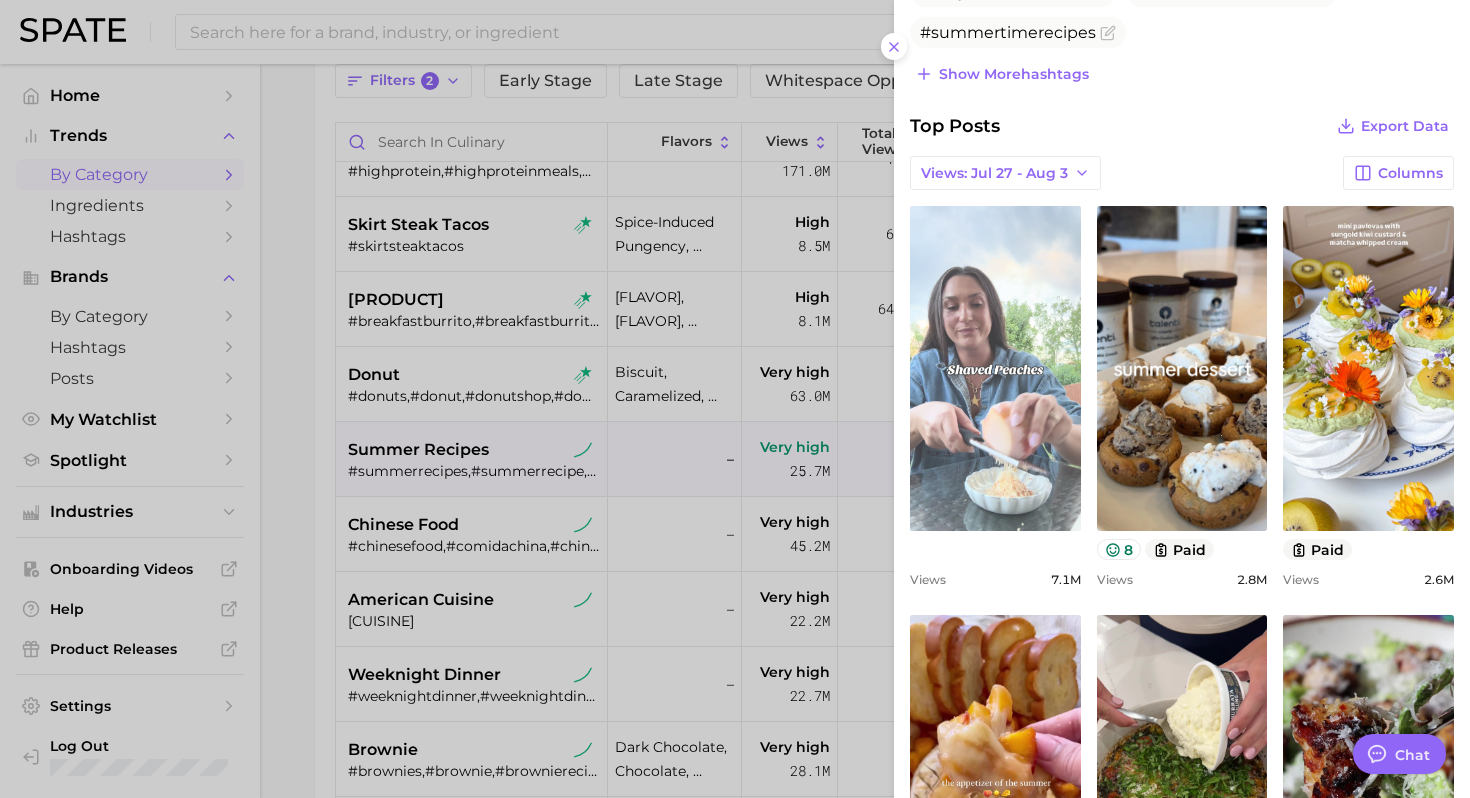 scroll, scrollTop: 0, scrollLeft: 0, axis: both 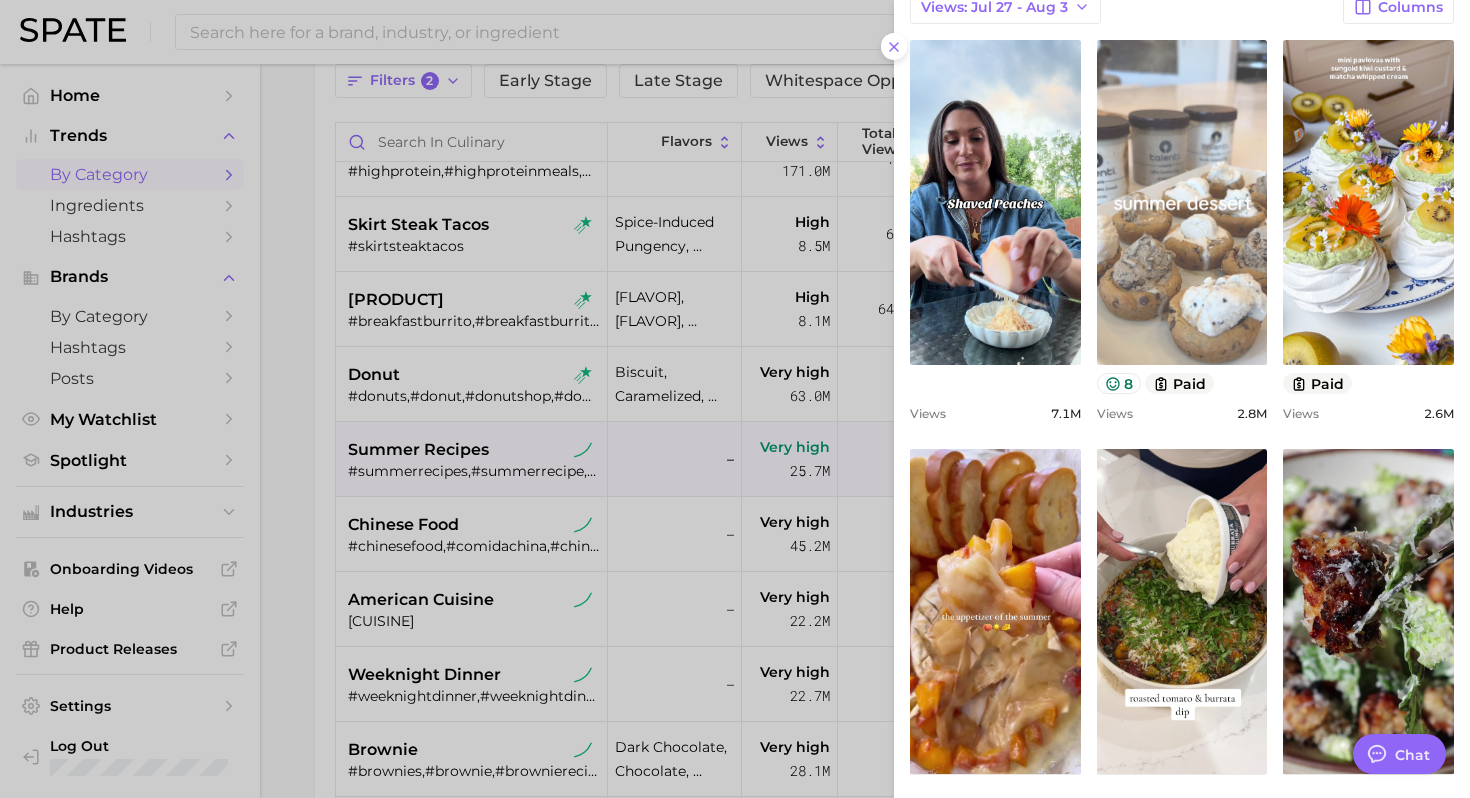click on "view post on TikTok" at bounding box center [1182, 202] 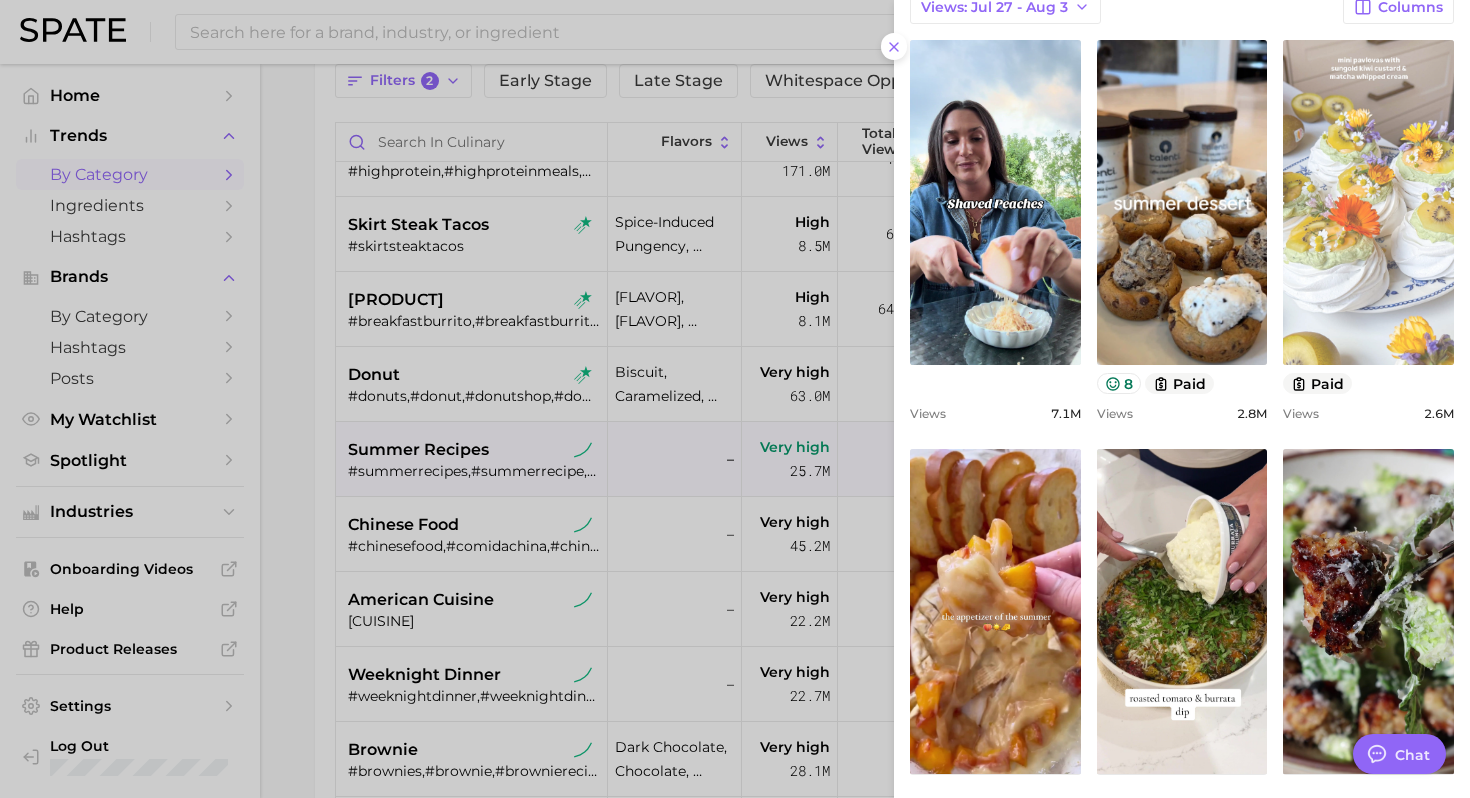 click on "view post on TikTok" at bounding box center [1368, 202] 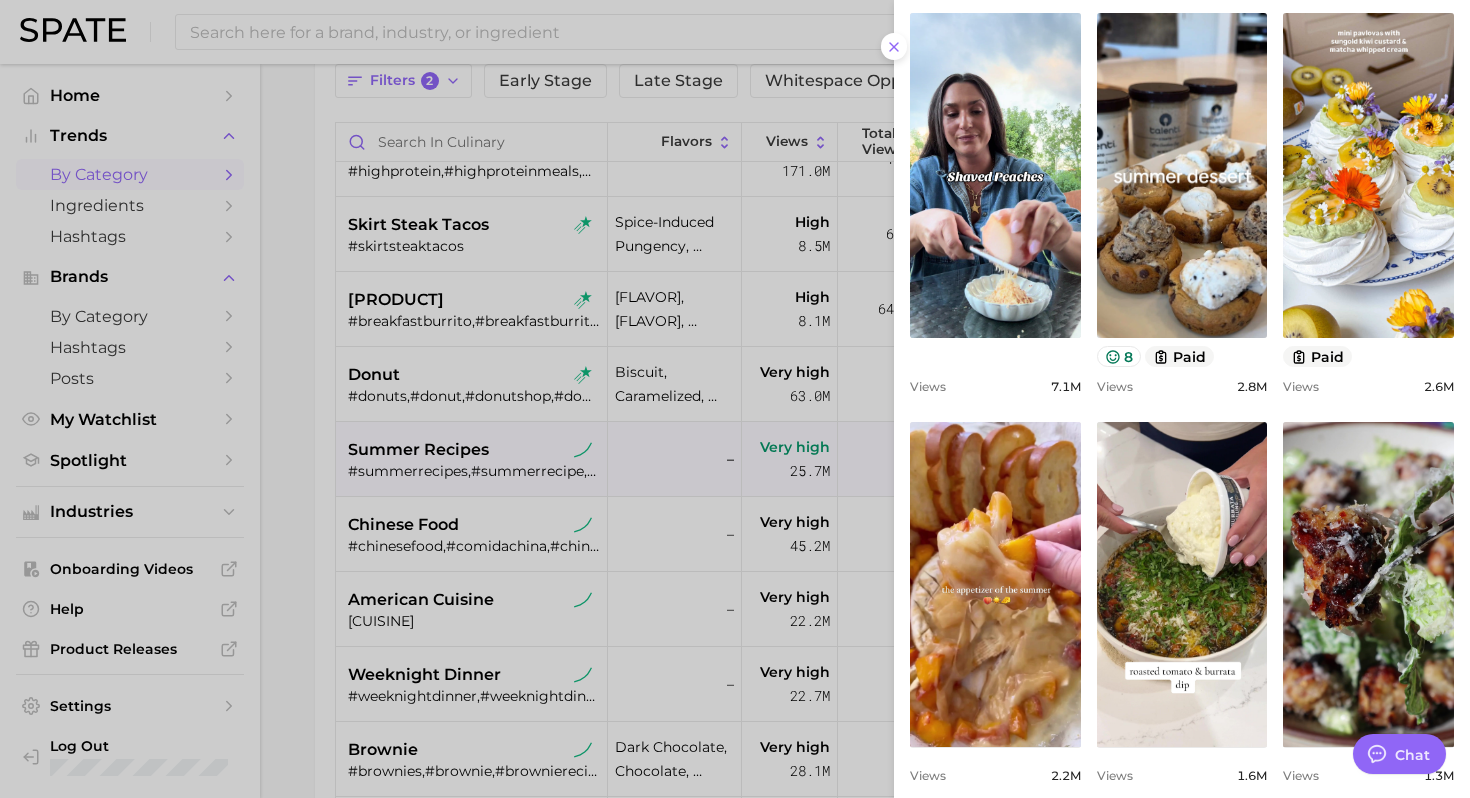 scroll, scrollTop: 930, scrollLeft: 0, axis: vertical 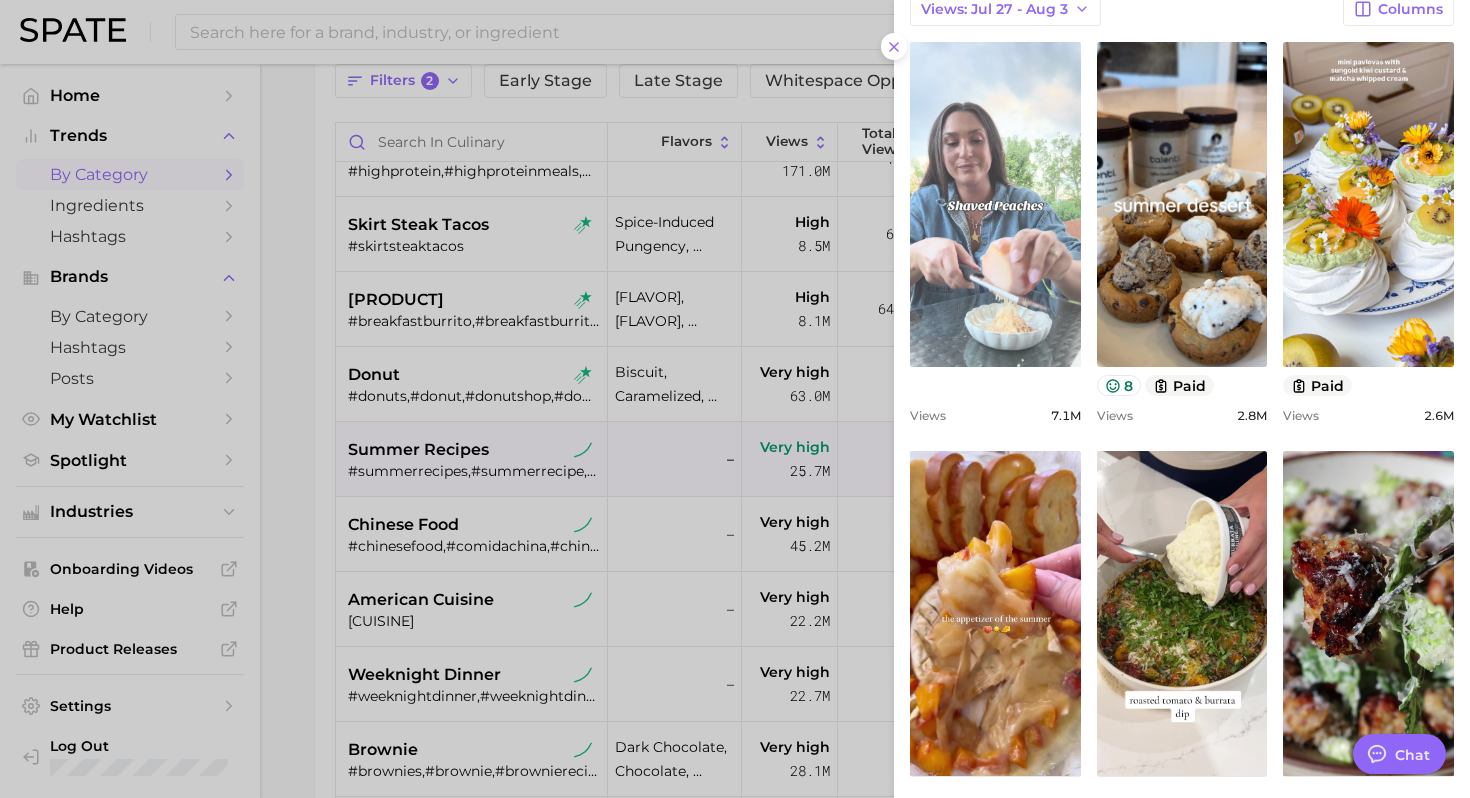click on "view post on TikTok" at bounding box center (995, 204) 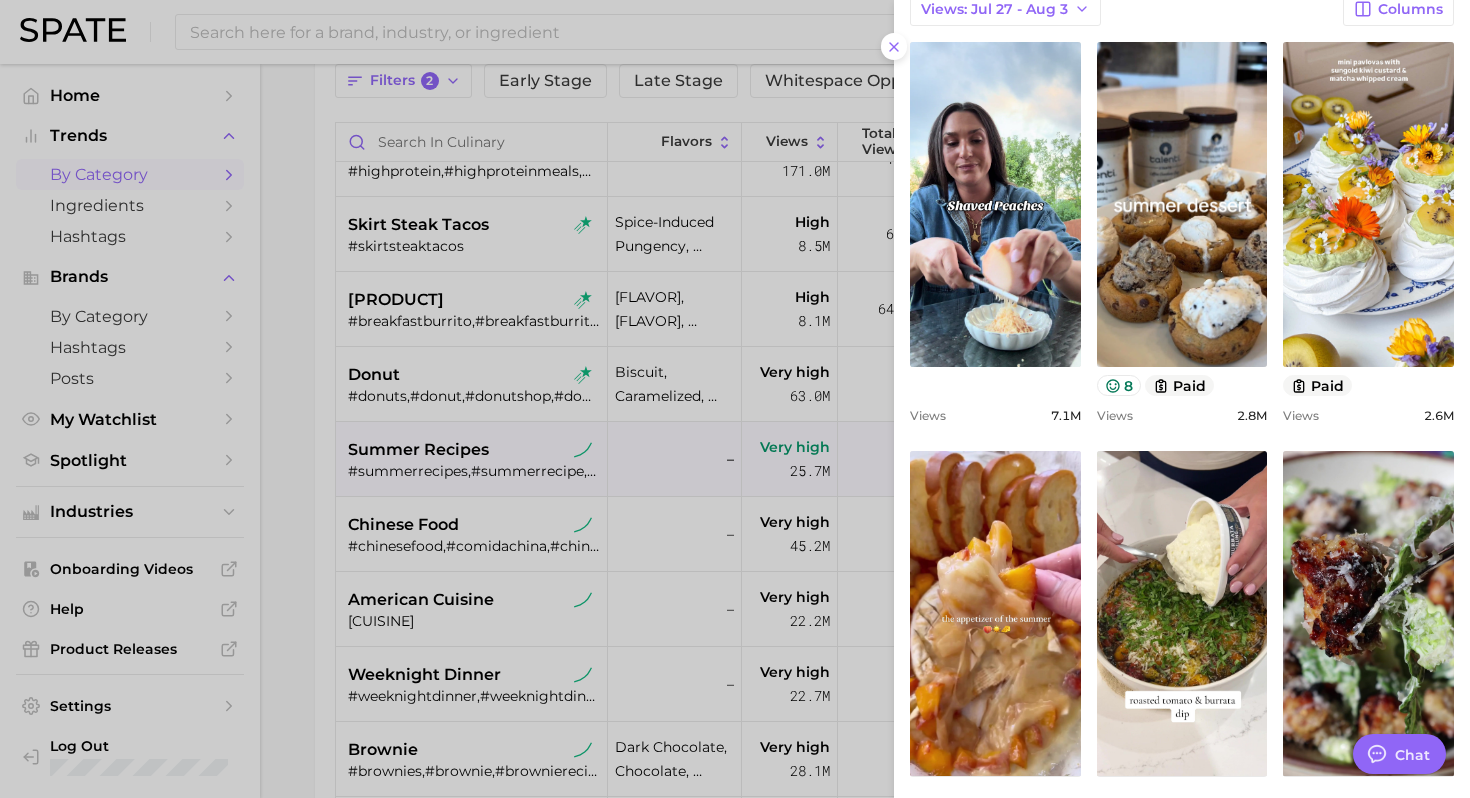click at bounding box center (735, 399) 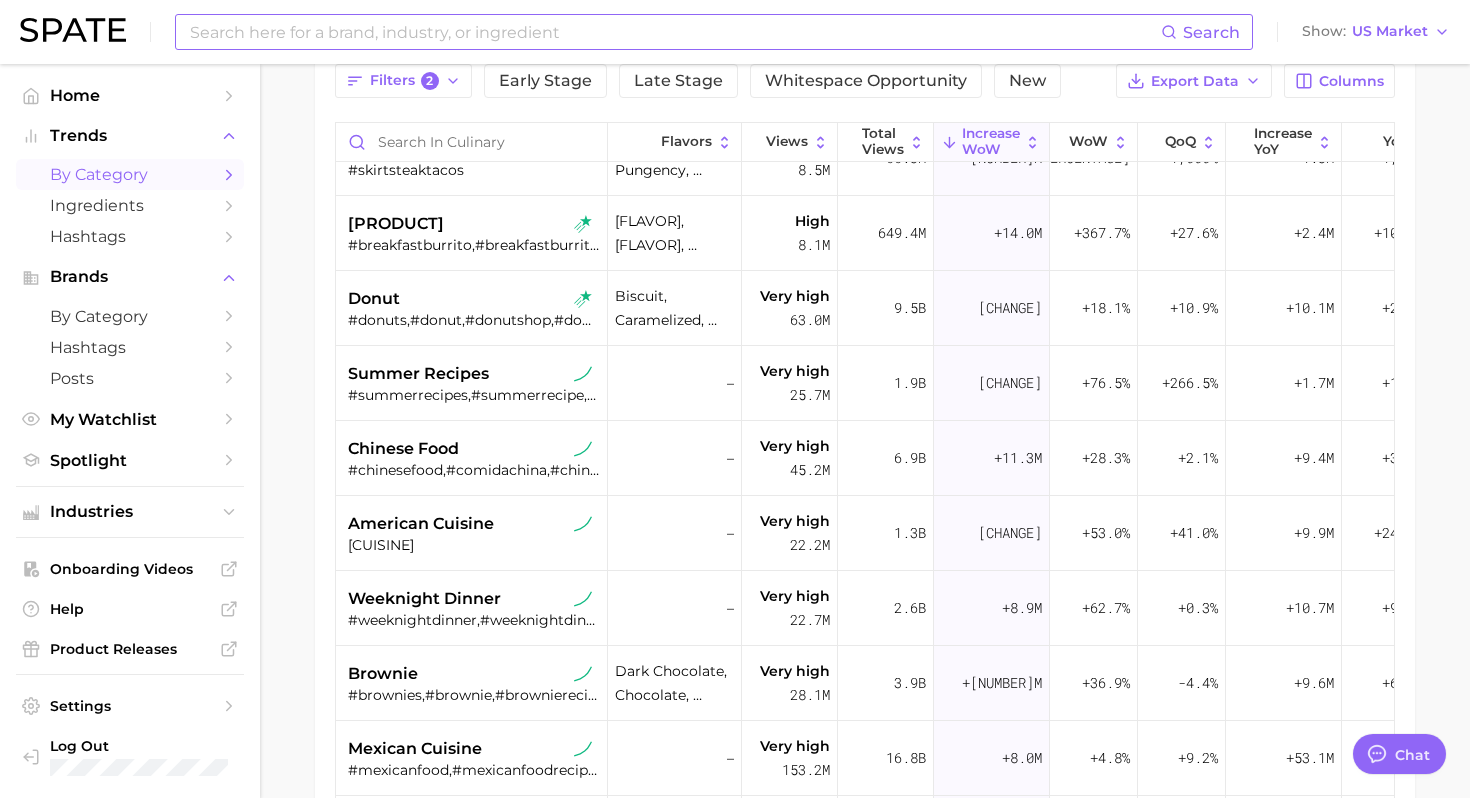 scroll, scrollTop: 352, scrollLeft: 0, axis: vertical 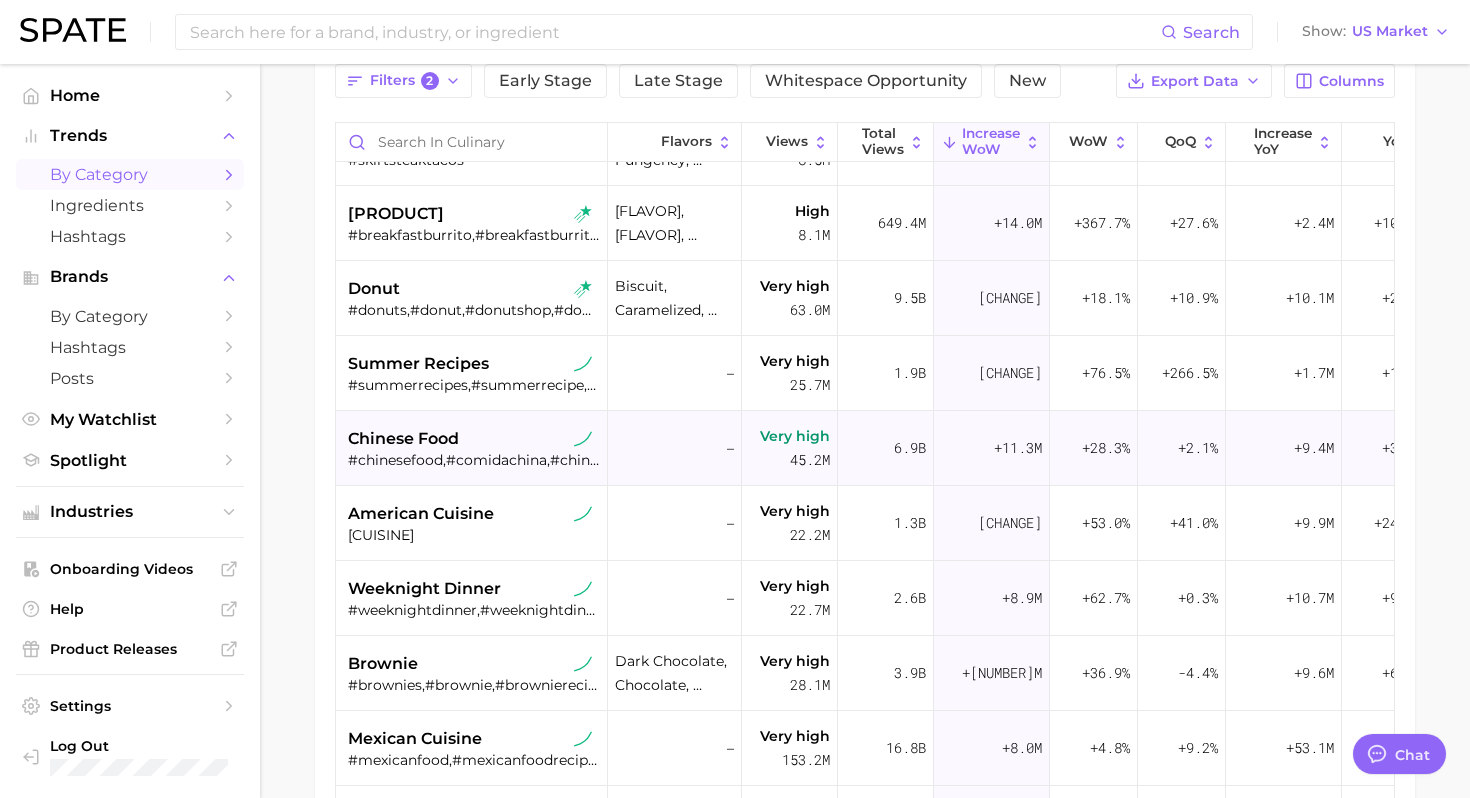 click on "chinese food" at bounding box center [474, 439] 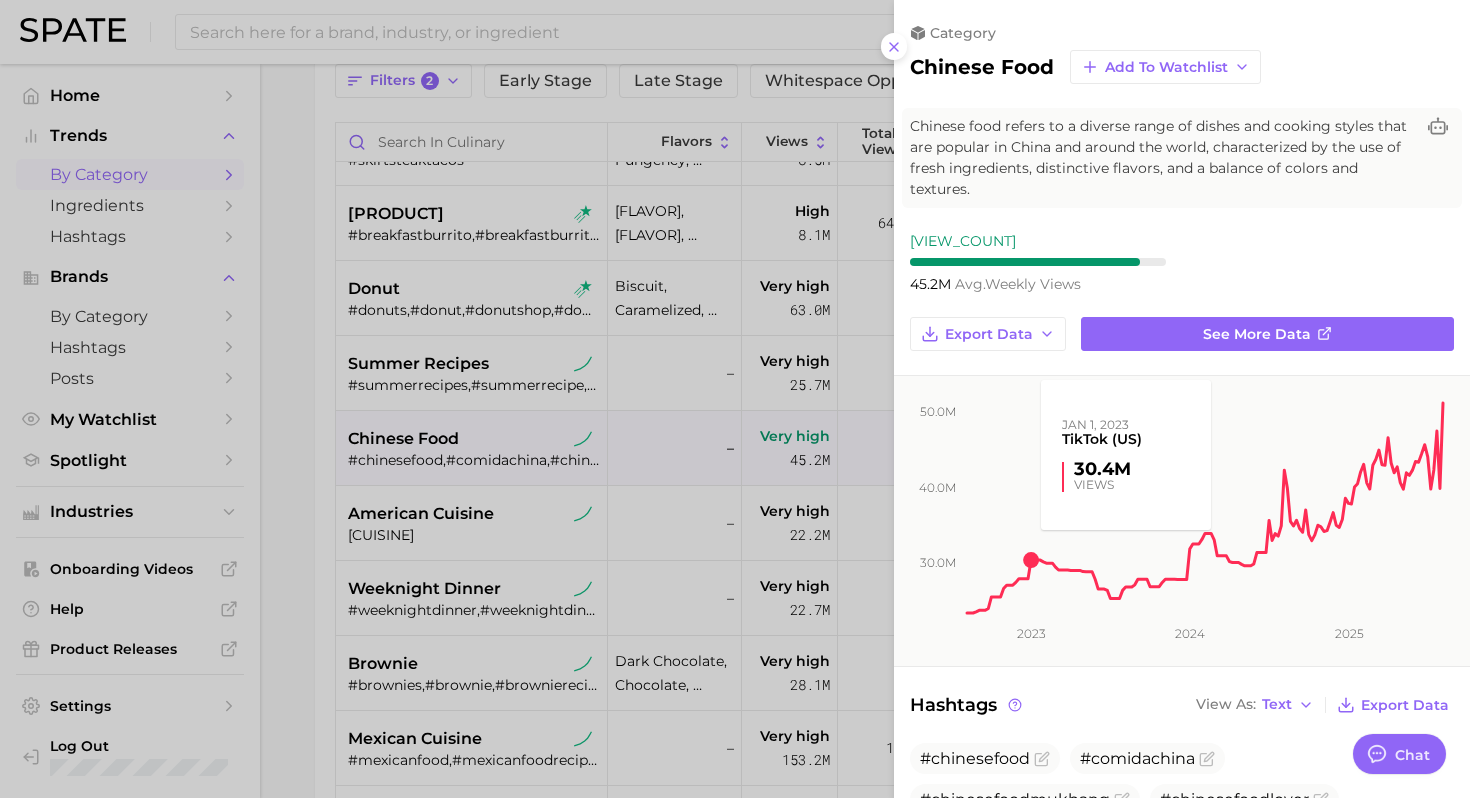 scroll, scrollTop: 0, scrollLeft: 0, axis: both 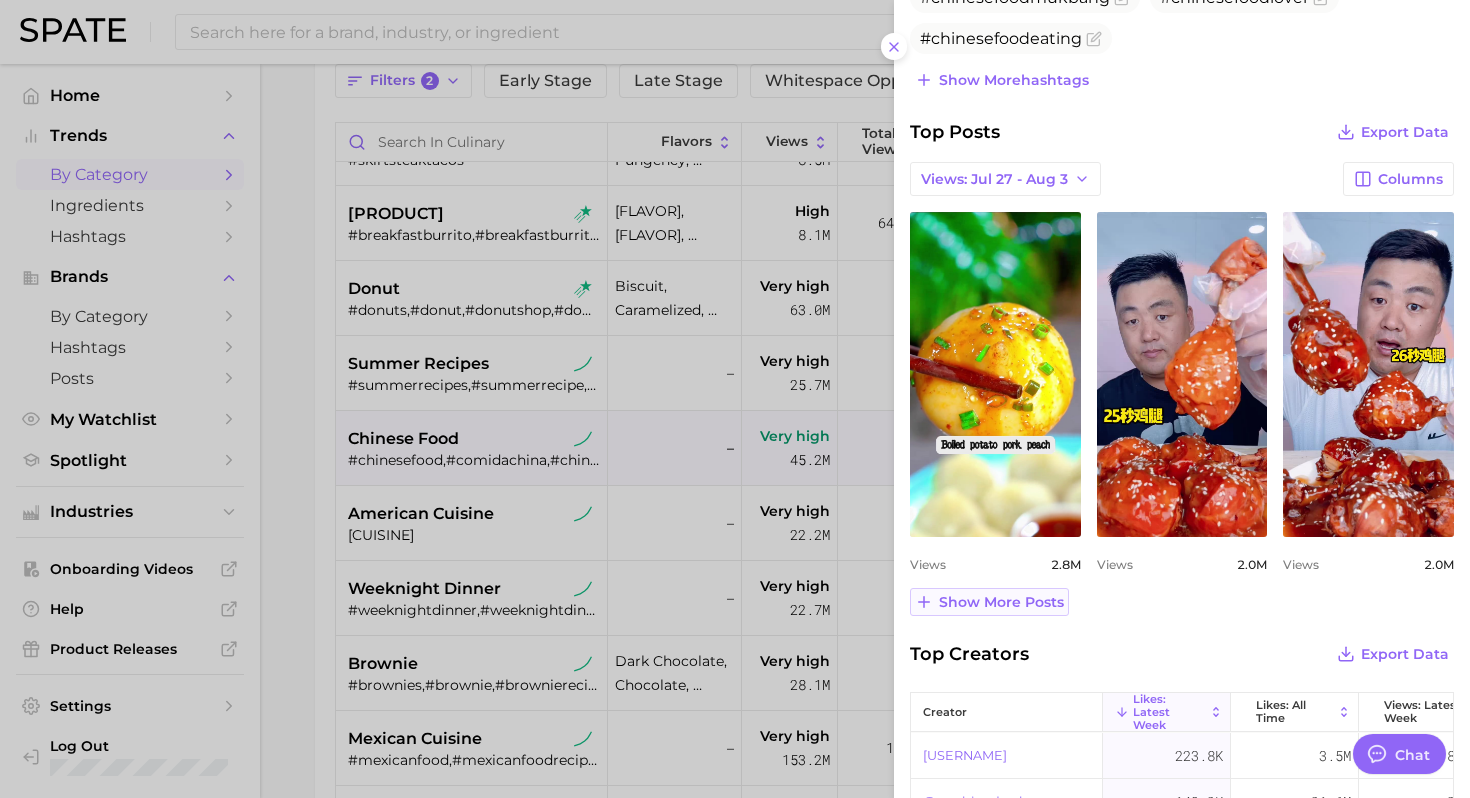 click on "Show more posts" at bounding box center (989, 602) 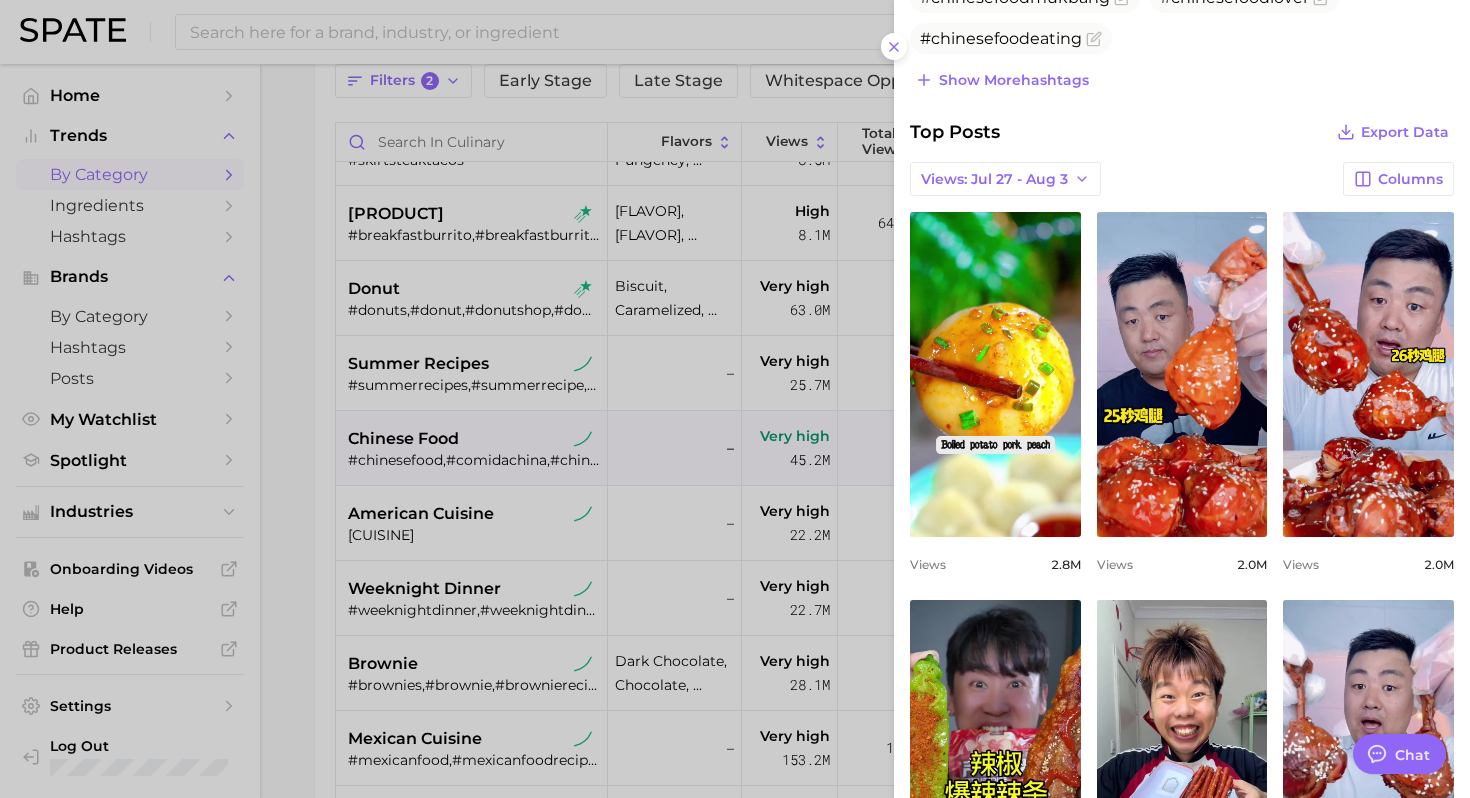 scroll, scrollTop: 0, scrollLeft: 0, axis: both 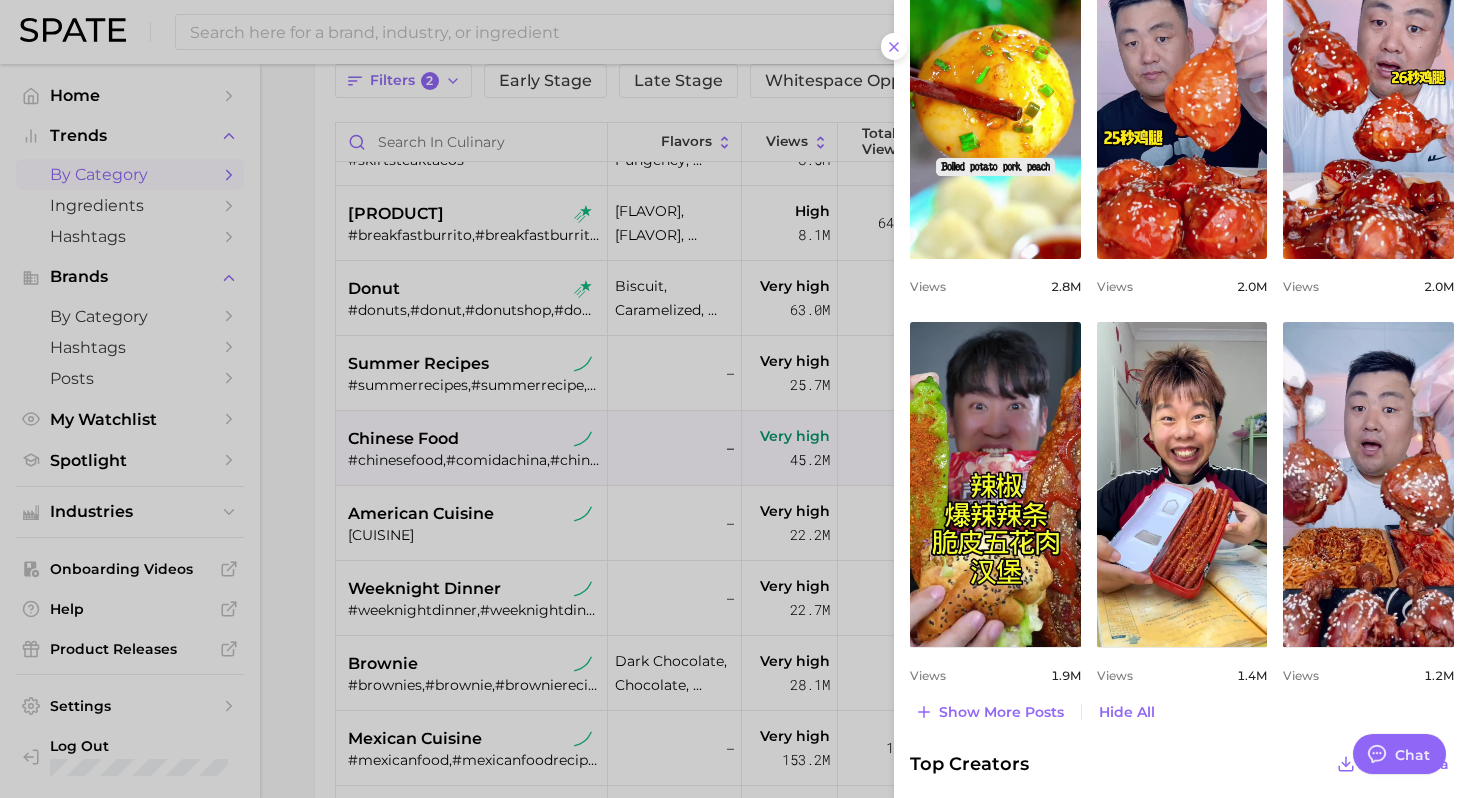 click at bounding box center [735, 399] 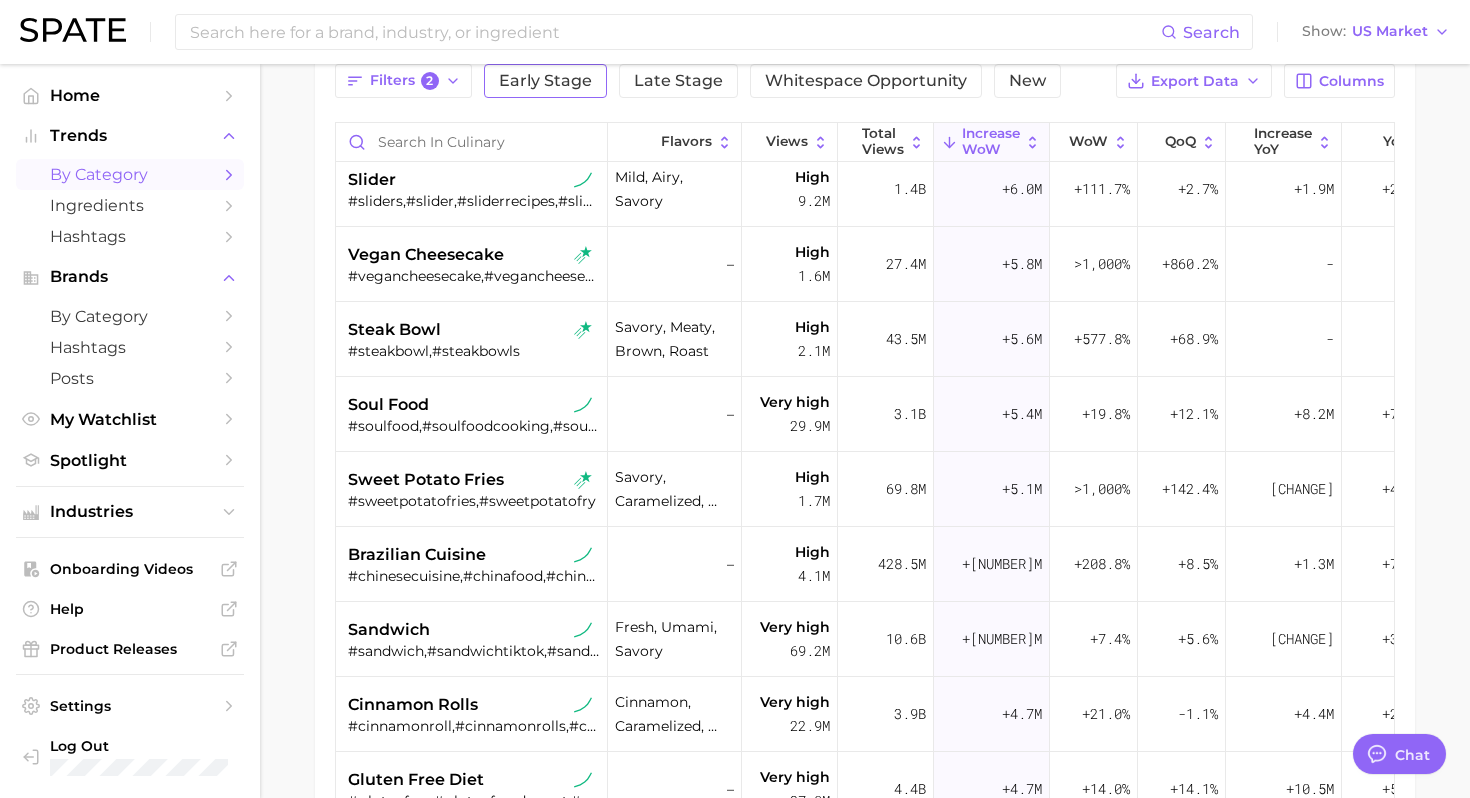 scroll, scrollTop: 0, scrollLeft: 0, axis: both 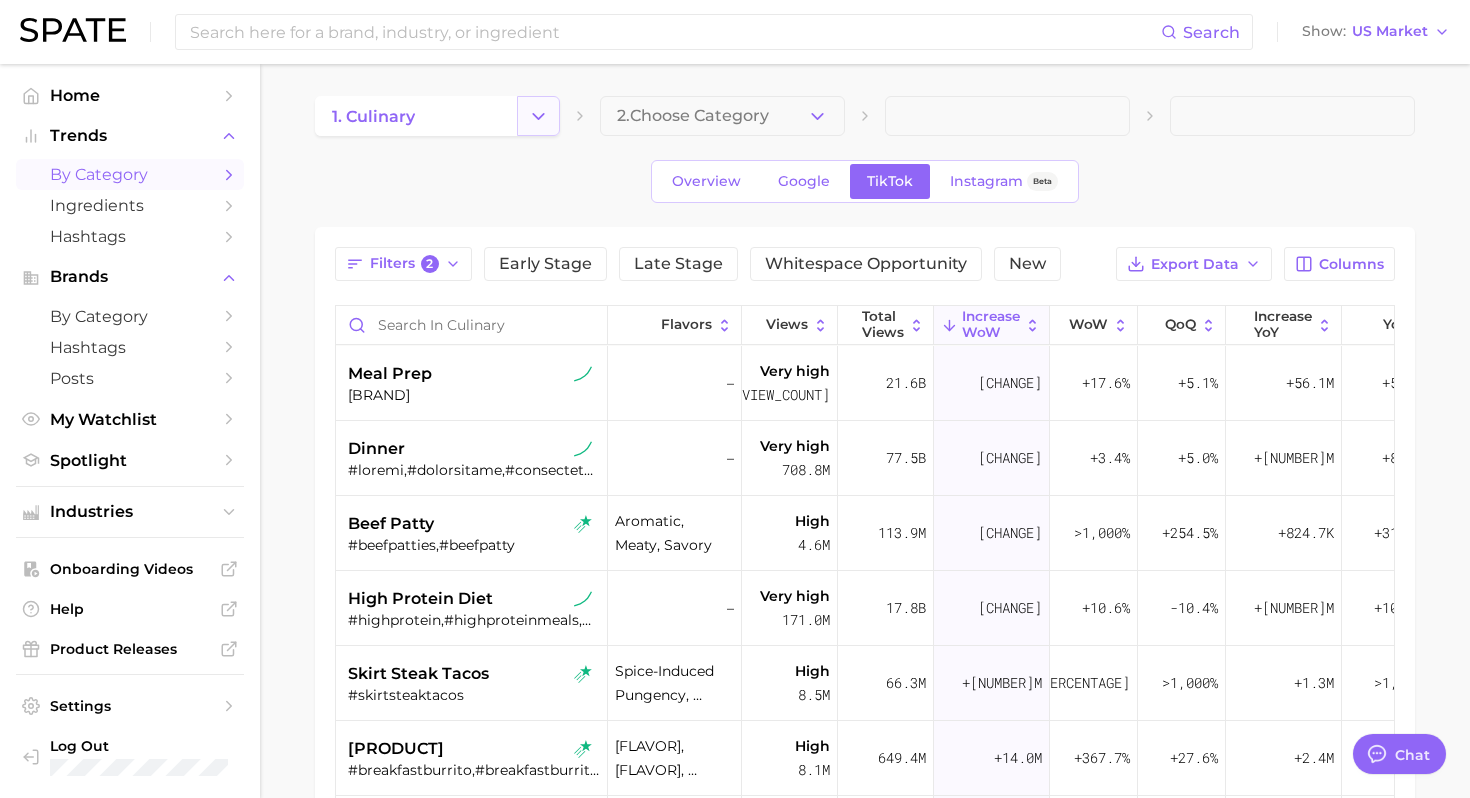 click at bounding box center (538, 116) 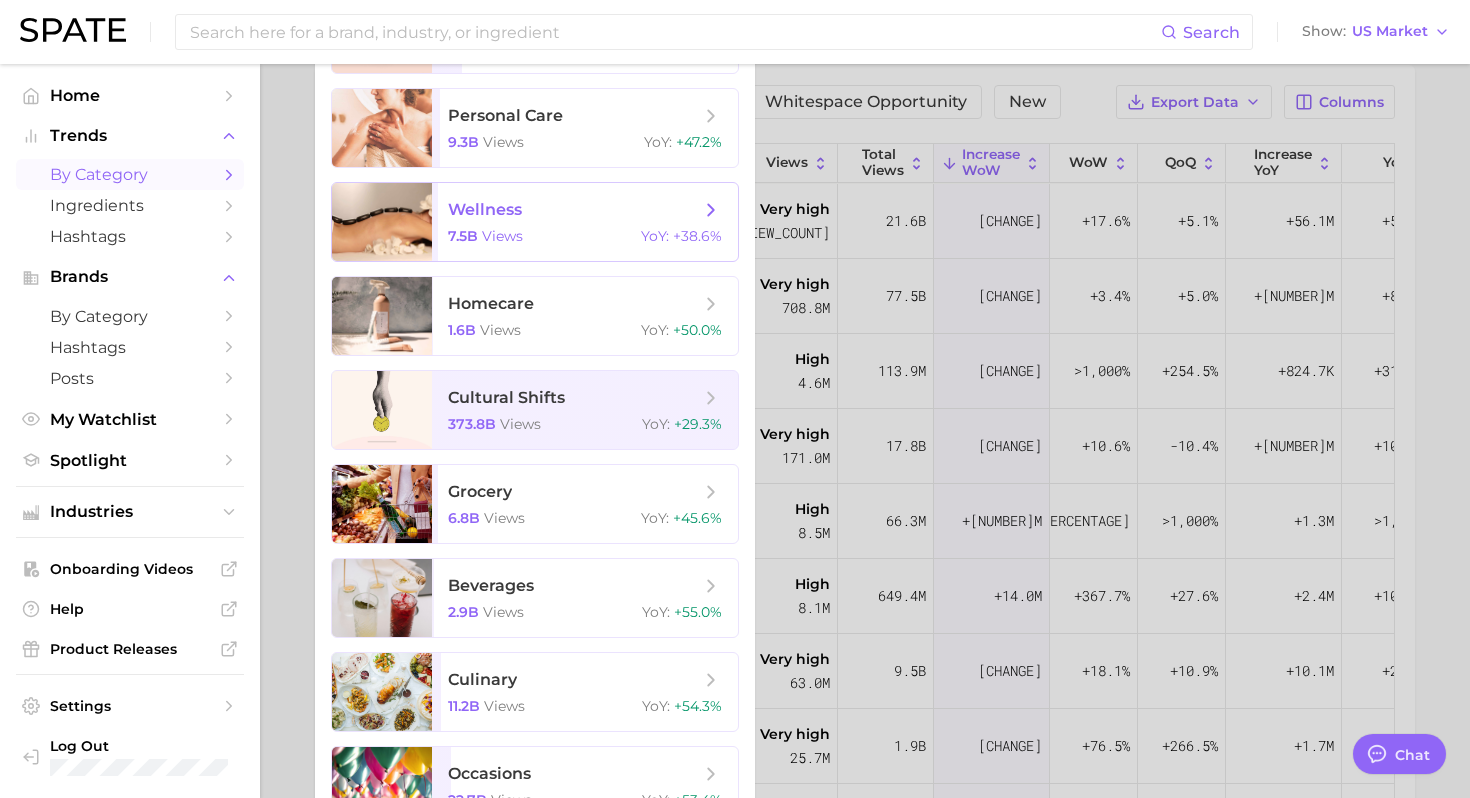 scroll, scrollTop: 238, scrollLeft: 0, axis: vertical 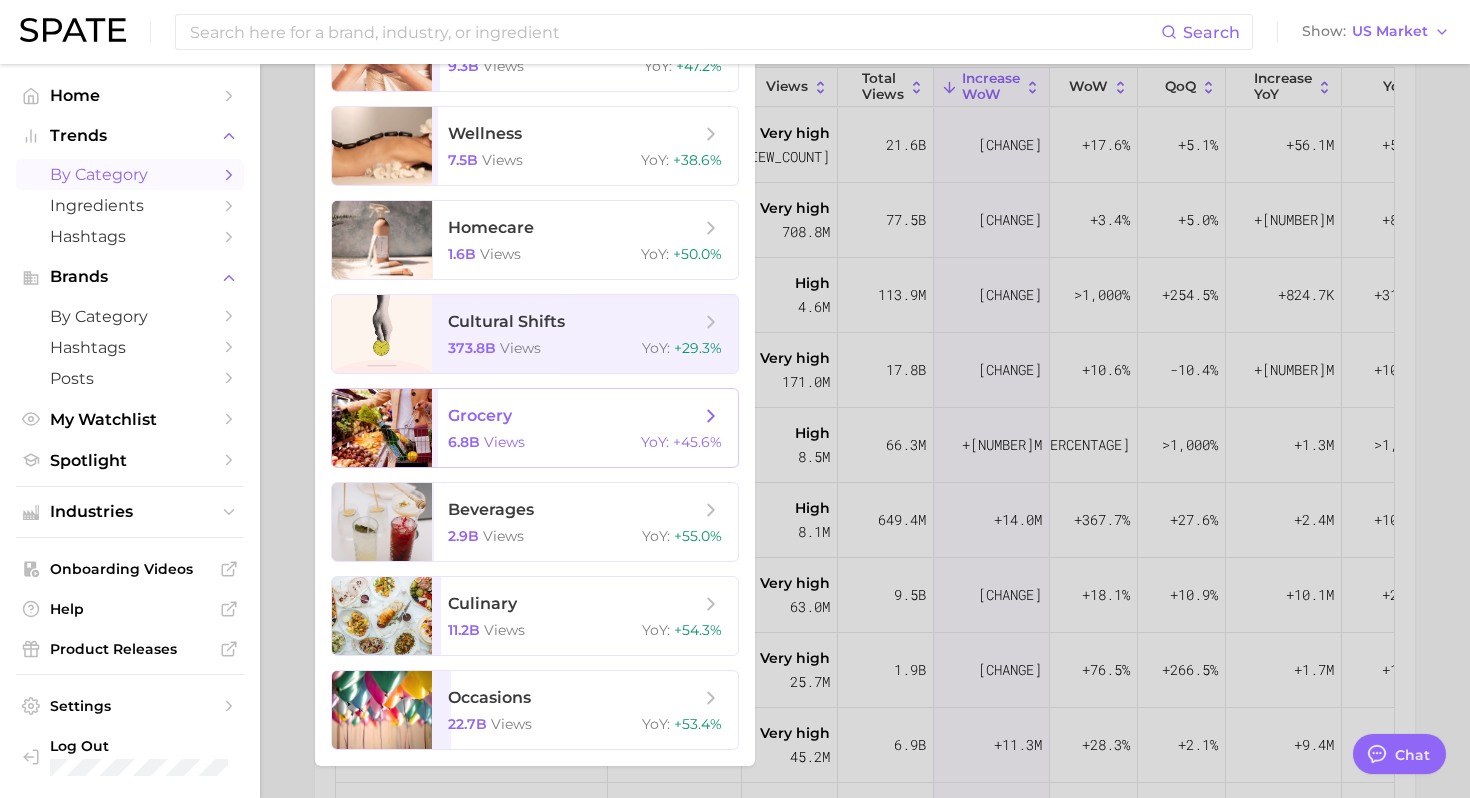 click on "grocery" at bounding box center (574, 416) 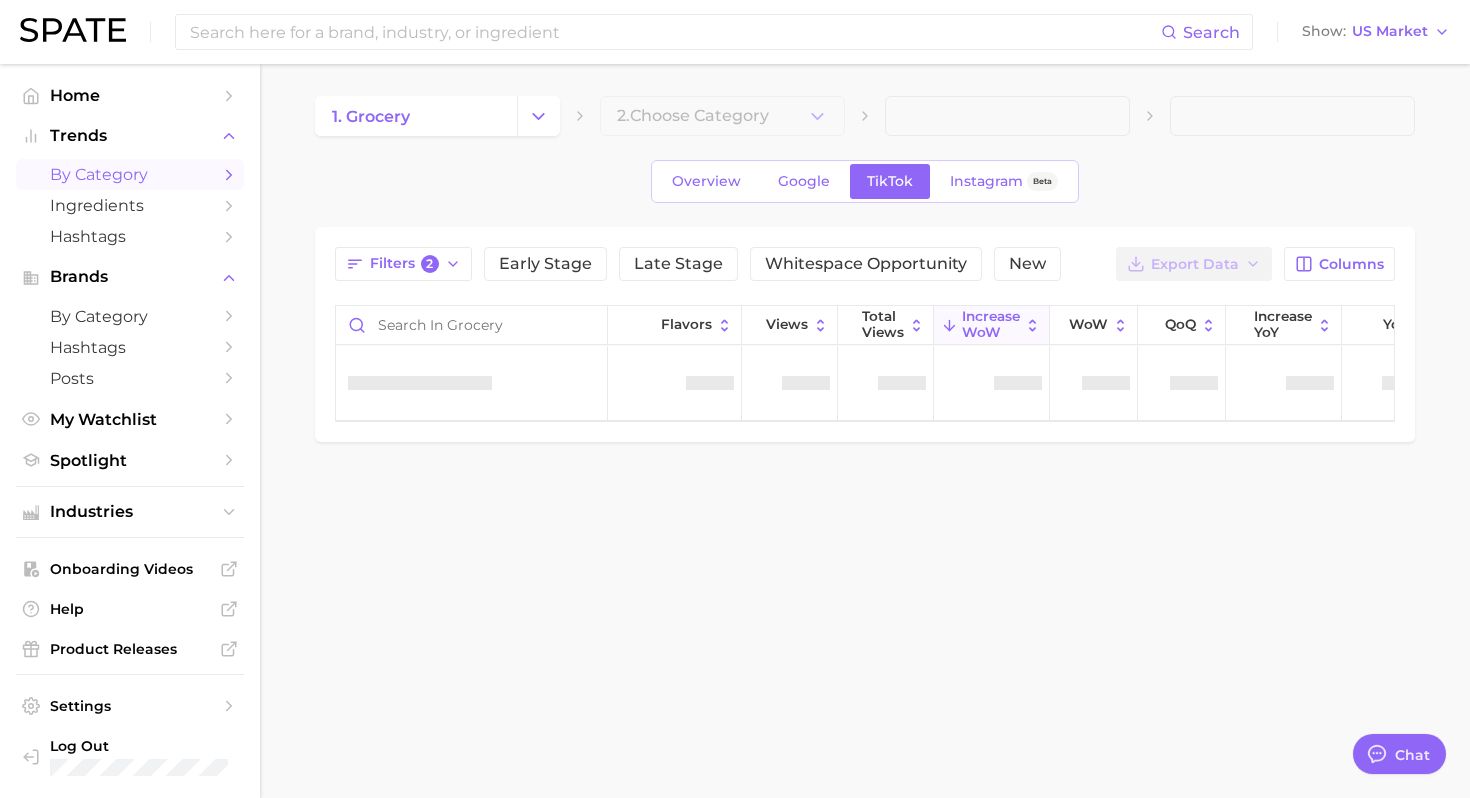scroll, scrollTop: 0, scrollLeft: 0, axis: both 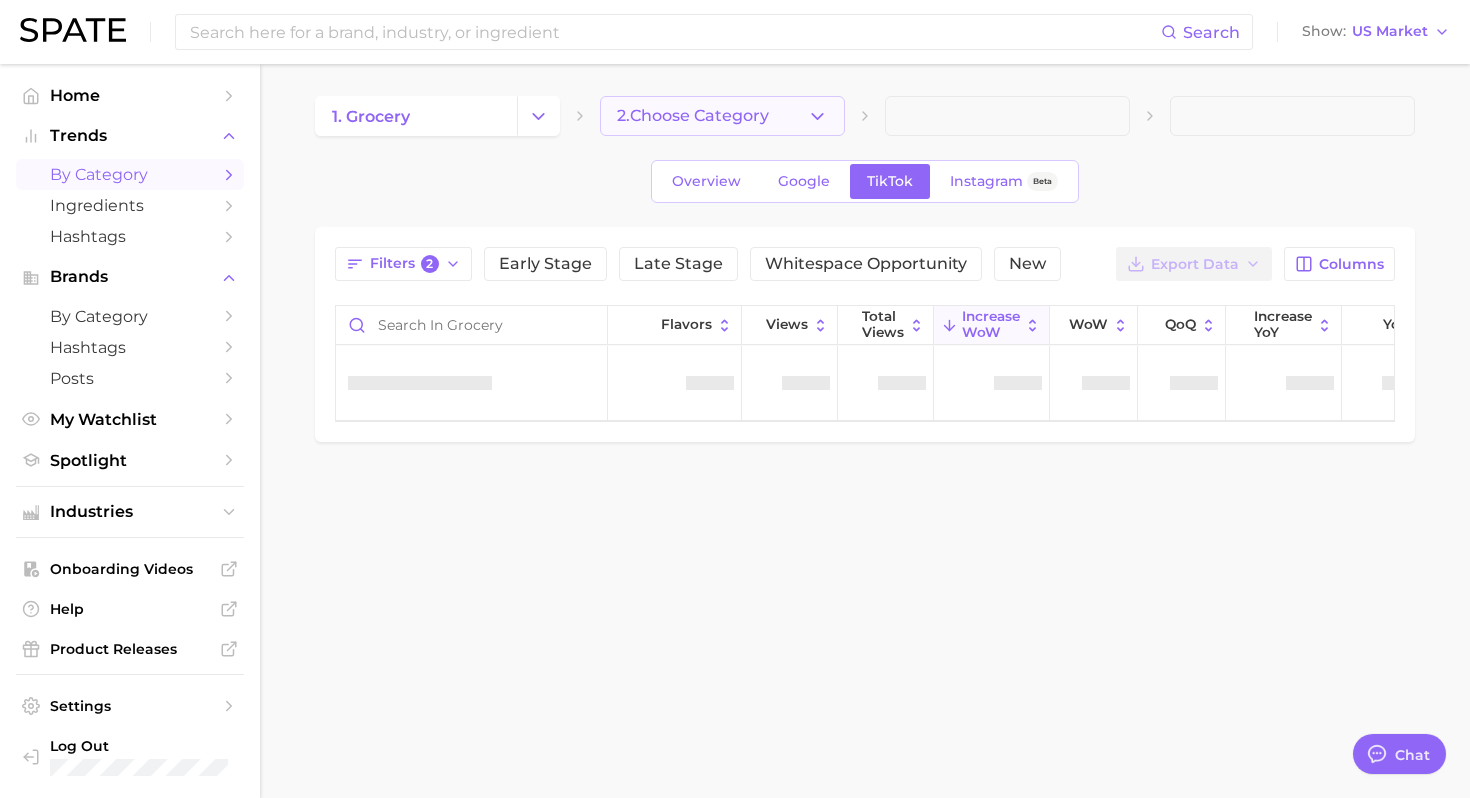 click on "2.  Choose Category" at bounding box center [722, 116] 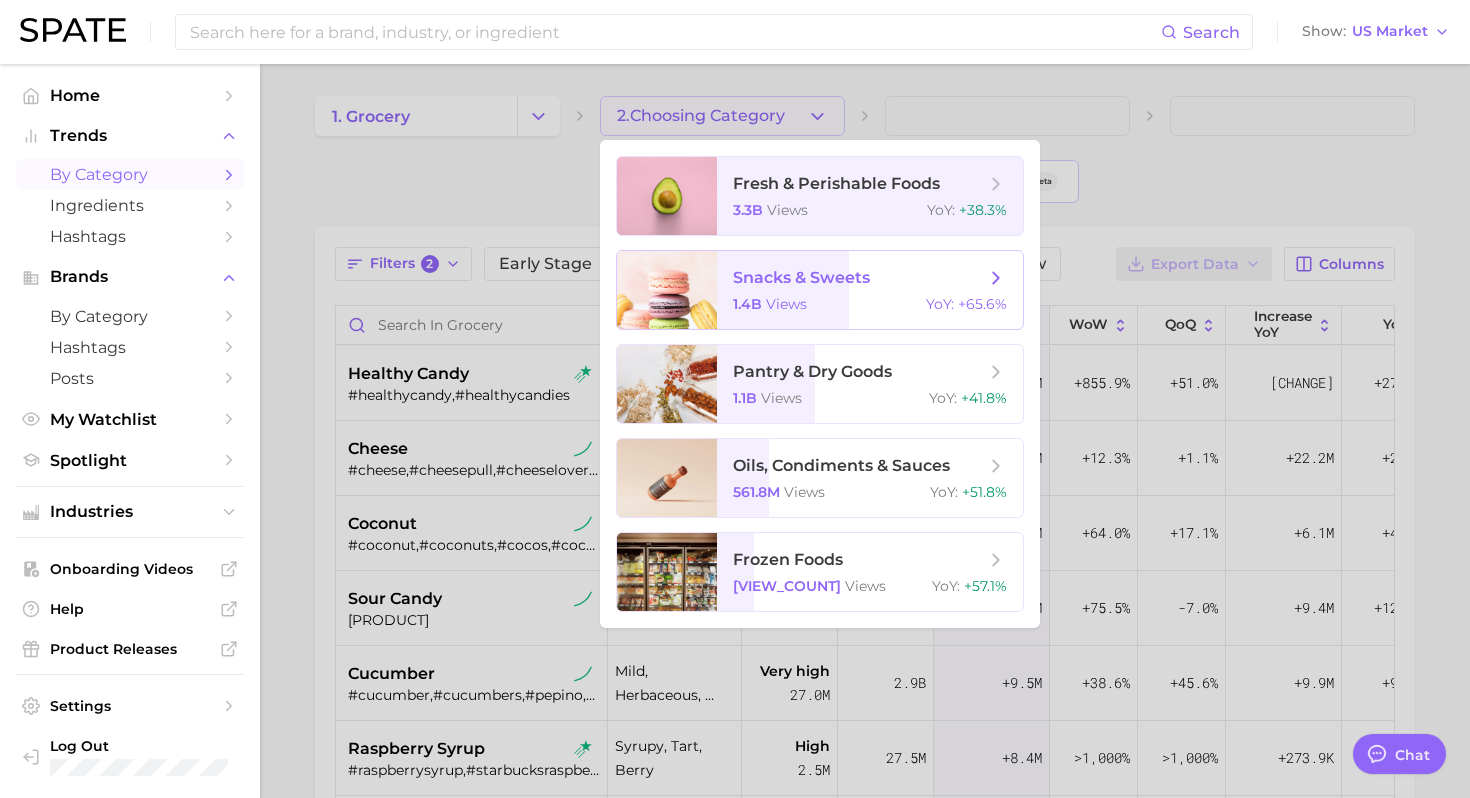 click on "[NUMBER] views YoY : [PERCENTAGE]%" at bounding box center [870, 304] 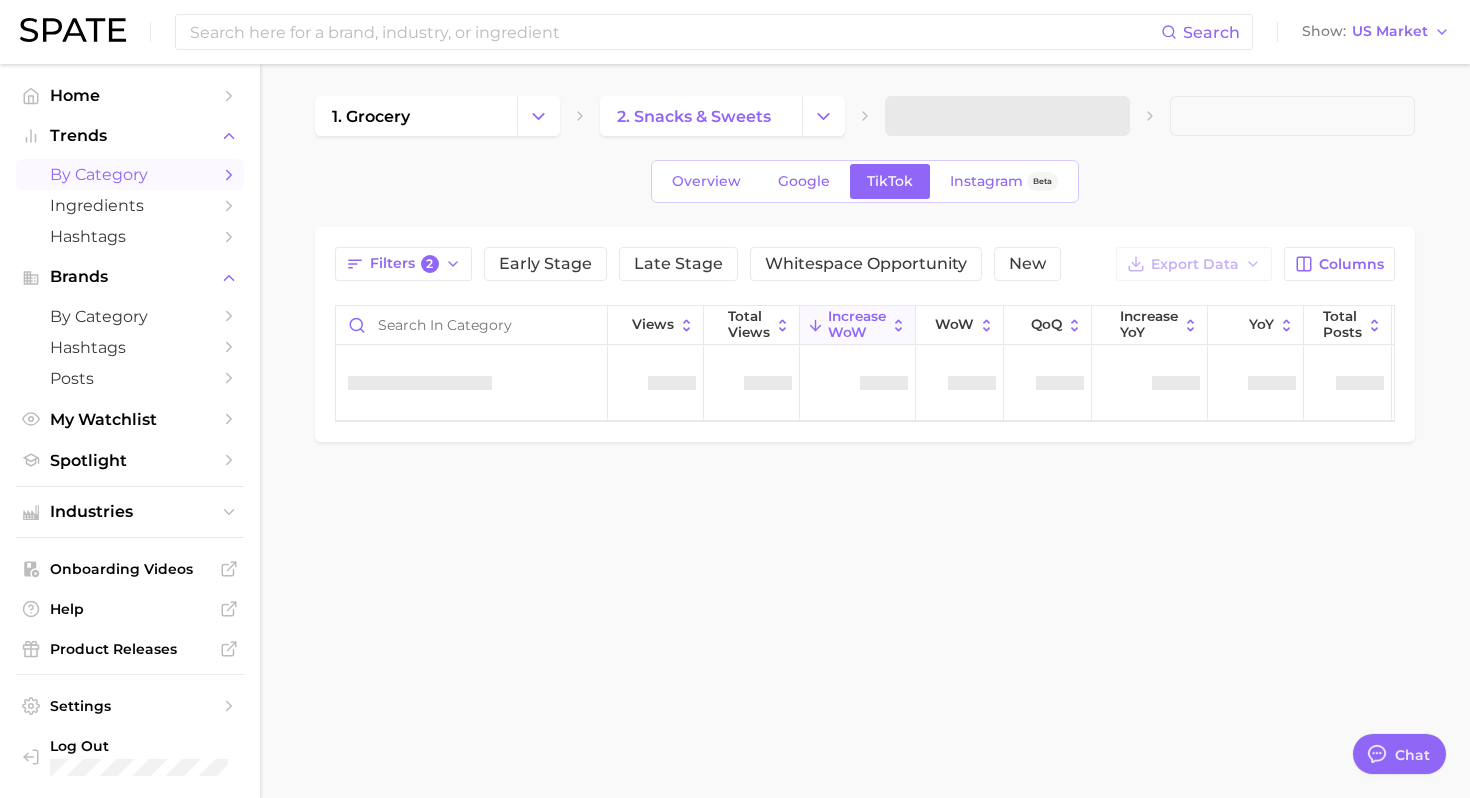 type on "x" 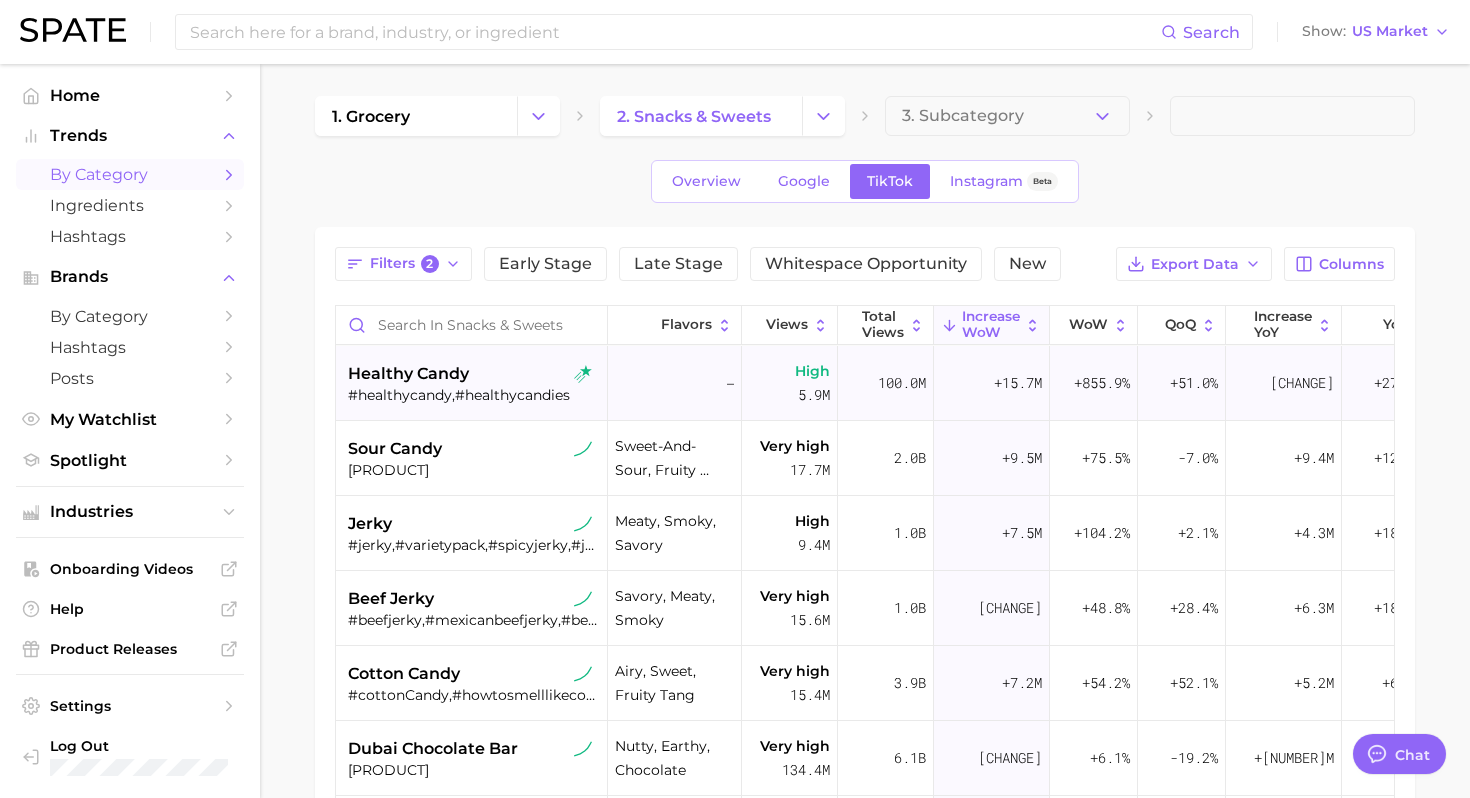 click on "#healthycandy,#healthycandies" at bounding box center (474, 395) 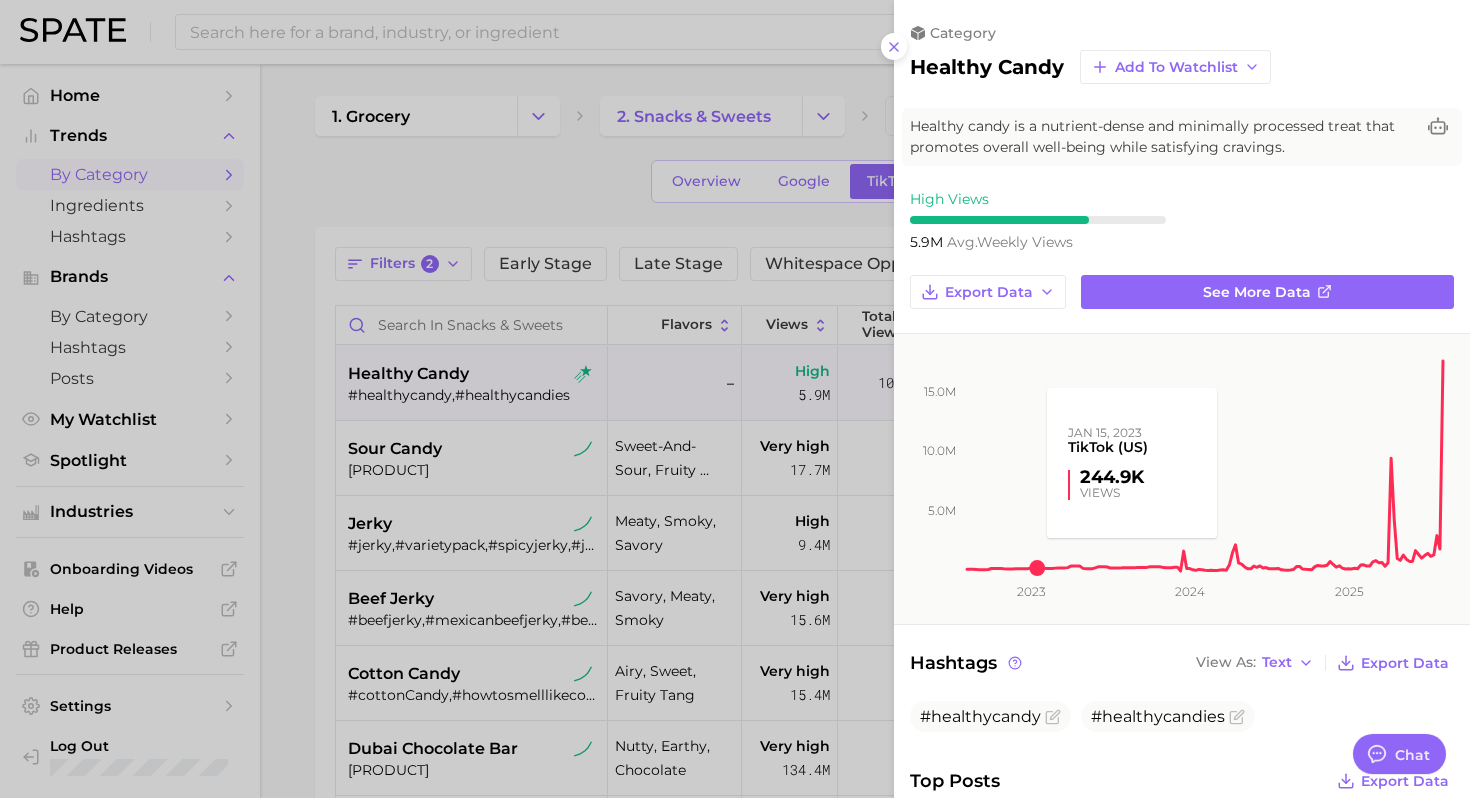 scroll, scrollTop: 0, scrollLeft: 0, axis: both 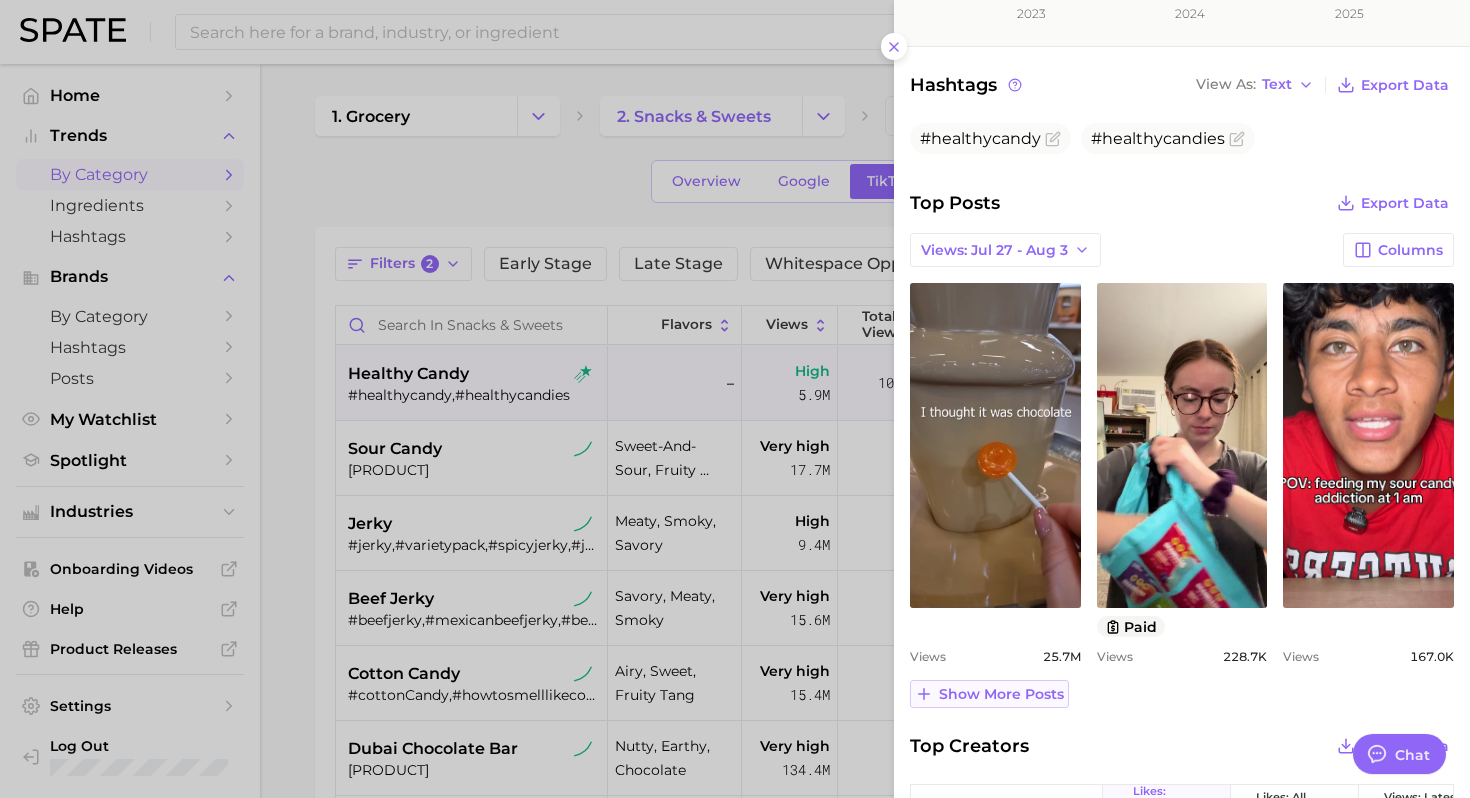 click on "Show more posts" at bounding box center (1001, 694) 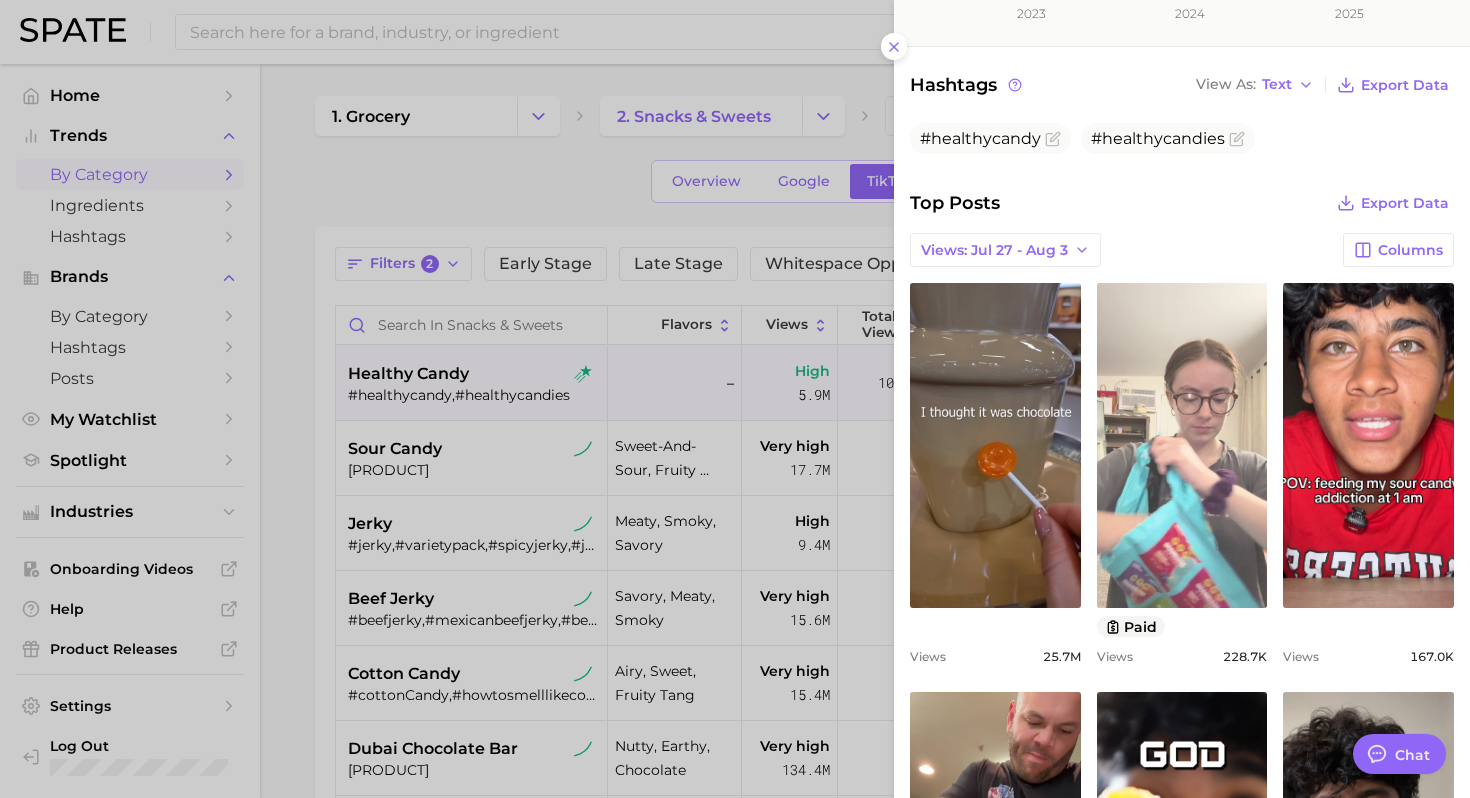 scroll, scrollTop: 0, scrollLeft: 0, axis: both 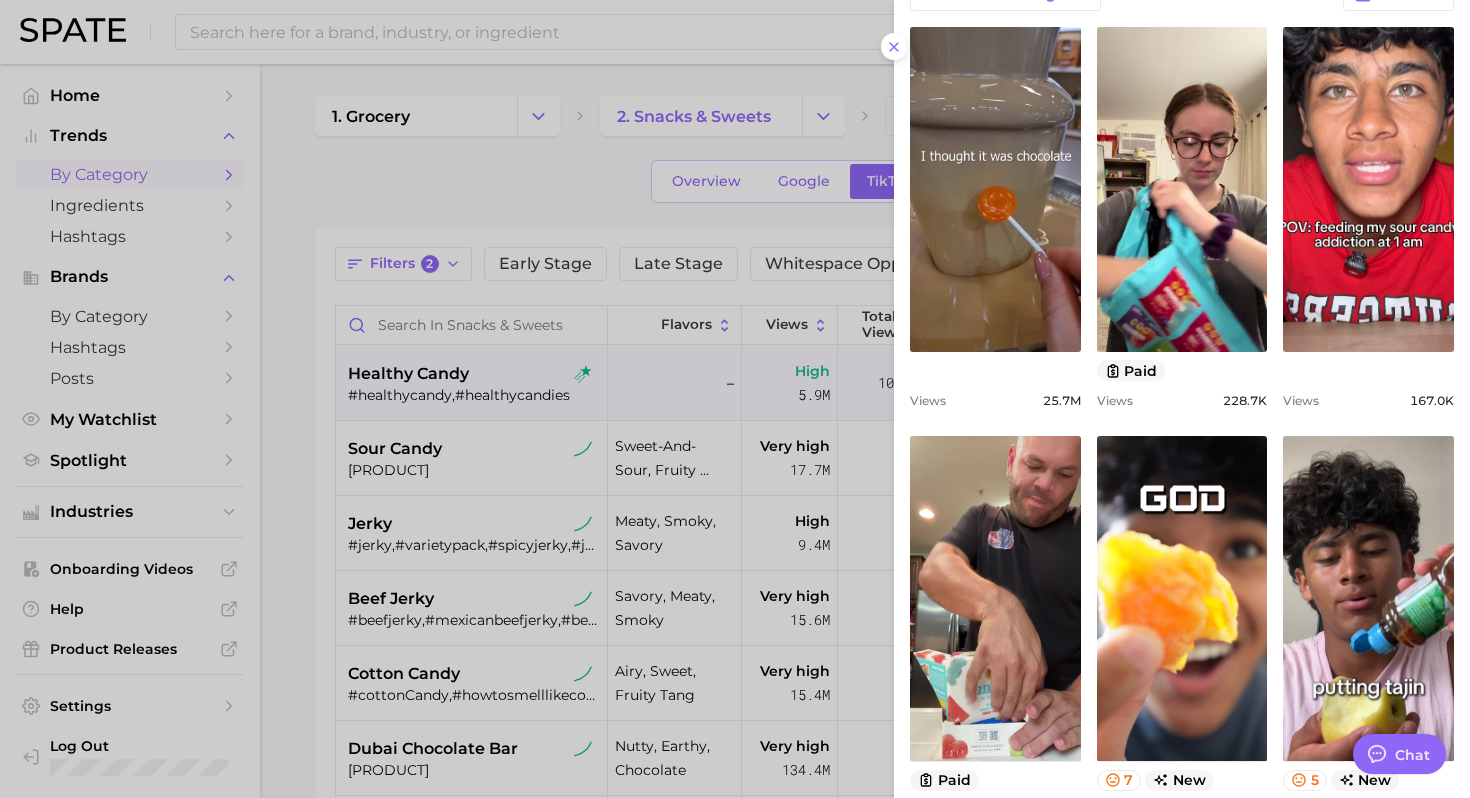 click at bounding box center (735, 399) 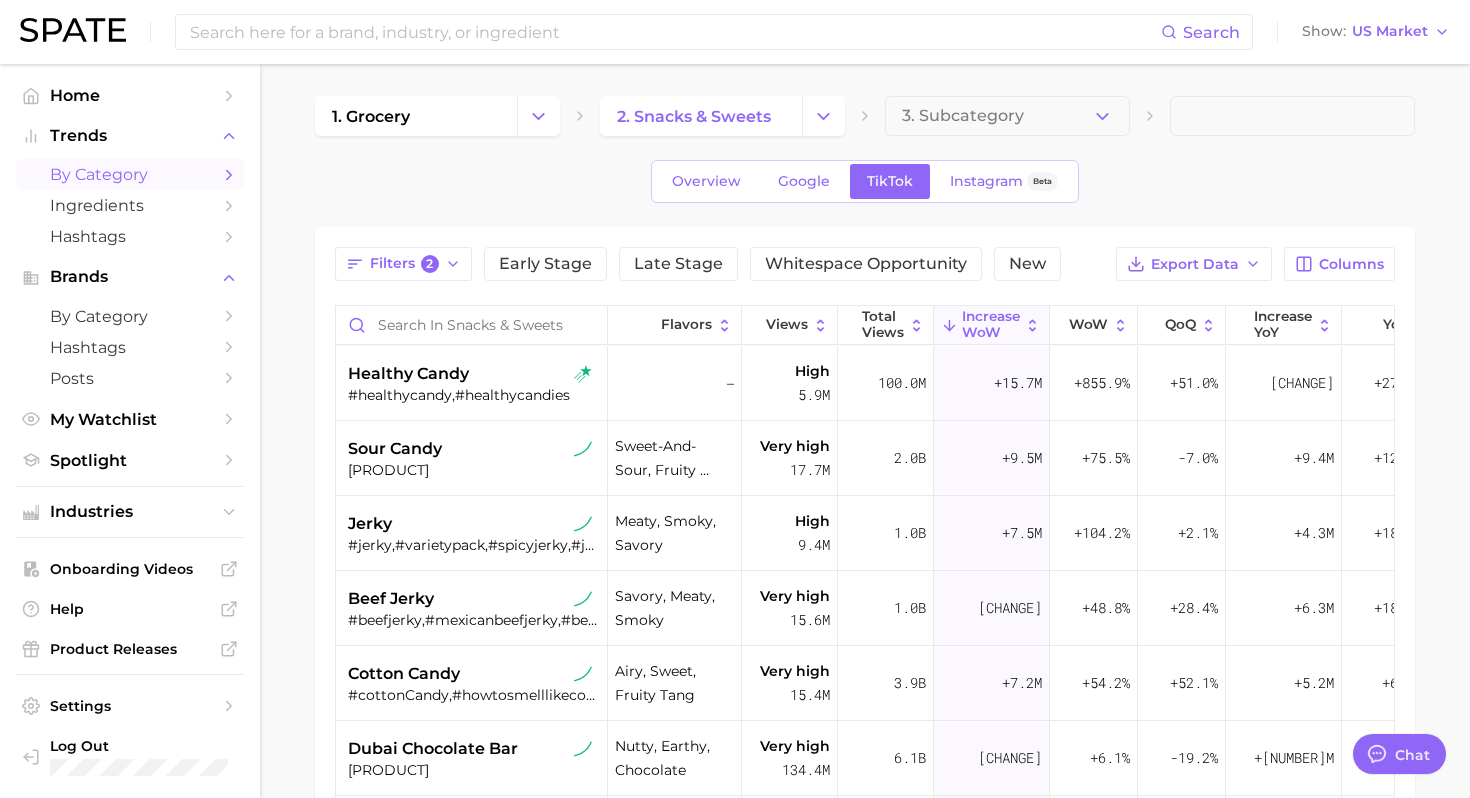 click on "[PRODUCT]" at bounding box center [474, 470] 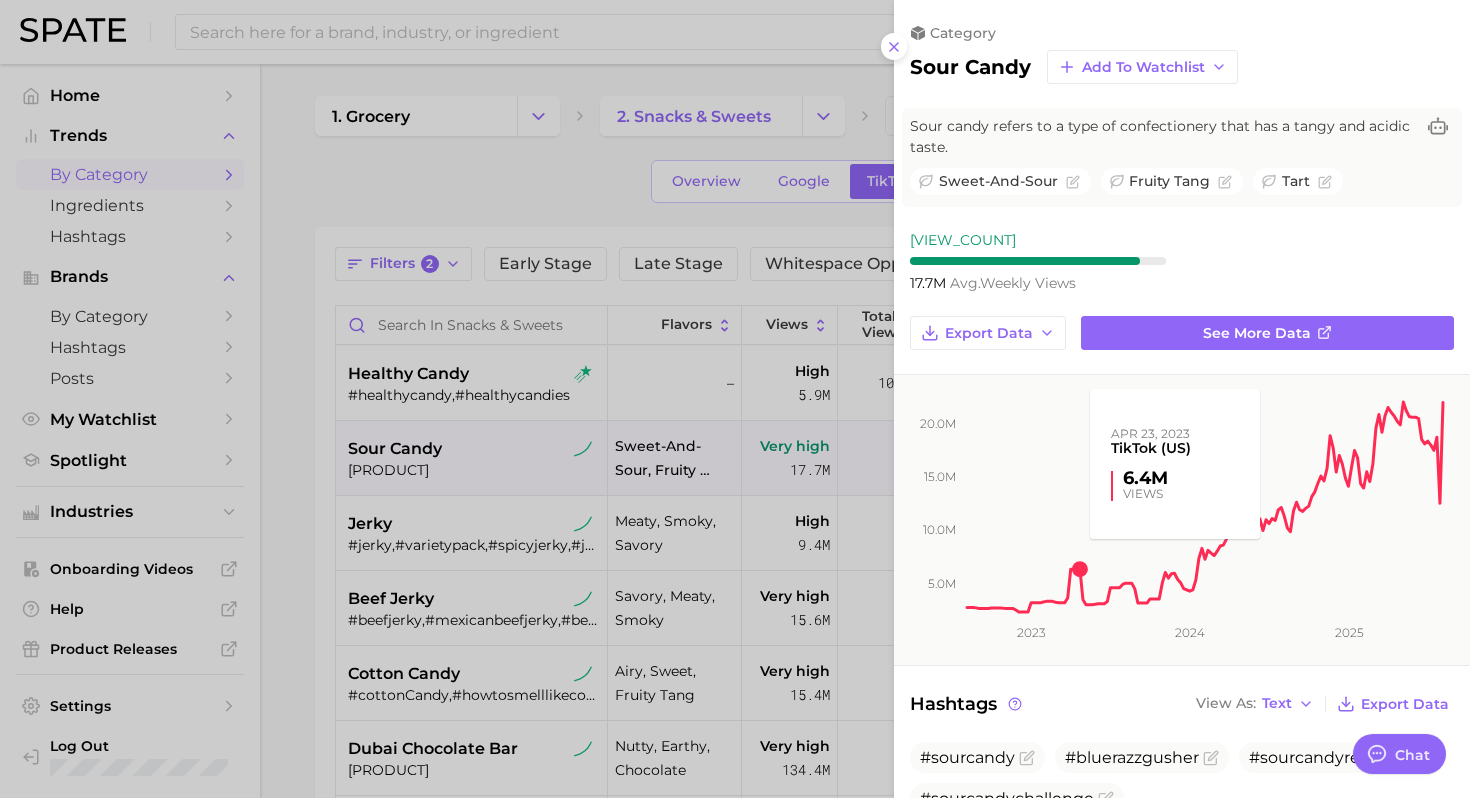 scroll, scrollTop: 0, scrollLeft: 0, axis: both 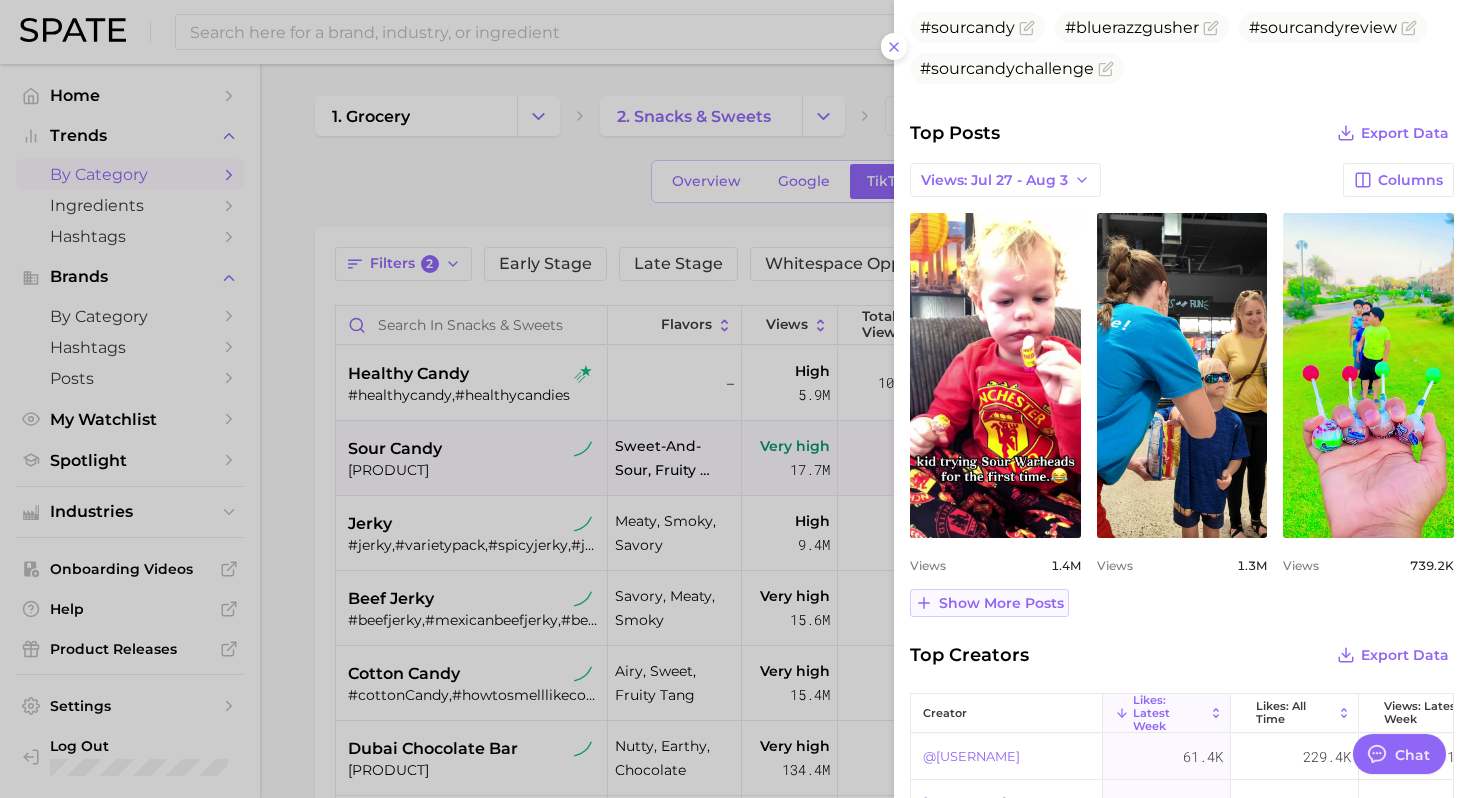 click on "Show more posts" at bounding box center [1001, 603] 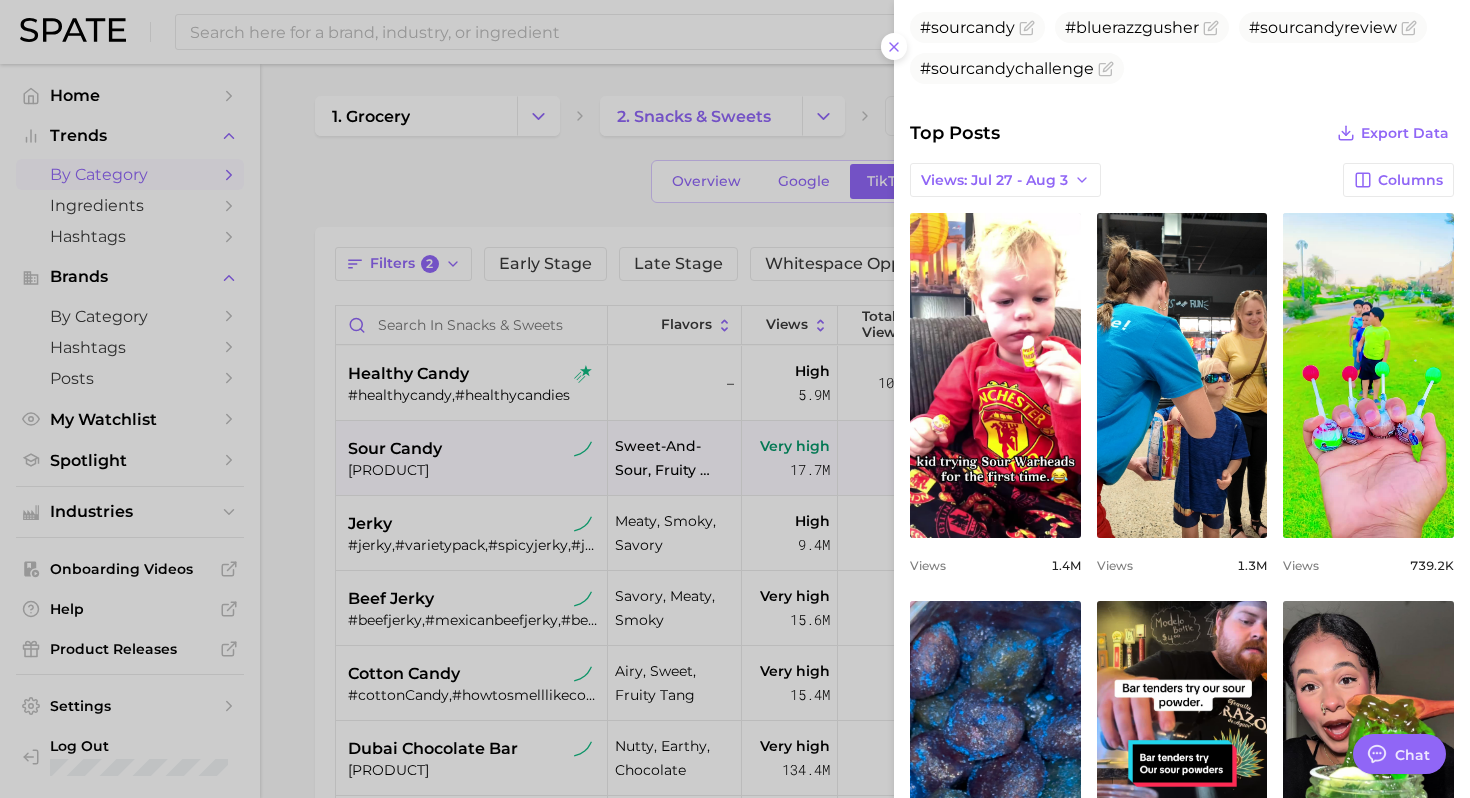 scroll, scrollTop: 868, scrollLeft: 0, axis: vertical 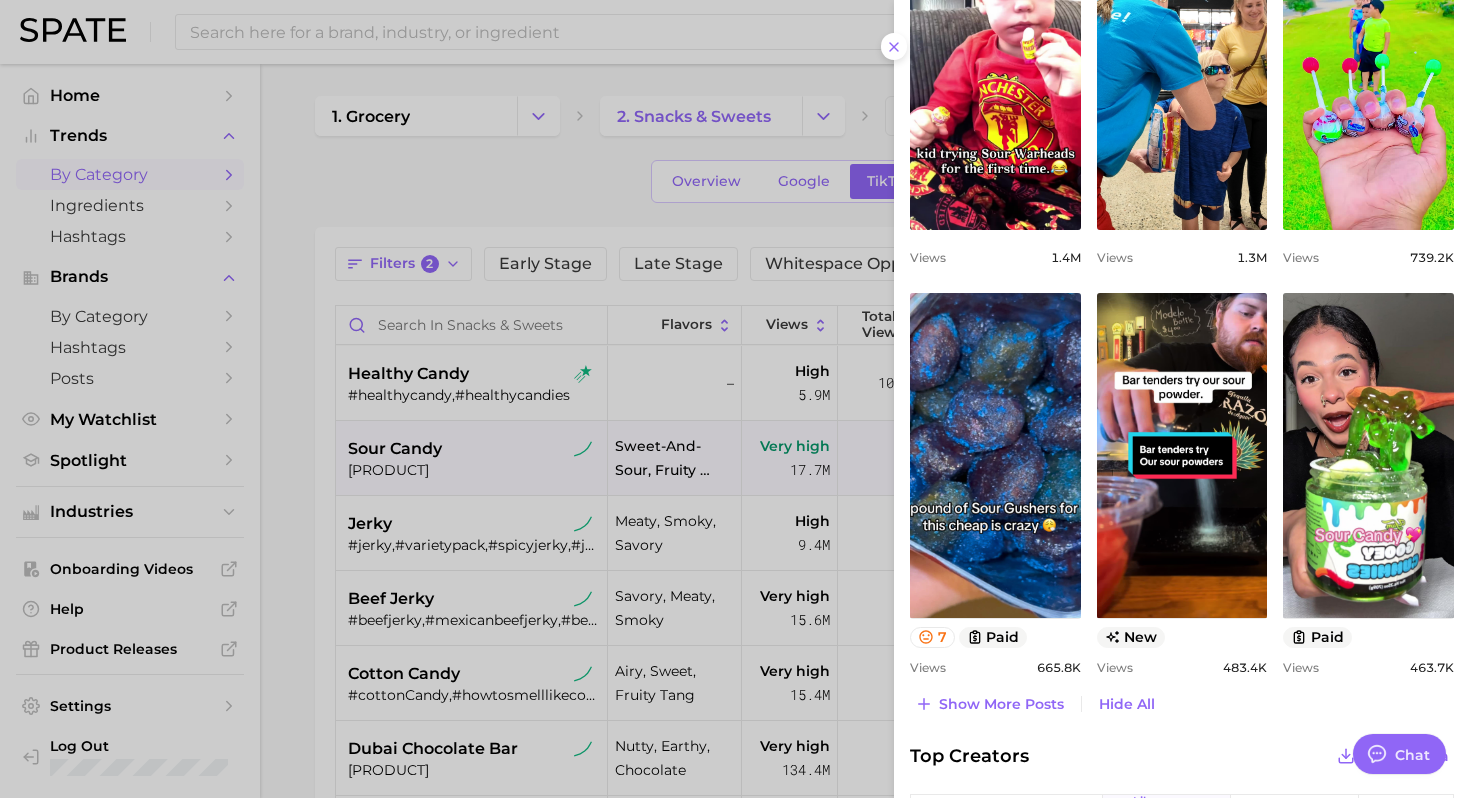 click at bounding box center [735, 399] 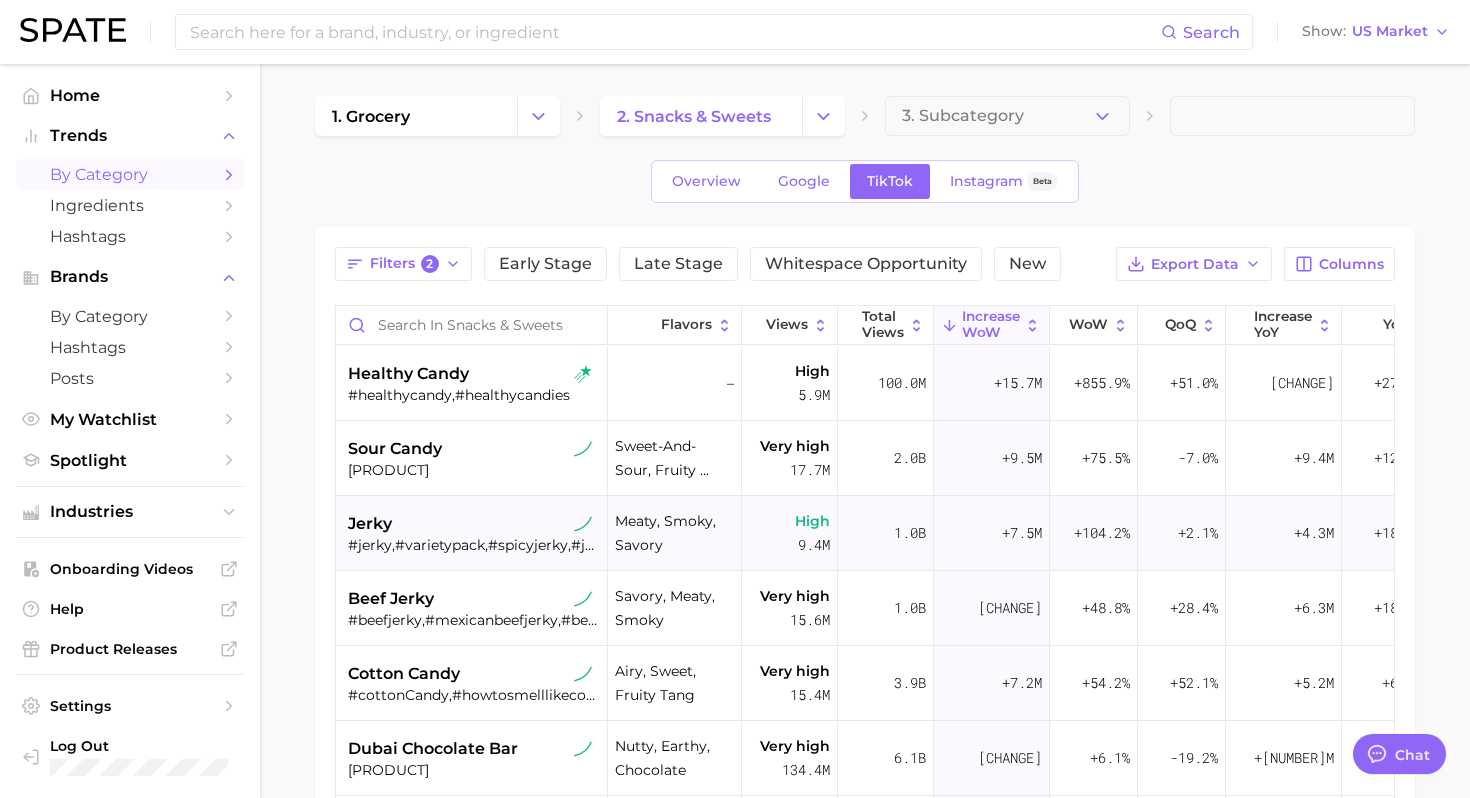 click on "jerky" at bounding box center (474, 524) 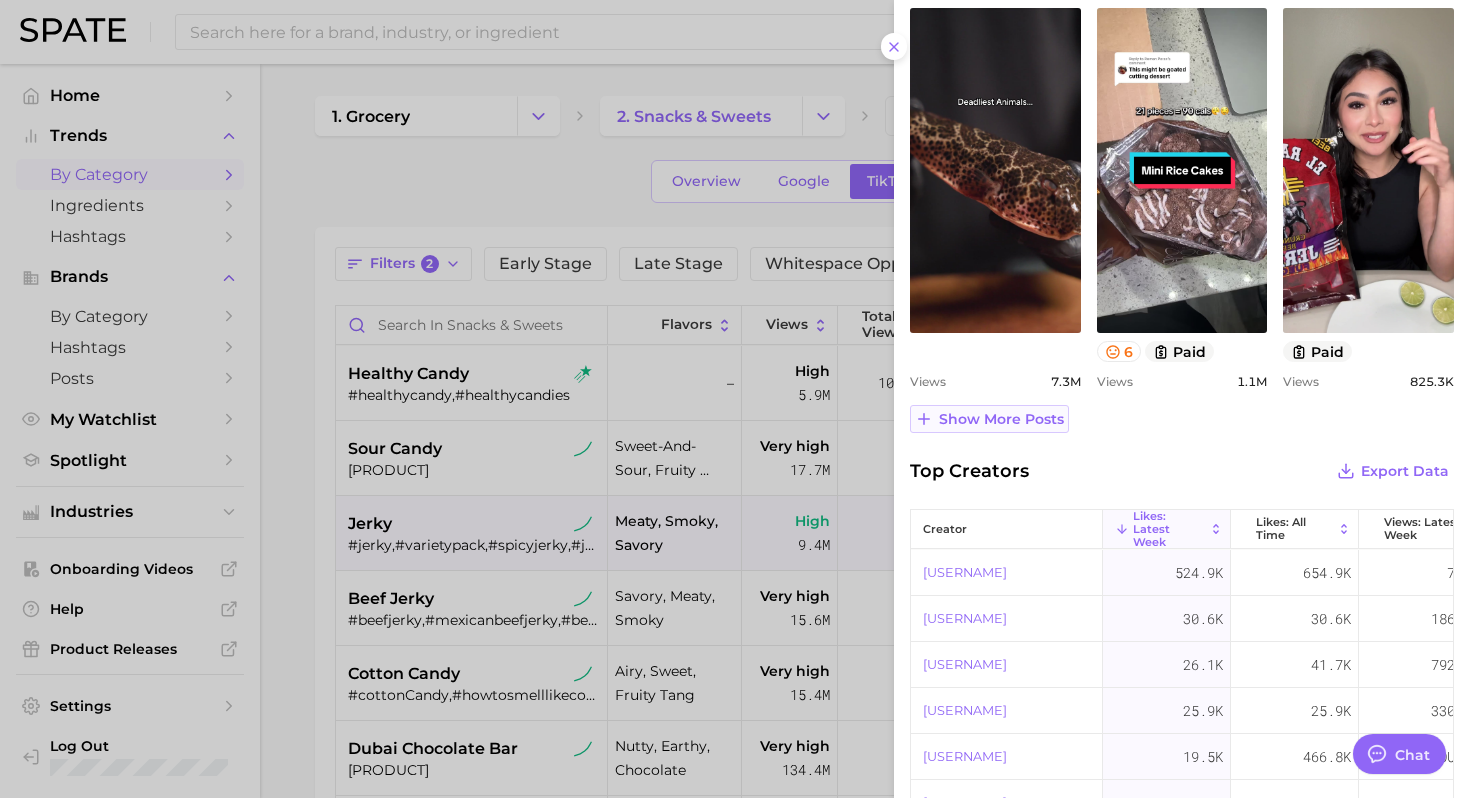 click on "Show more posts" at bounding box center [1001, 419] 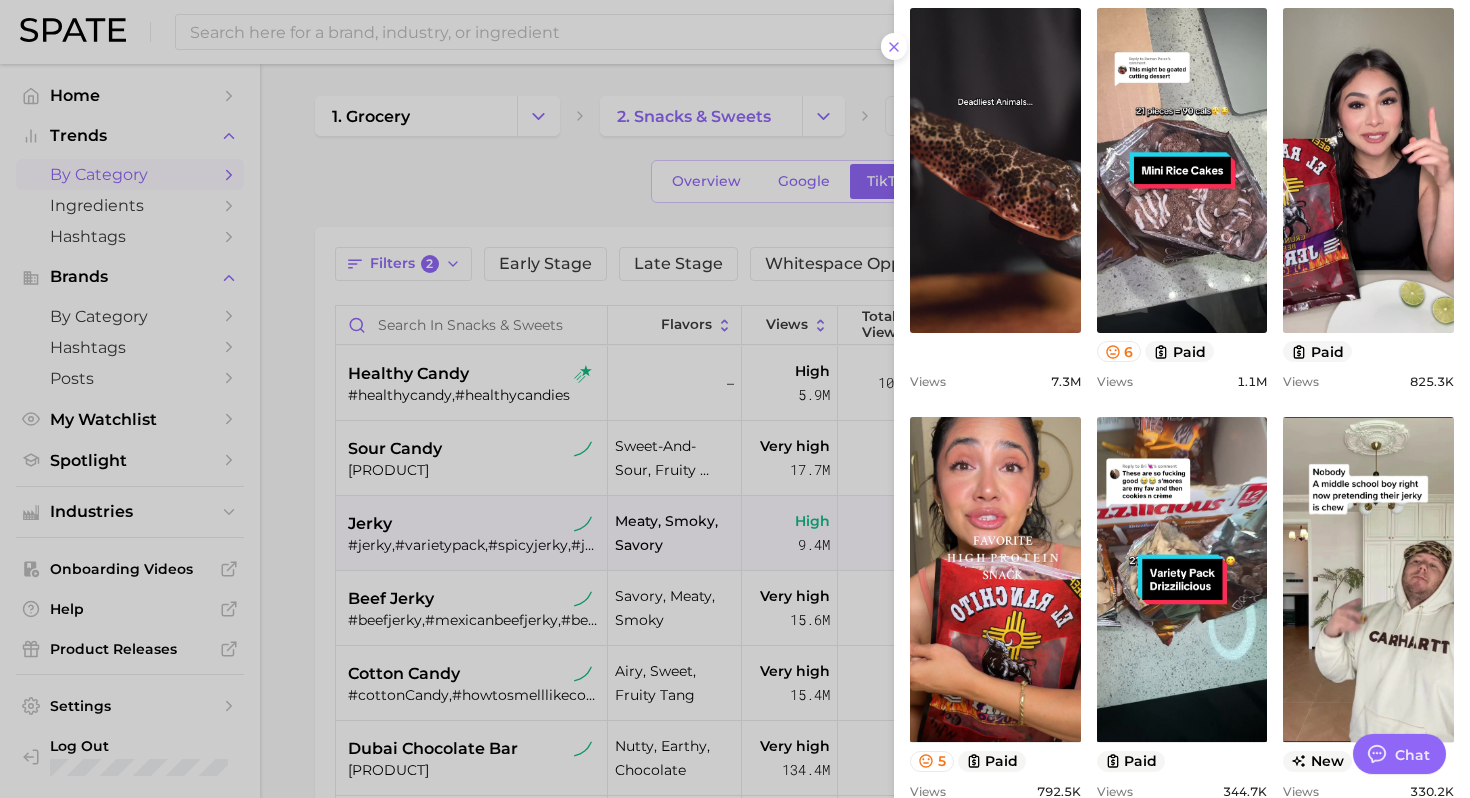 click at bounding box center [735, 399] 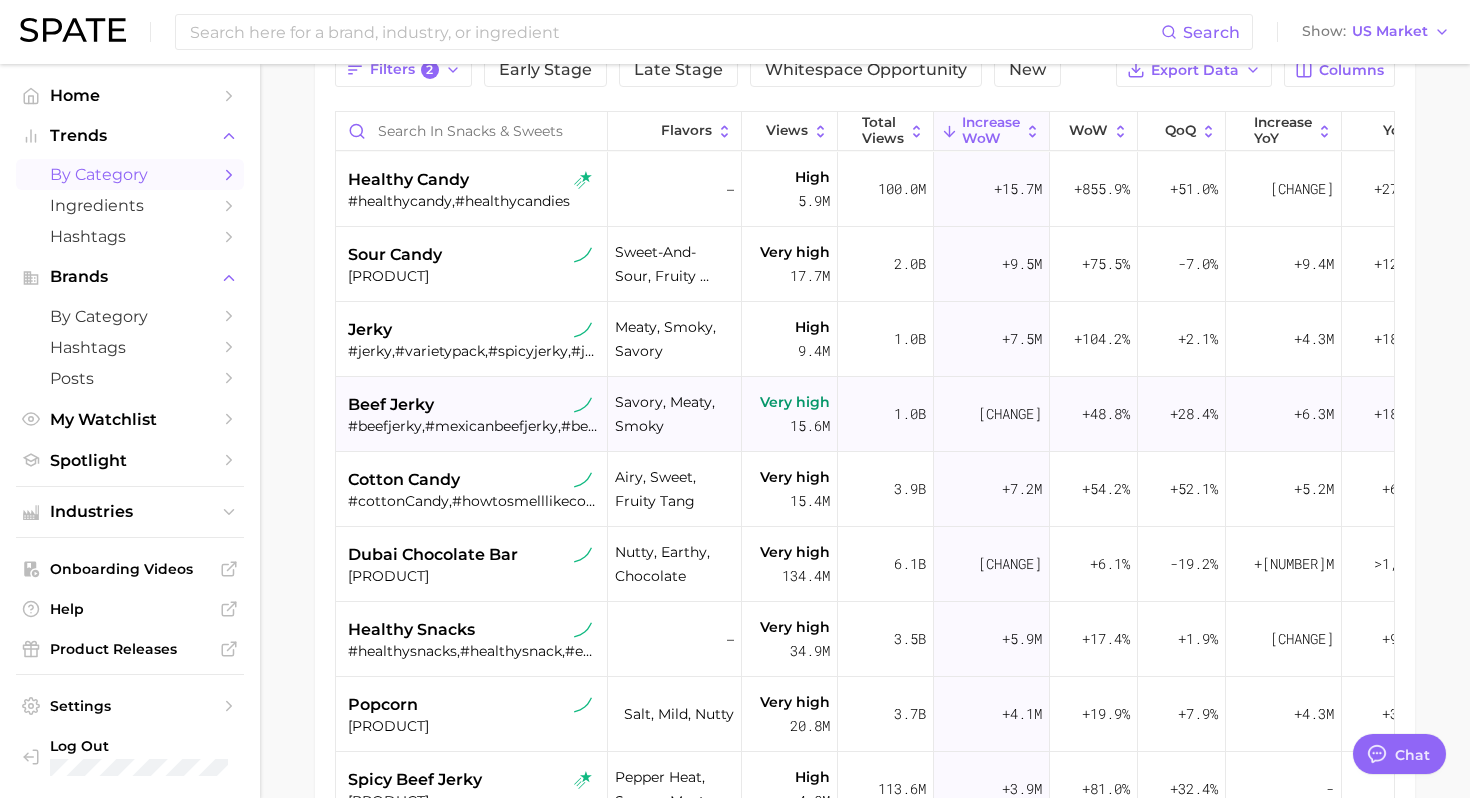 click on "#beefjerky,#mexicanbeefjerky,#beefjerkyrecipe,#crunchybeefjerky,#beefjercky,#homemadebeefjerky,#howtomakebeefjerky" at bounding box center (474, 426) 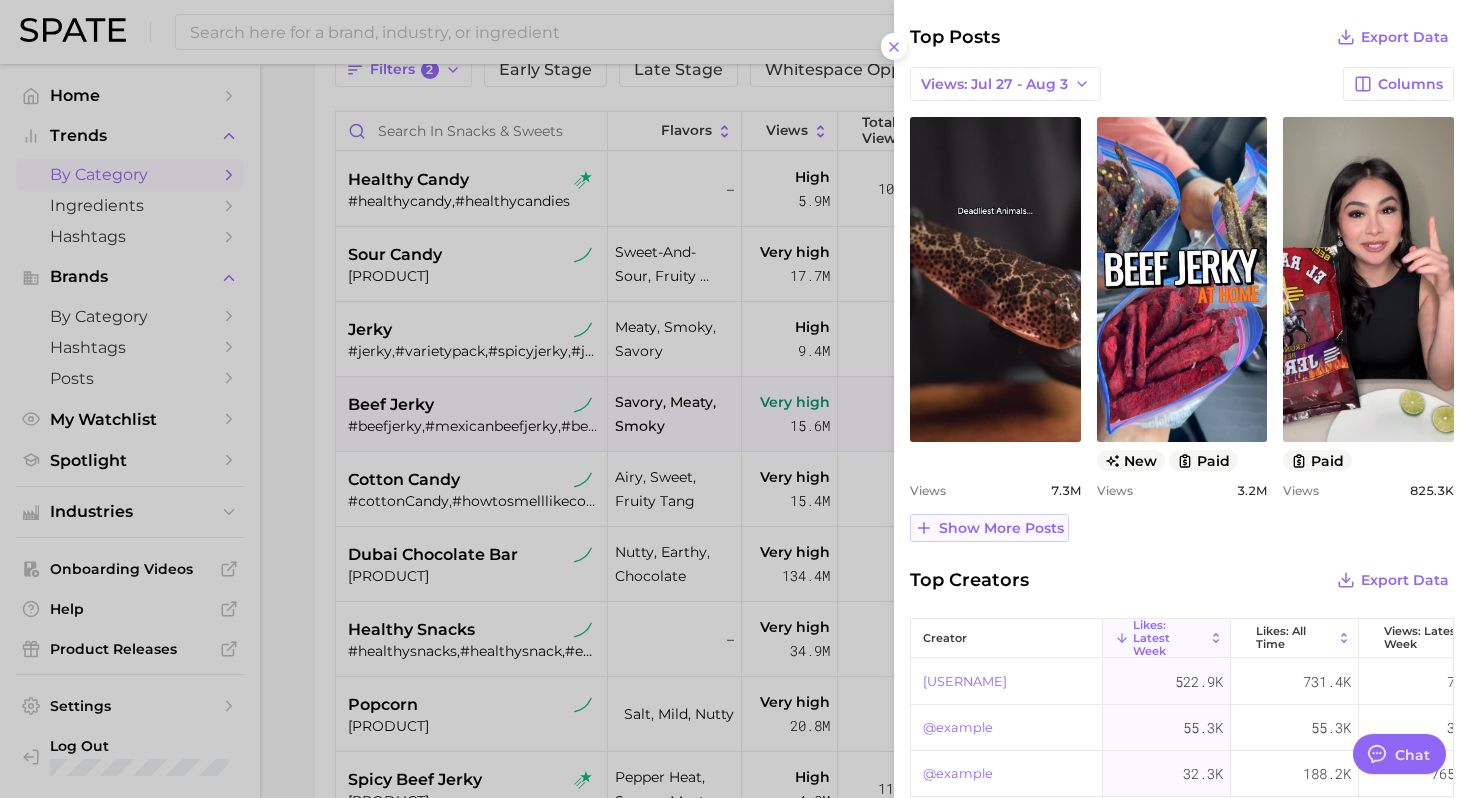 click on "Show more posts" at bounding box center (1001, 528) 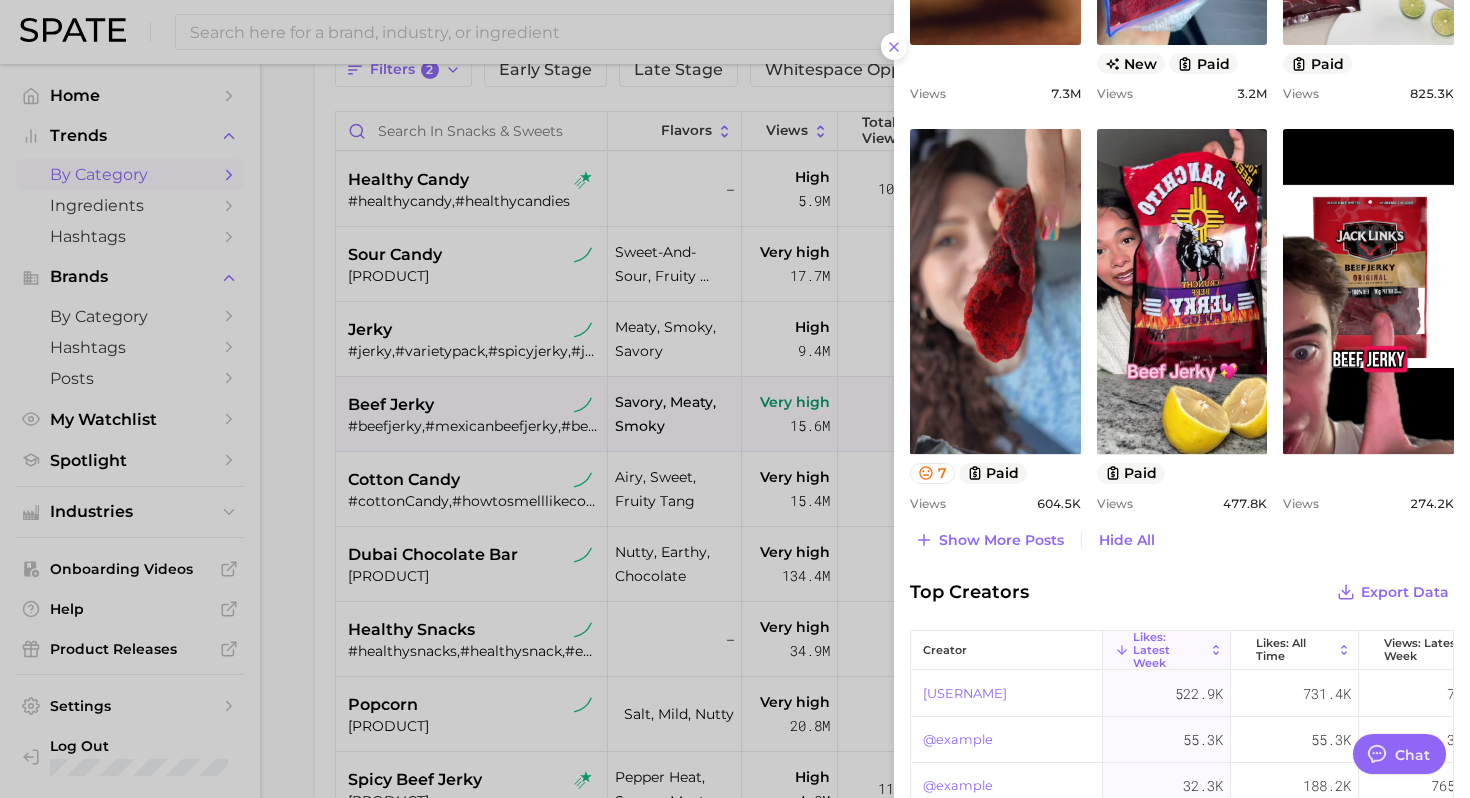 click at bounding box center [735, 399] 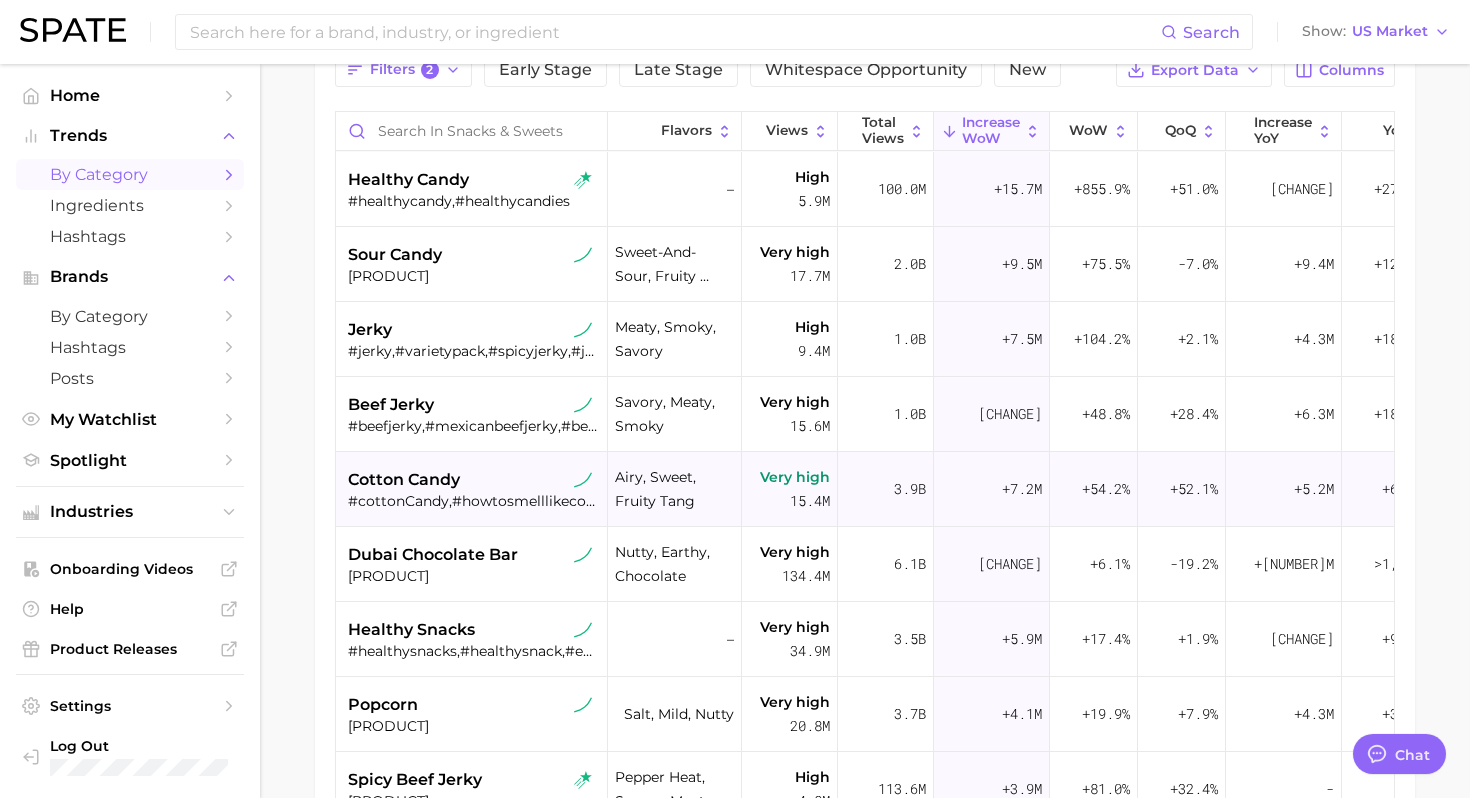 click on "#cottonCandy,#howtosmelllikecottoncandy" at bounding box center (474, 501) 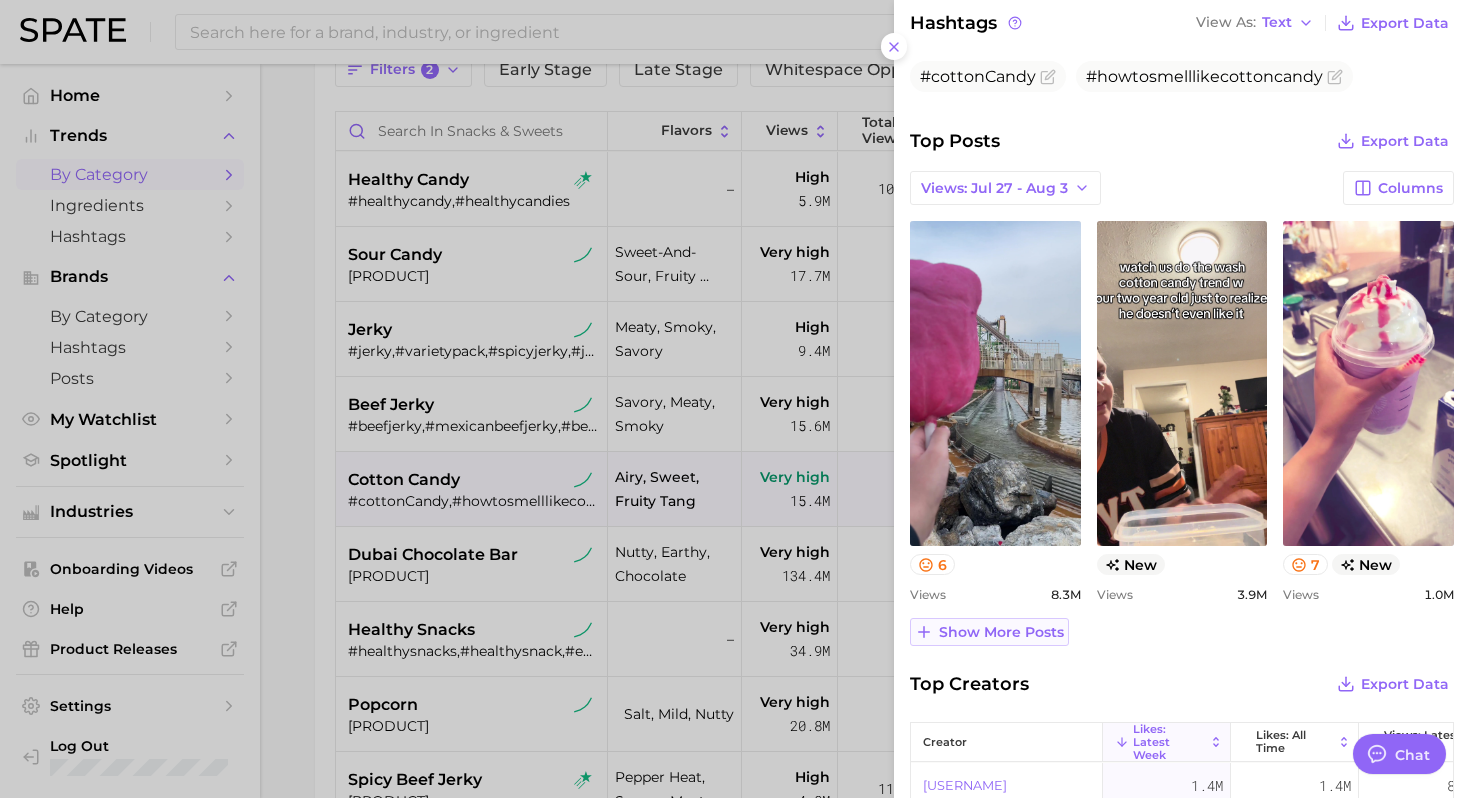 click on "Show more posts" at bounding box center (1001, 632) 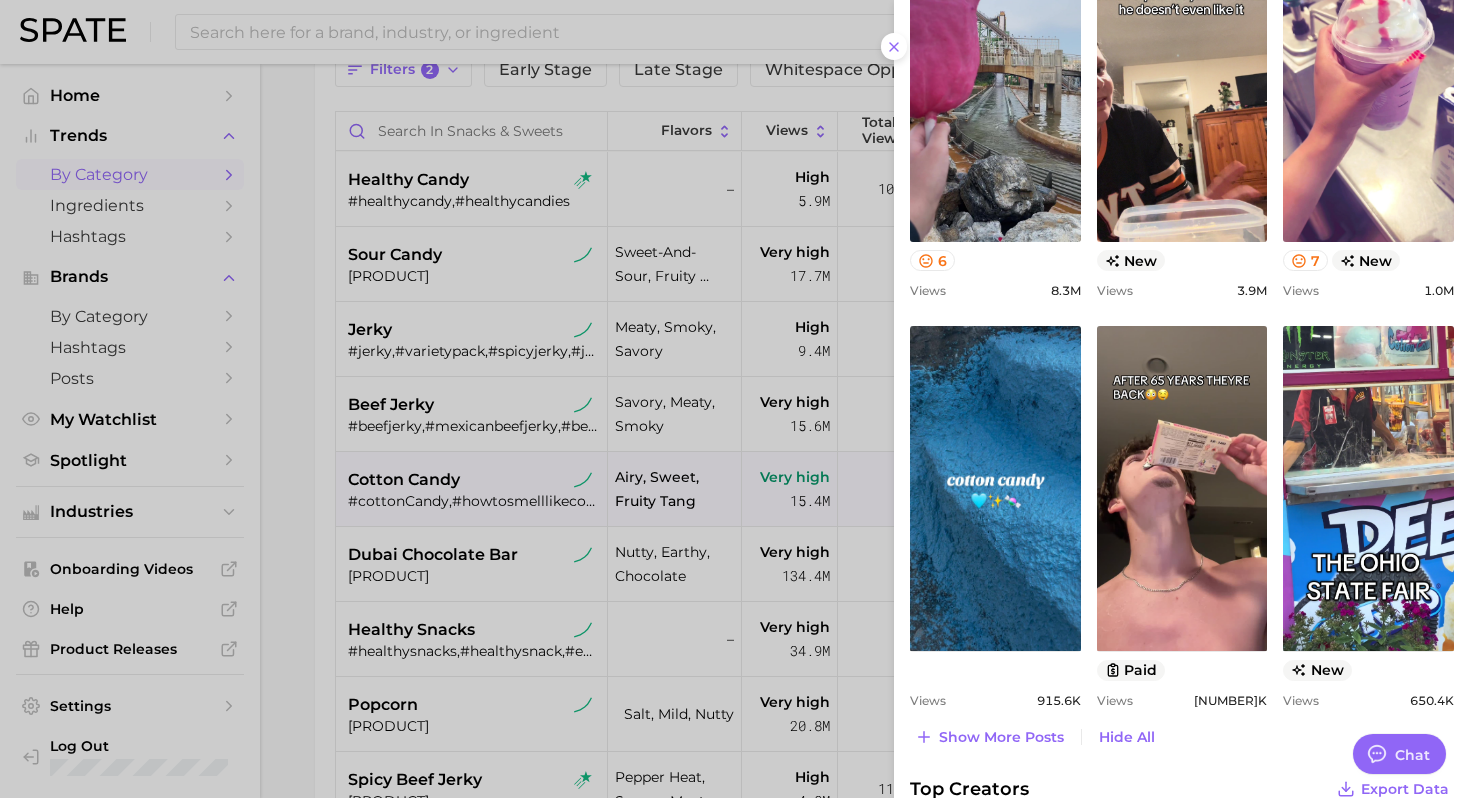 click at bounding box center [735, 399] 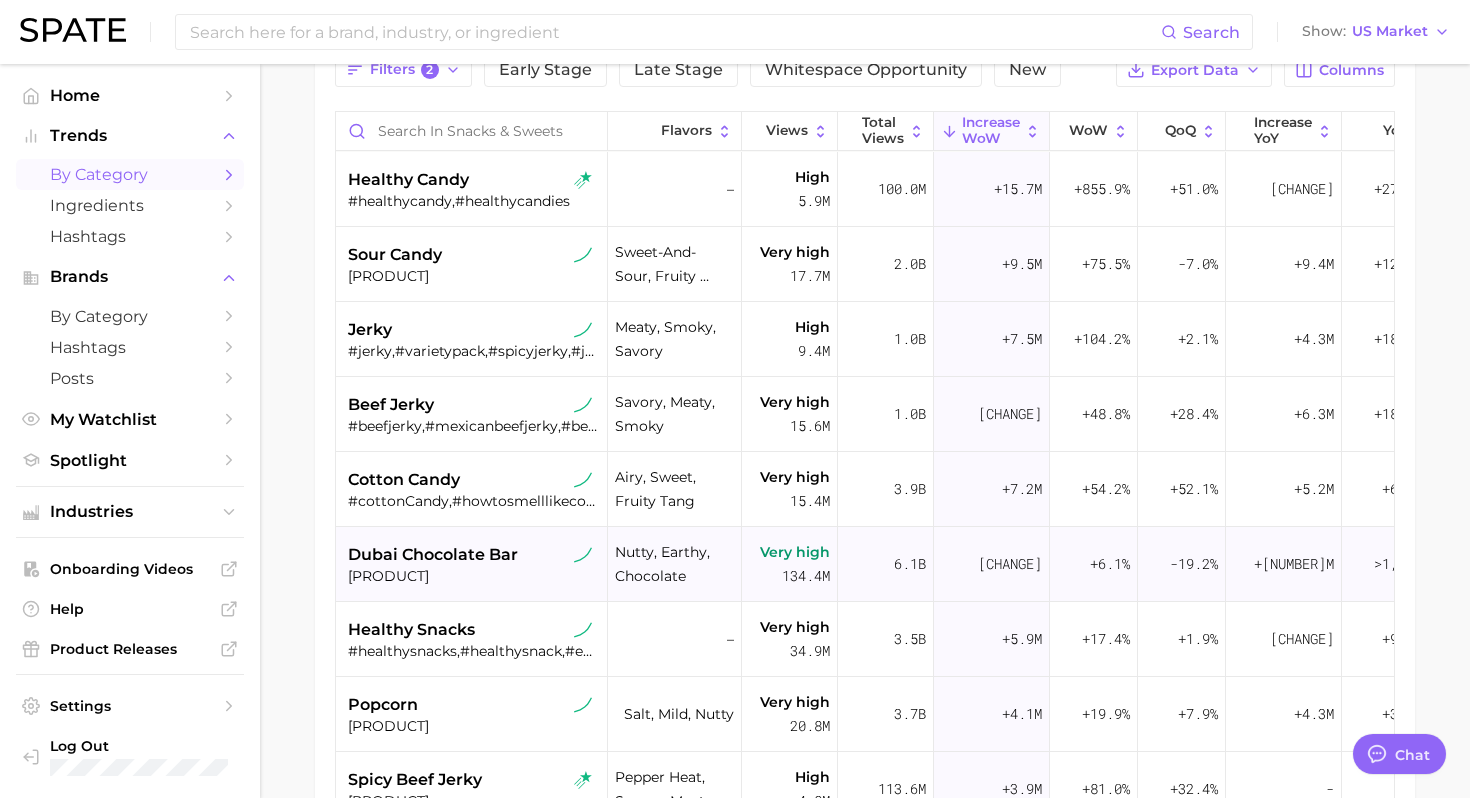 click on "[PRODUCT]" at bounding box center [474, 576] 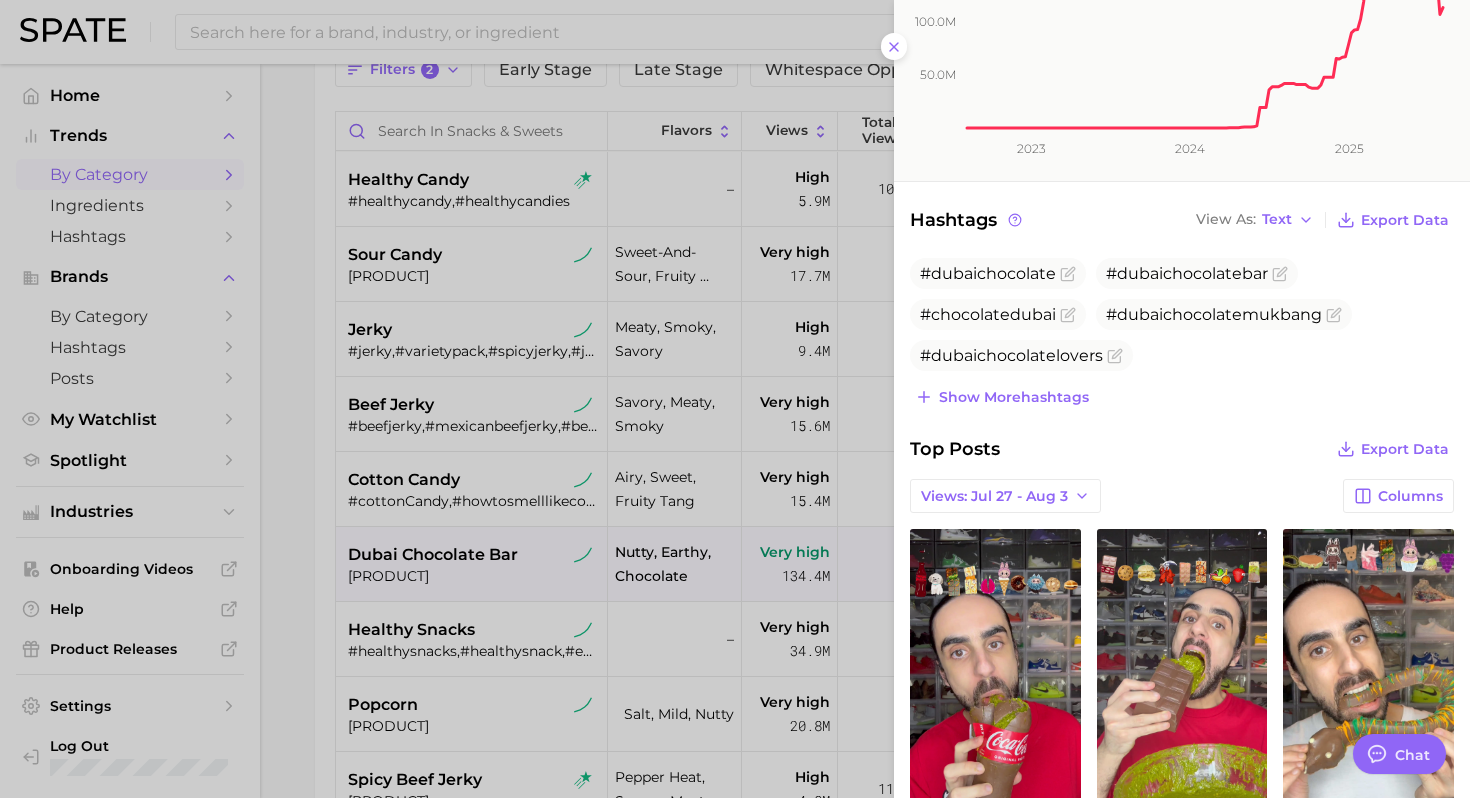 click at bounding box center (735, 399) 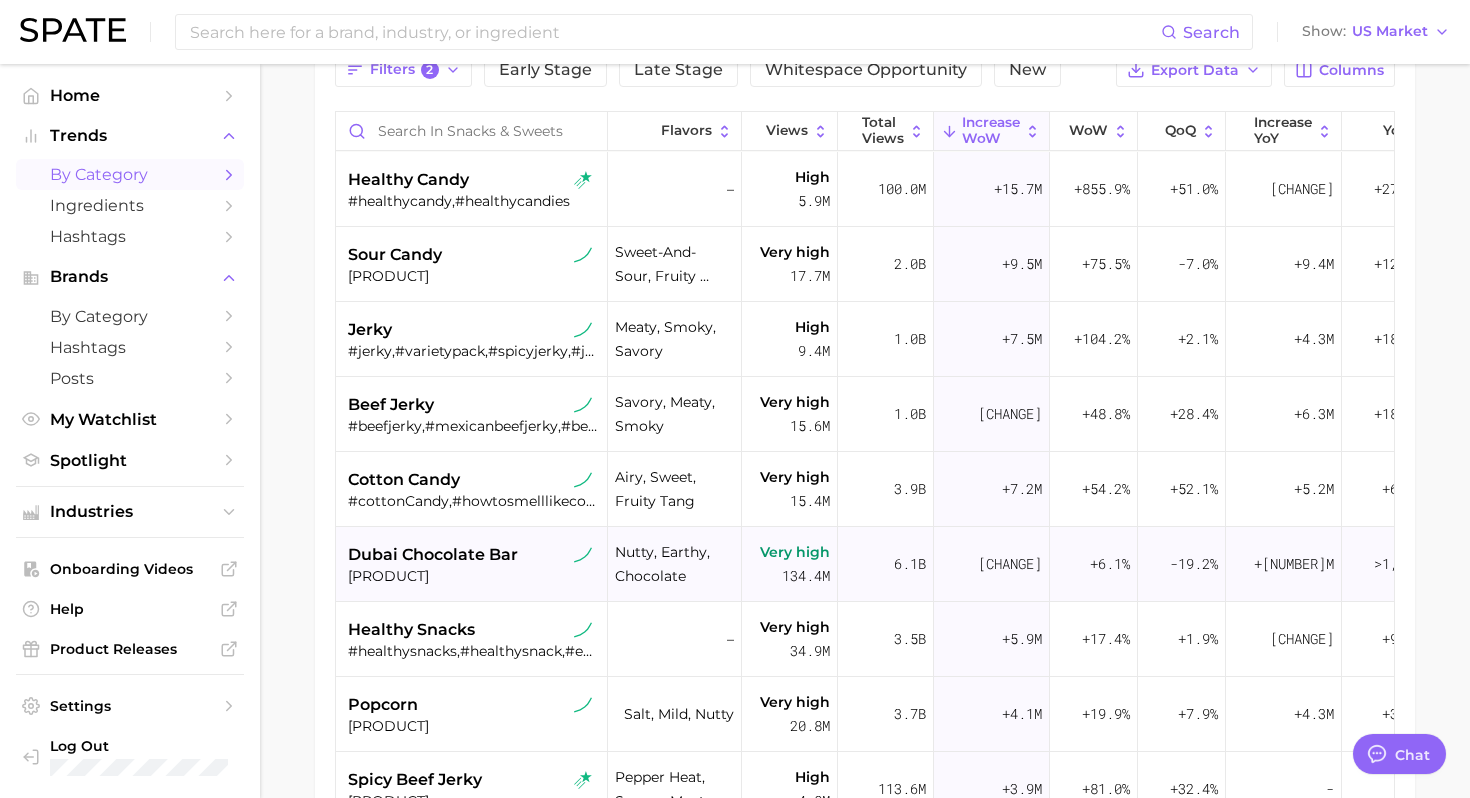 click on "[PRODUCT]" at bounding box center (474, 576) 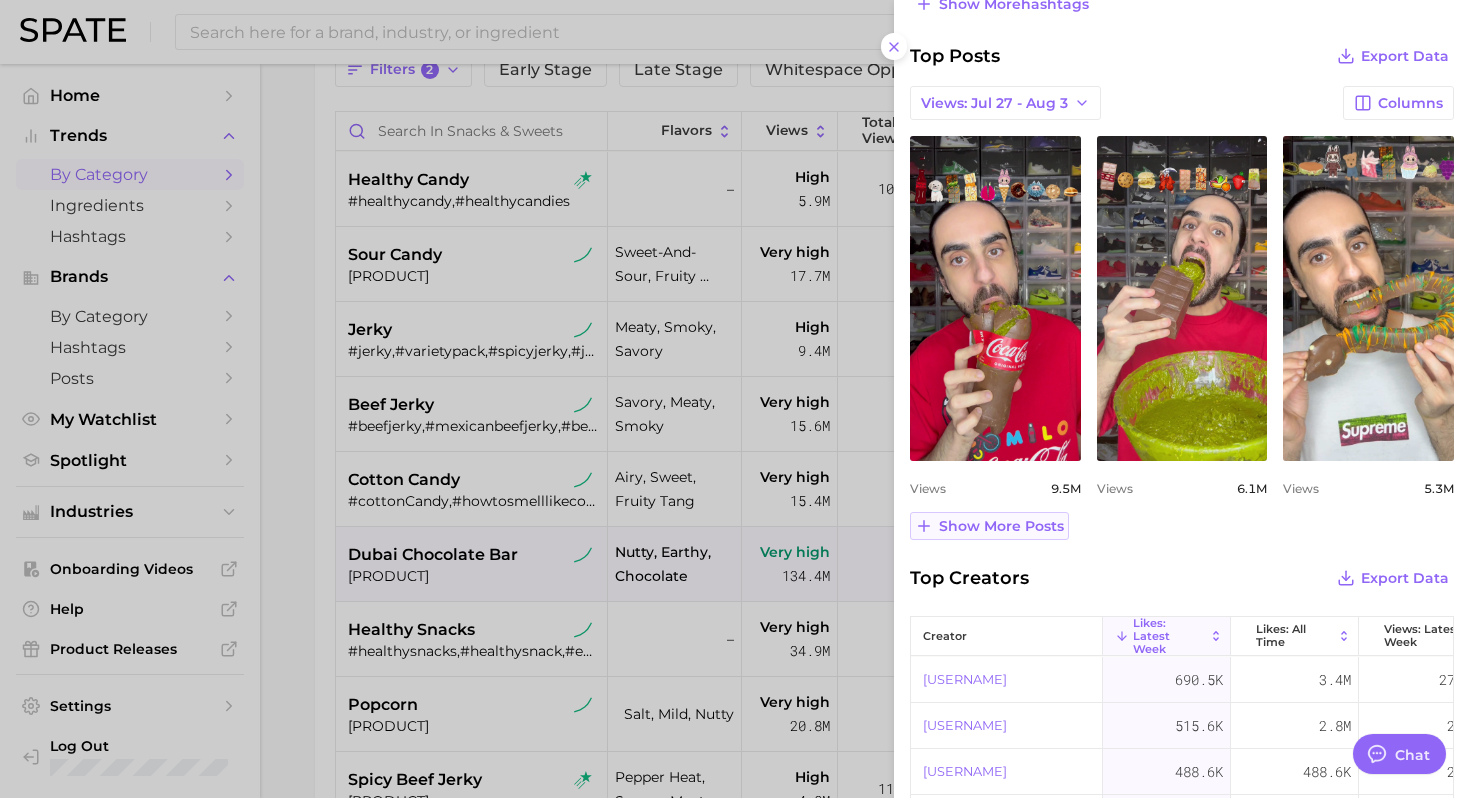 click on "Show more posts" at bounding box center [989, 526] 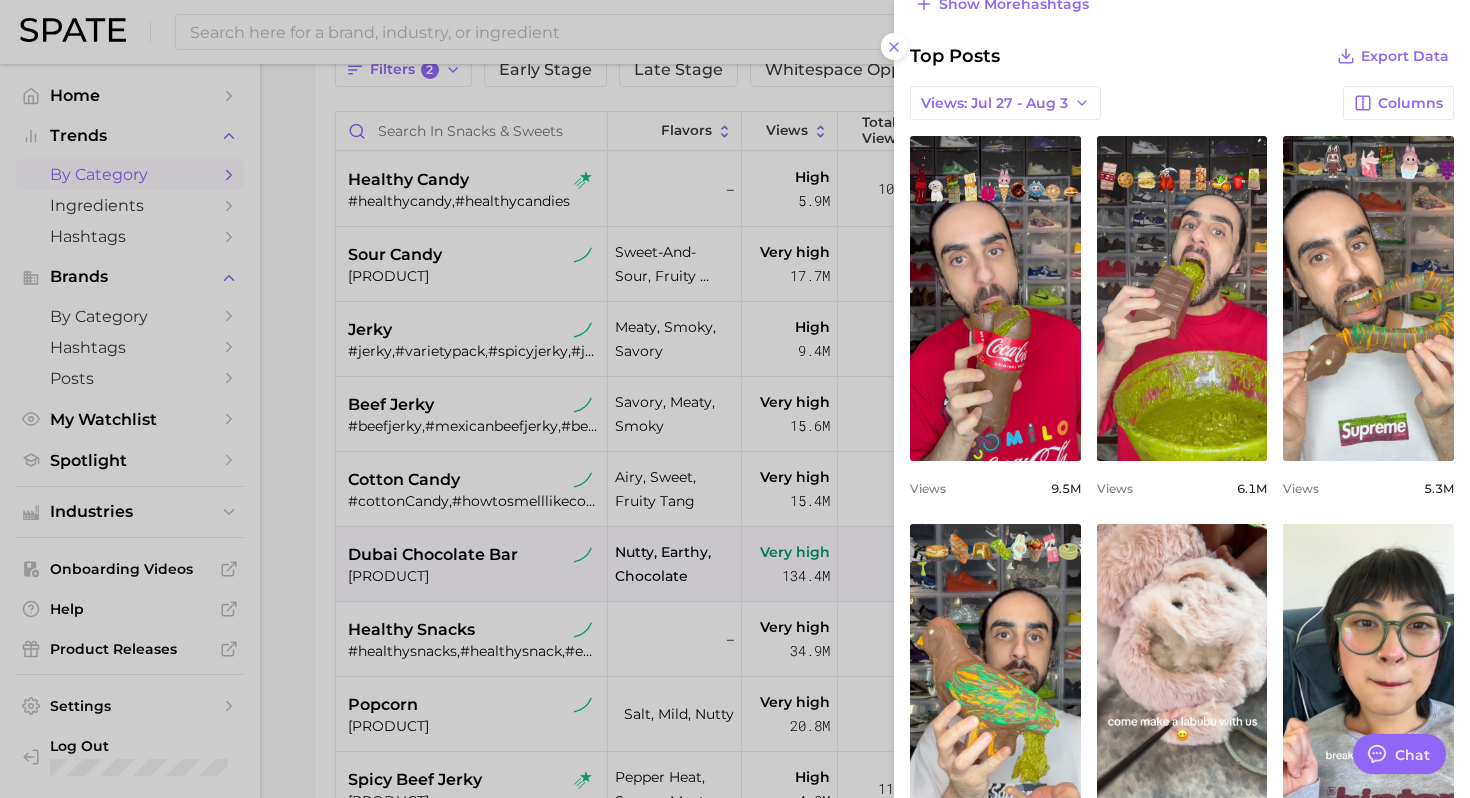click at bounding box center [735, 399] 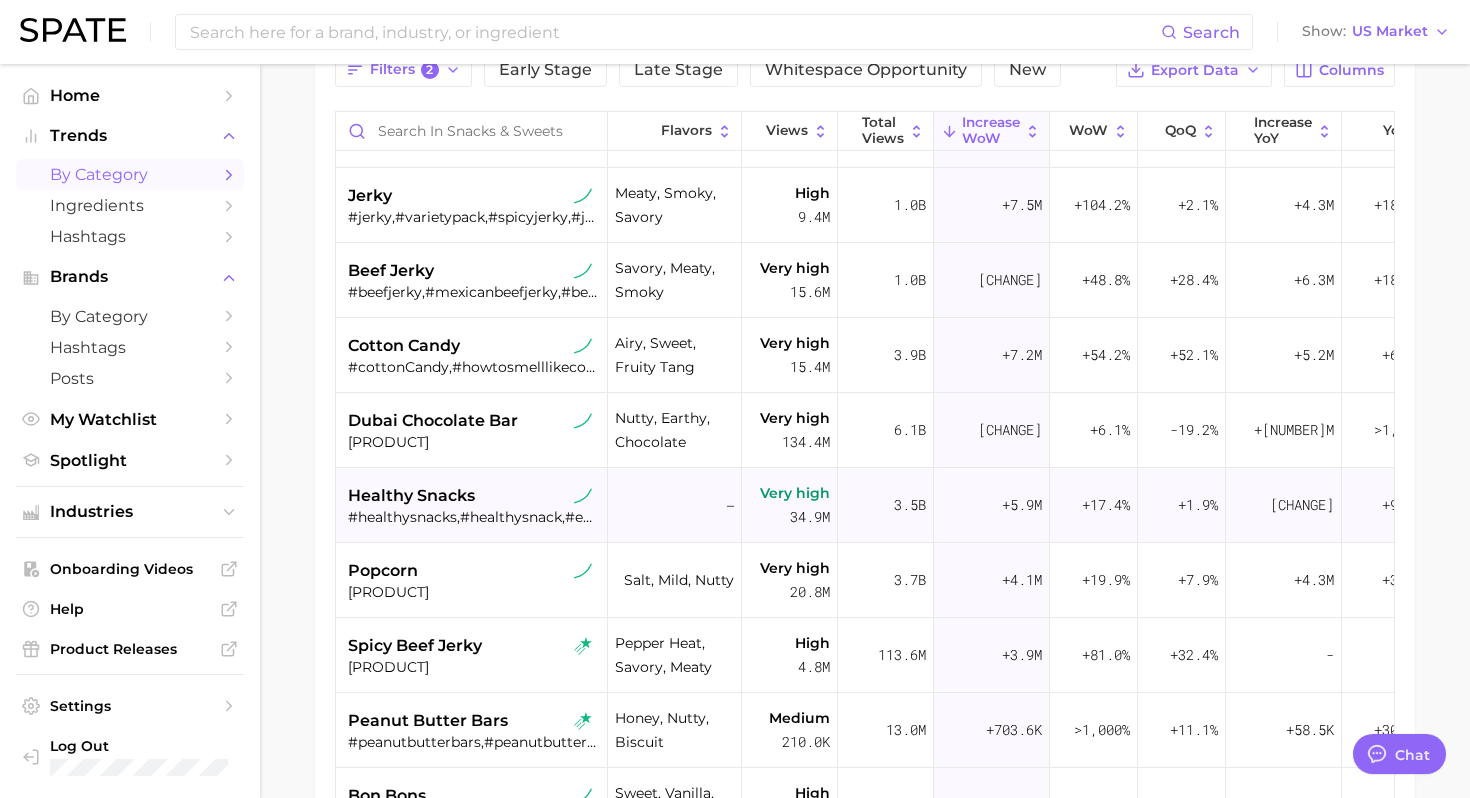 click on "healthy snacks" at bounding box center (474, 496) 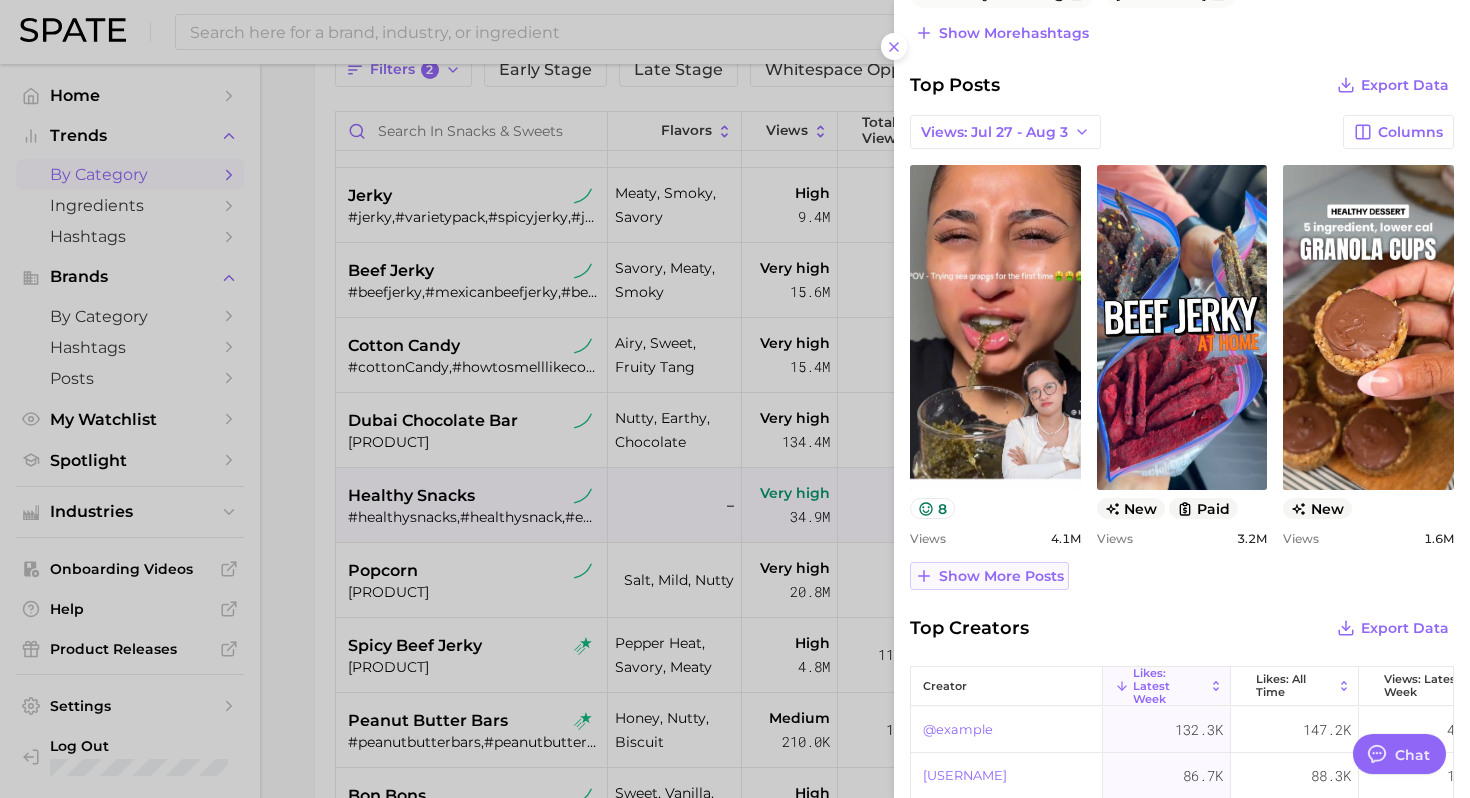 click on "Show more posts" at bounding box center (1001, 576) 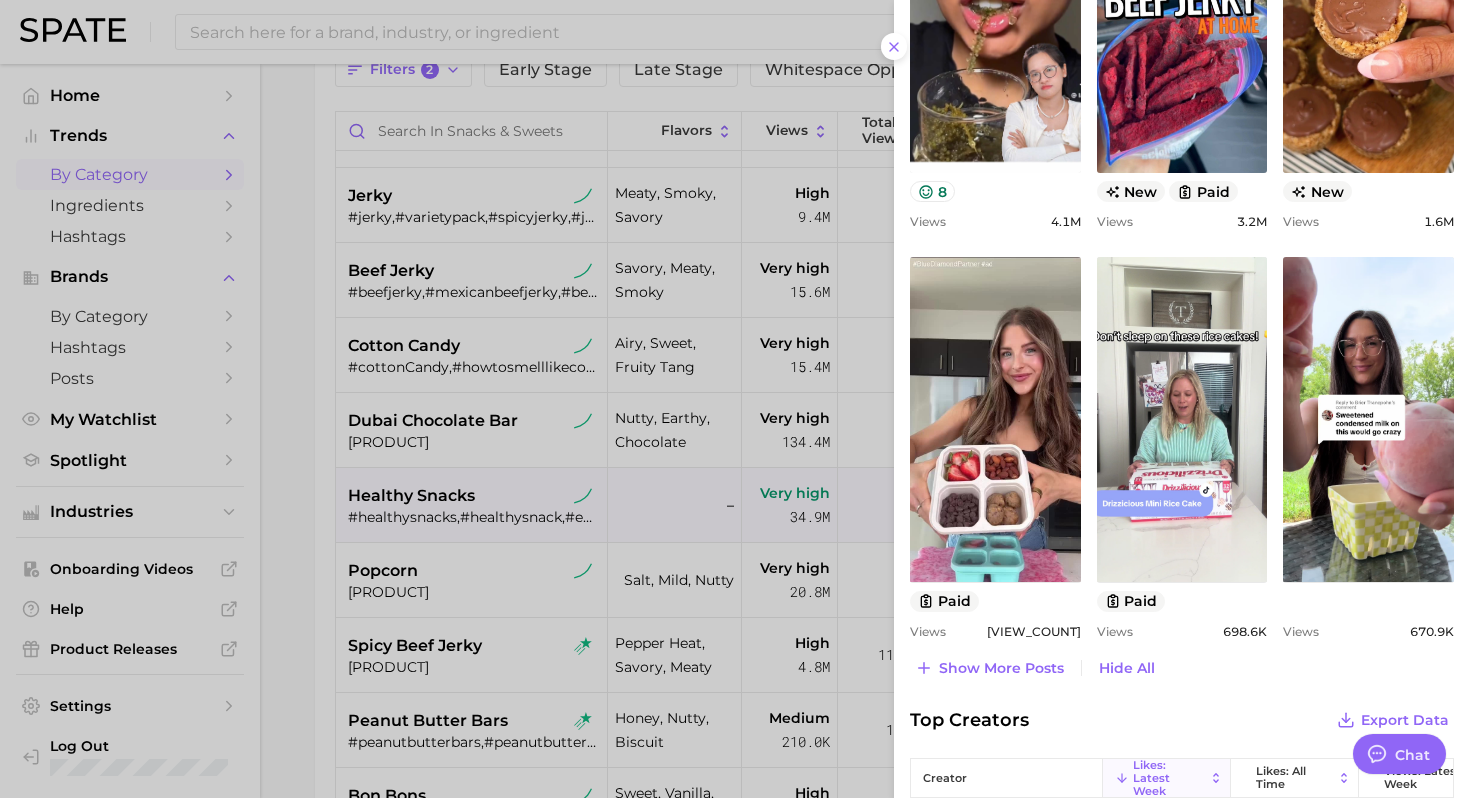 click at bounding box center (735, 399) 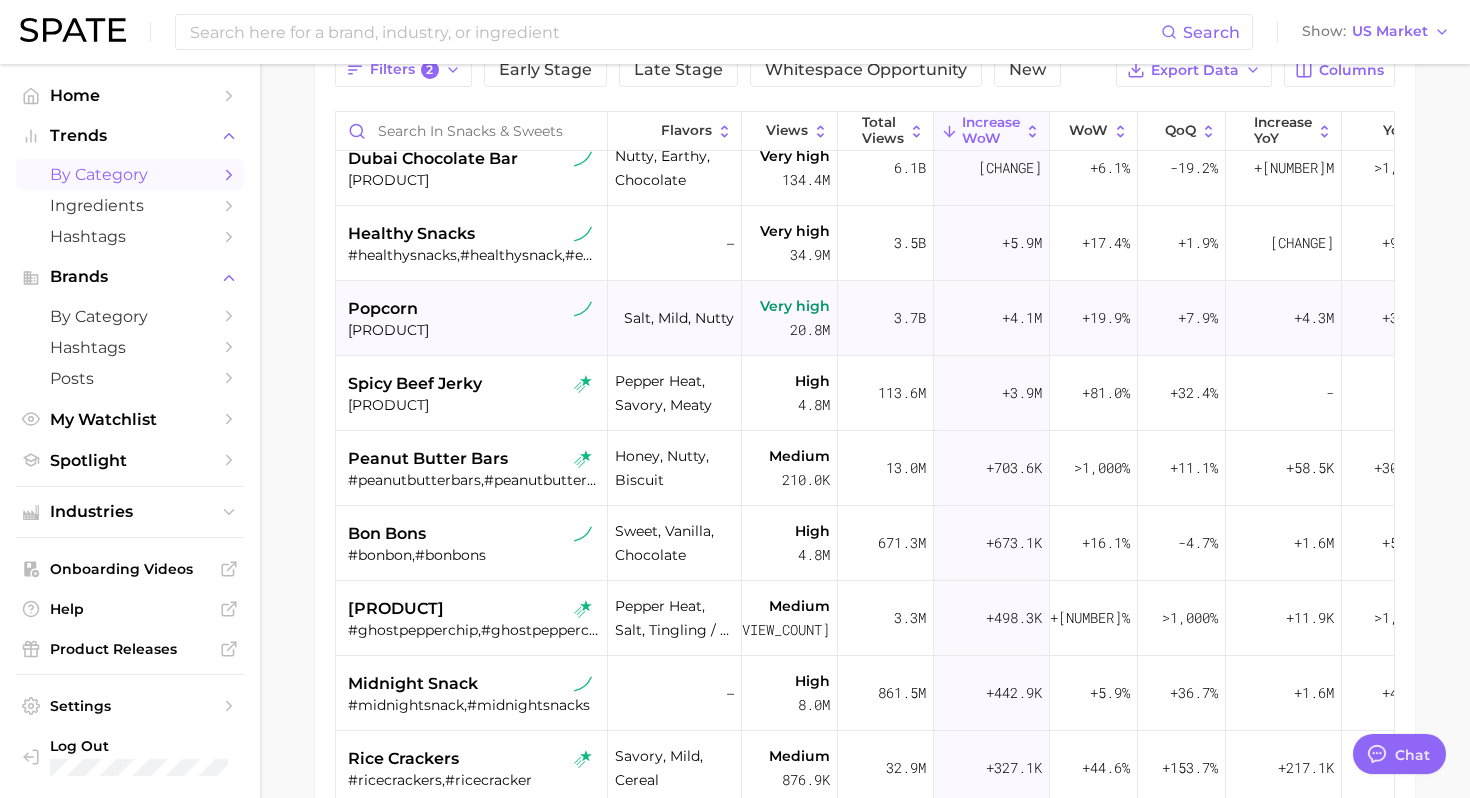 click on "popcorn" at bounding box center (474, 309) 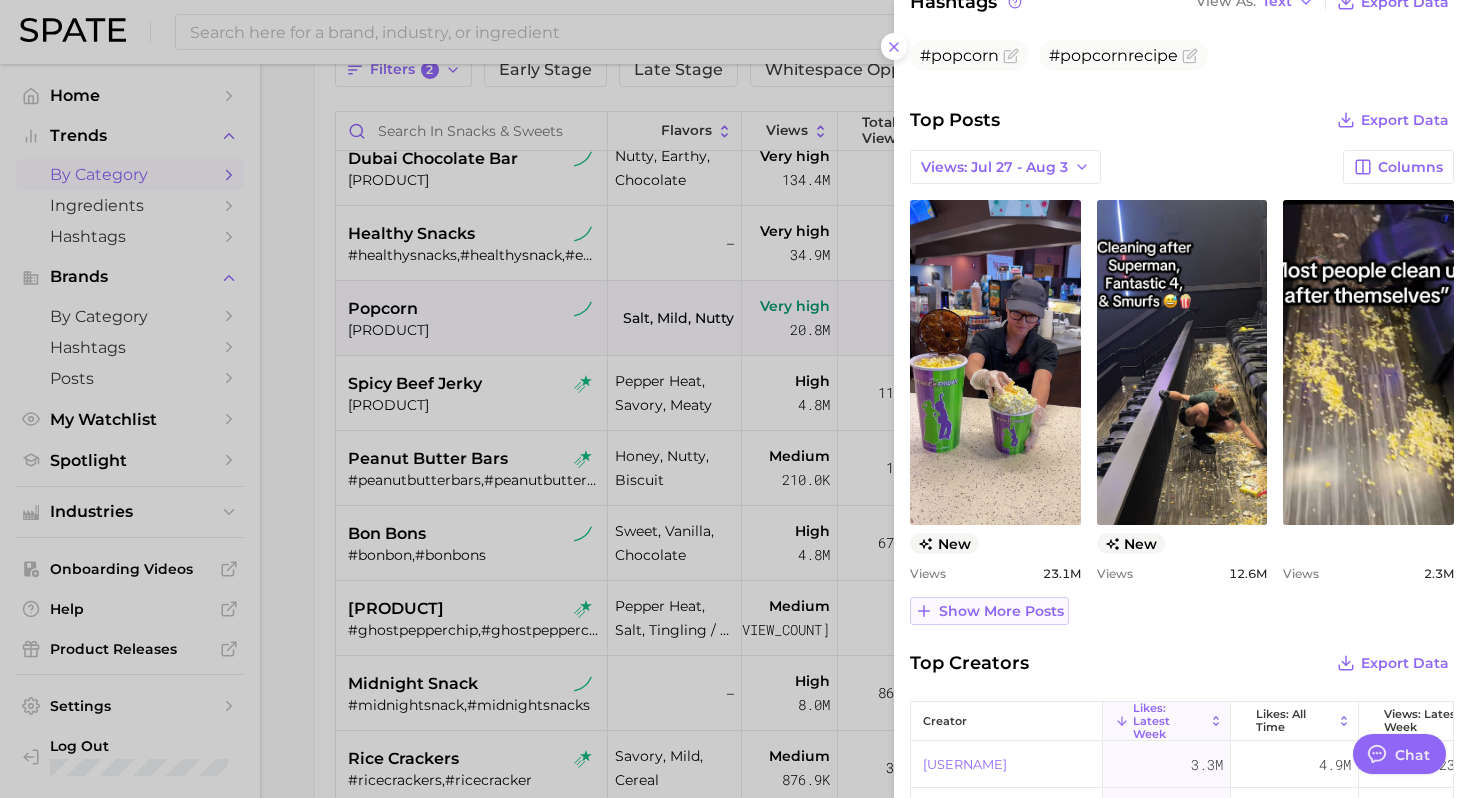 click on "Show more posts" at bounding box center [1001, 611] 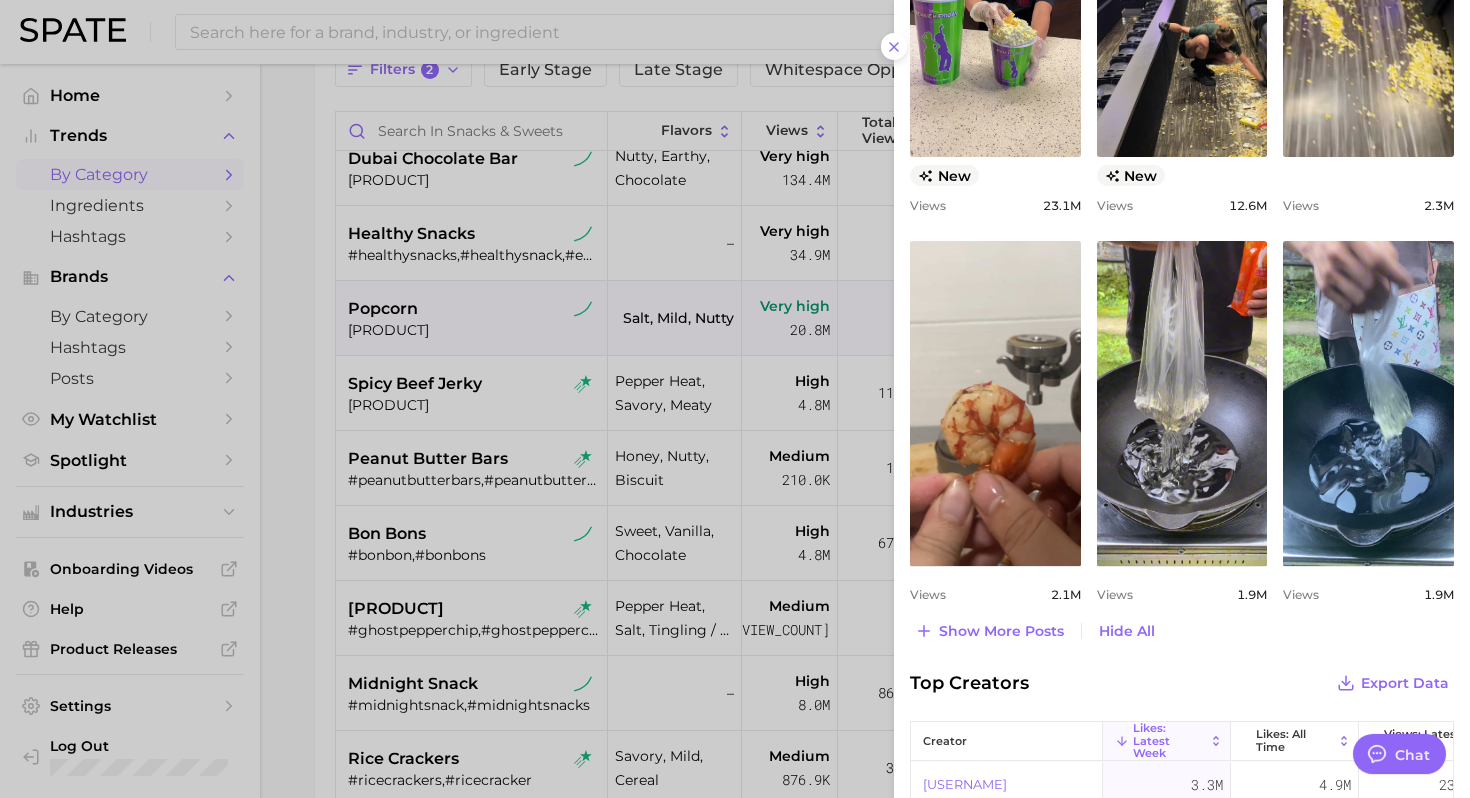 click at bounding box center [735, 399] 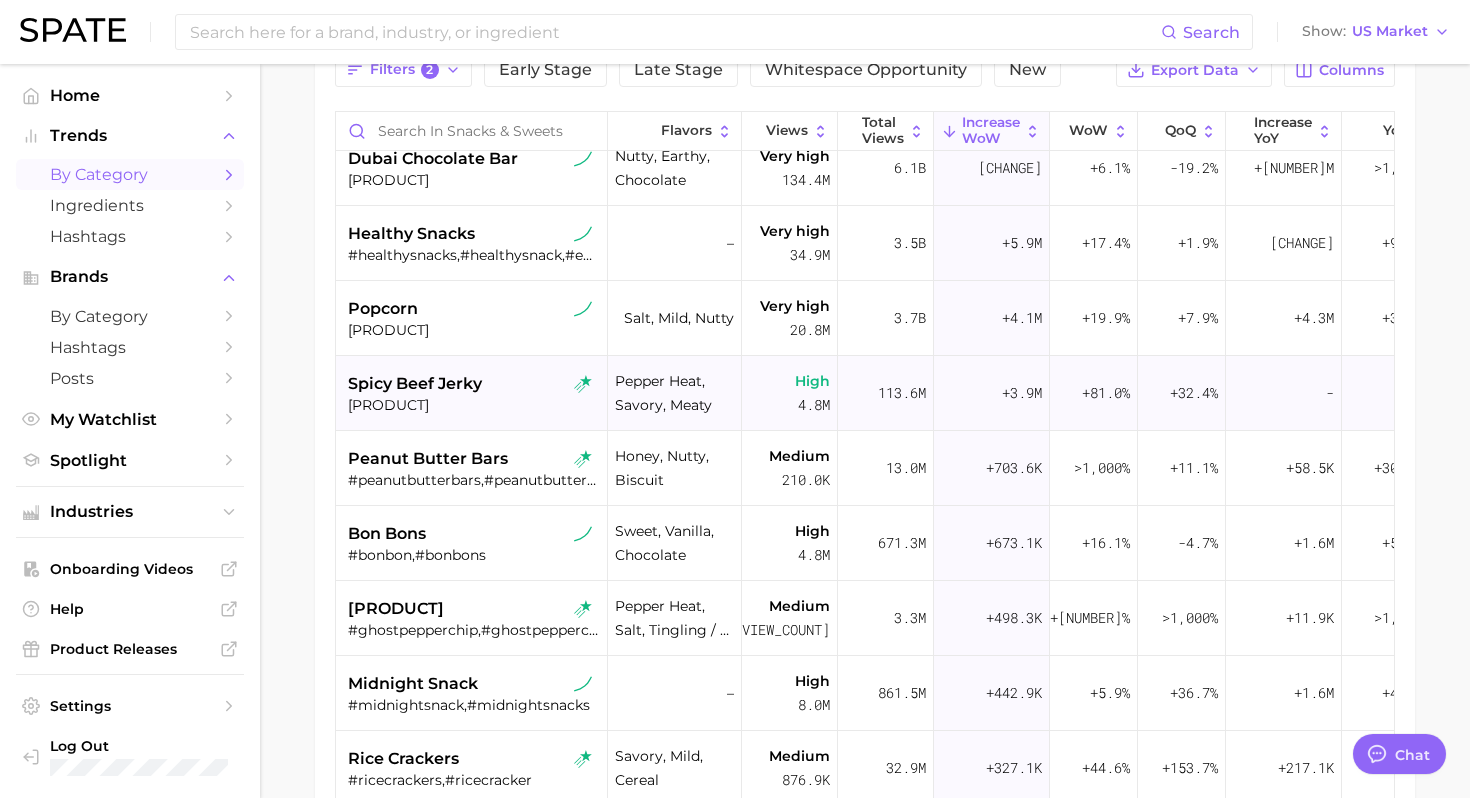 click on "spicy beef jerky" at bounding box center [415, 384] 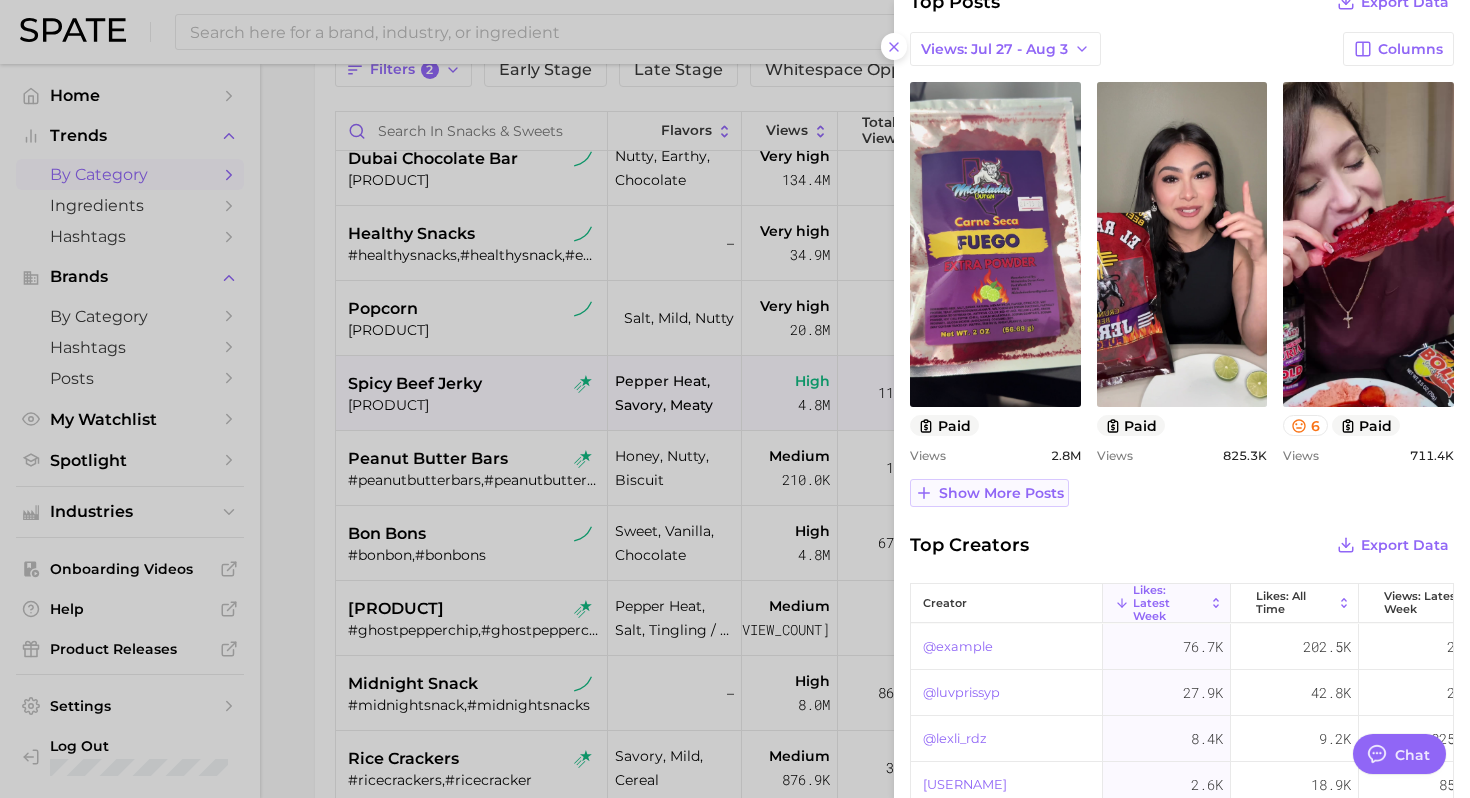 click on "Show more posts" at bounding box center [1001, 493] 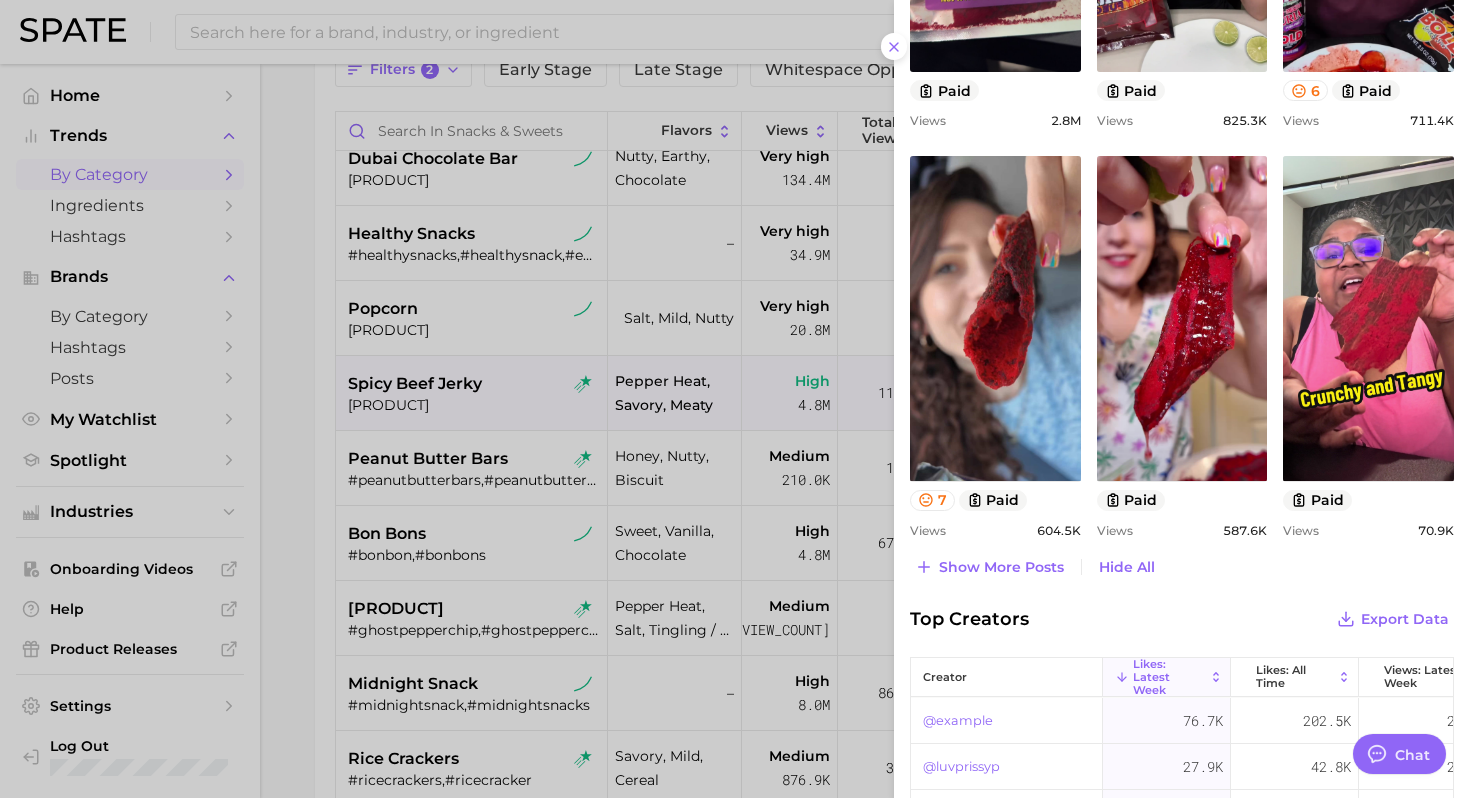 click at bounding box center [735, 399] 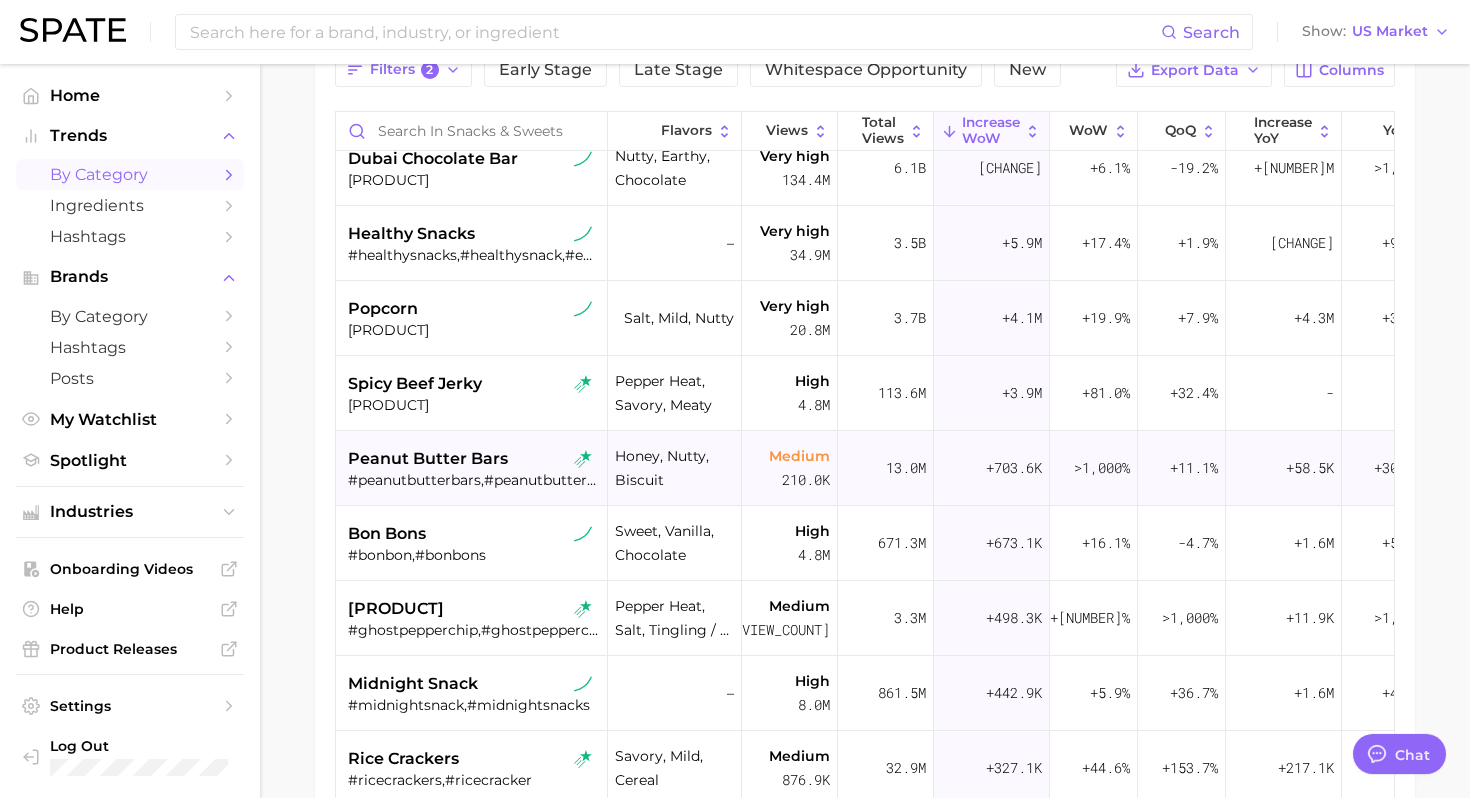 click on "#peanutbutterbars,#peanutbutterbar" at bounding box center [474, 480] 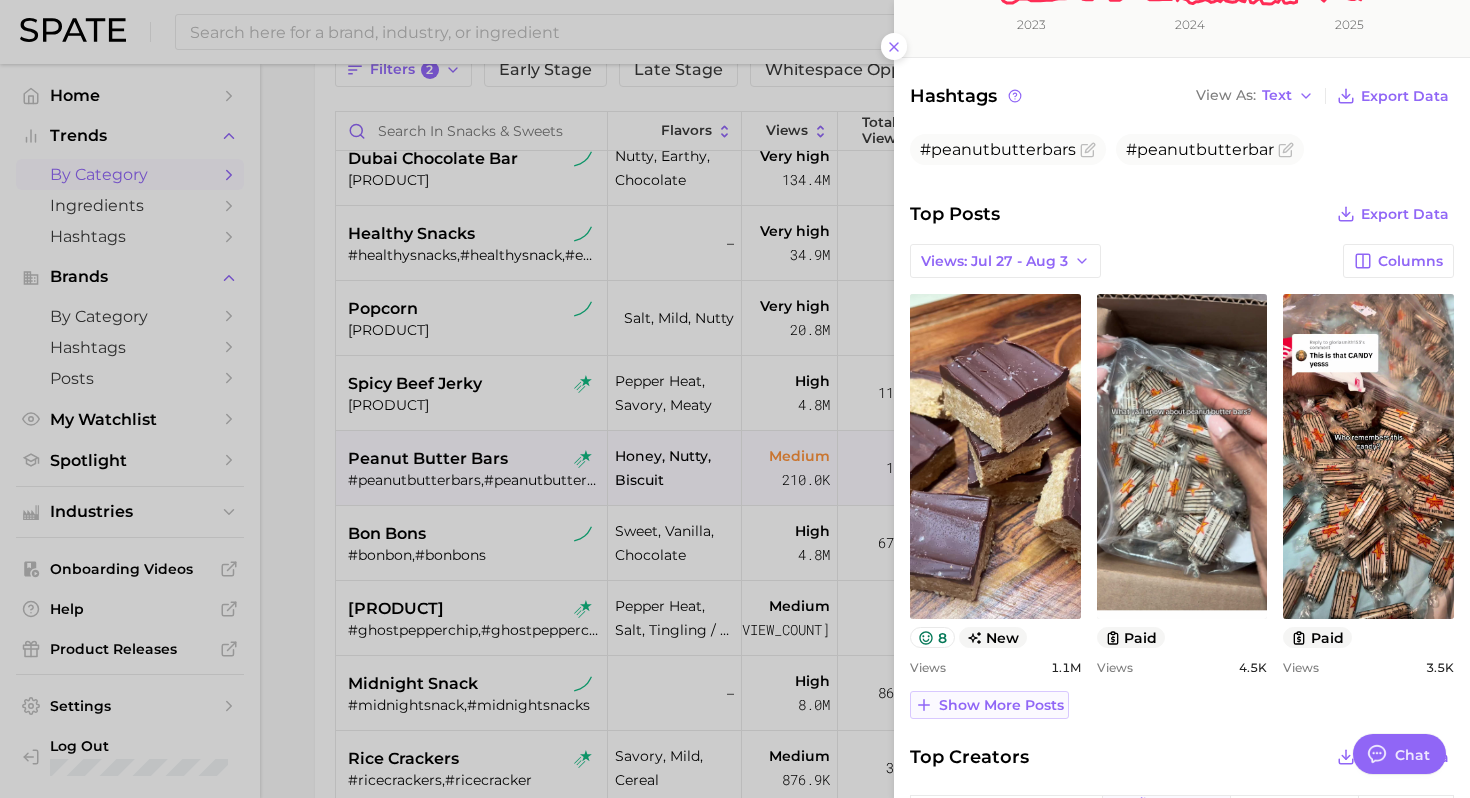 click on "Show more posts" at bounding box center [1001, 705] 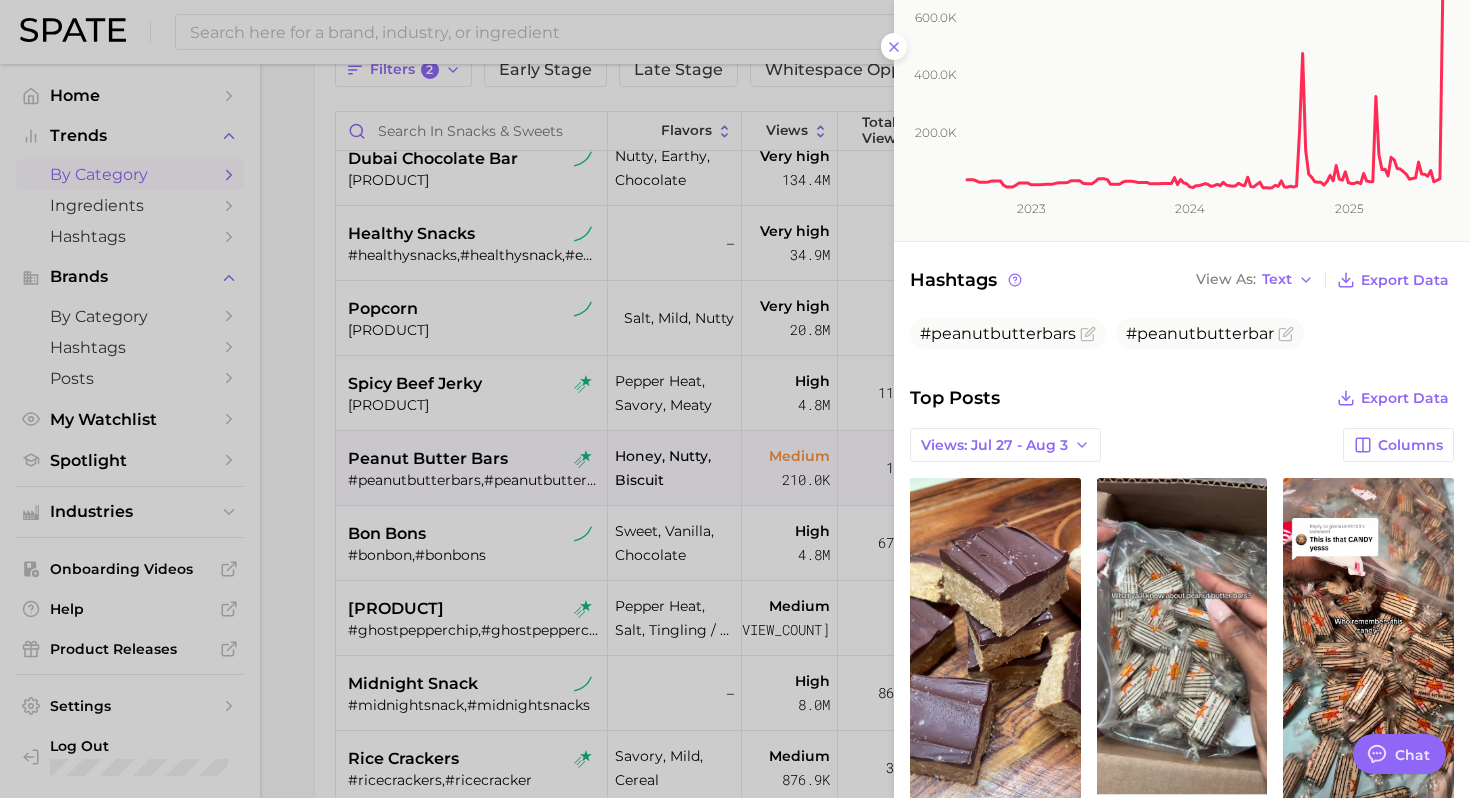 click at bounding box center [735, 399] 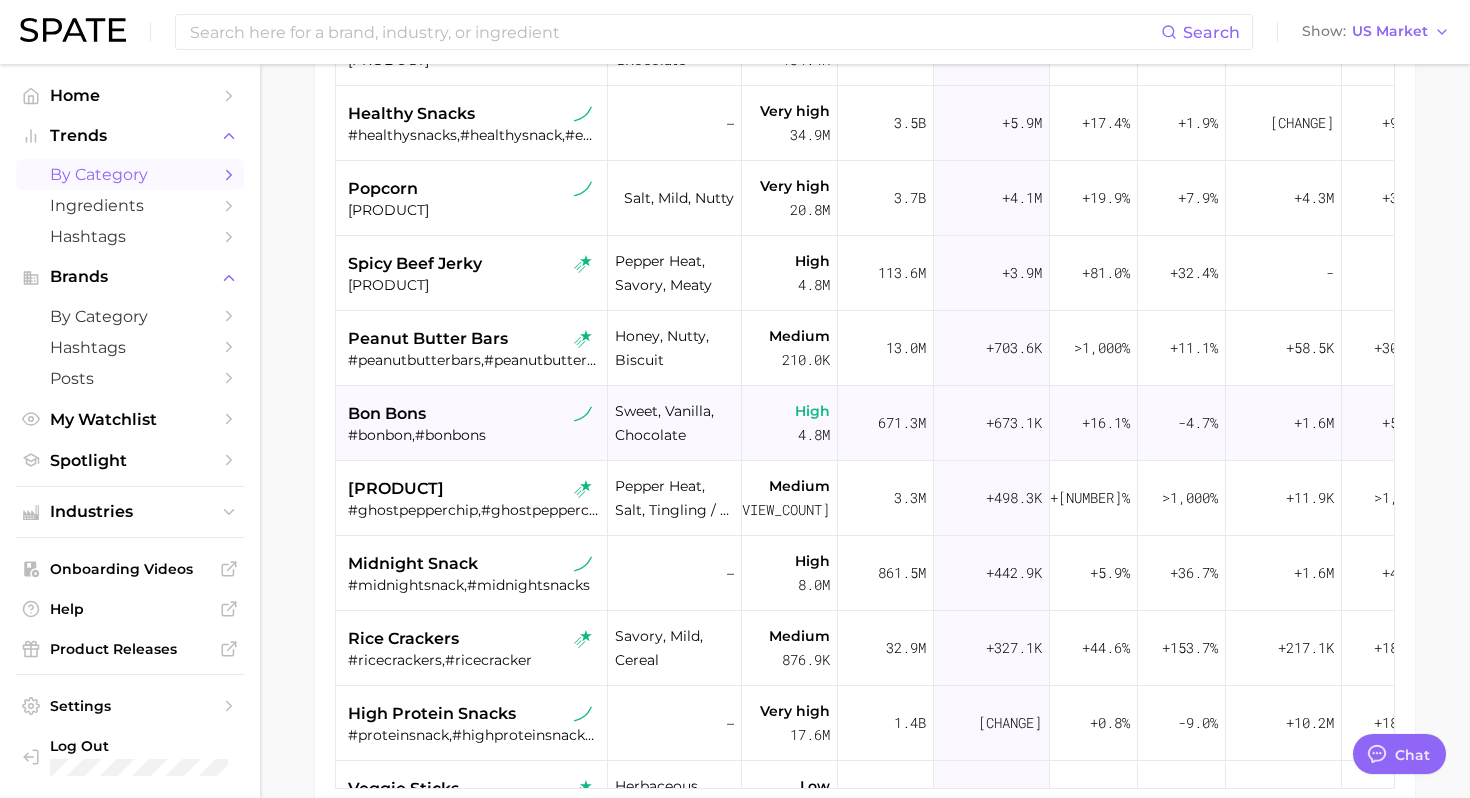 click on "#bonbon,#bonbons" at bounding box center [474, 435] 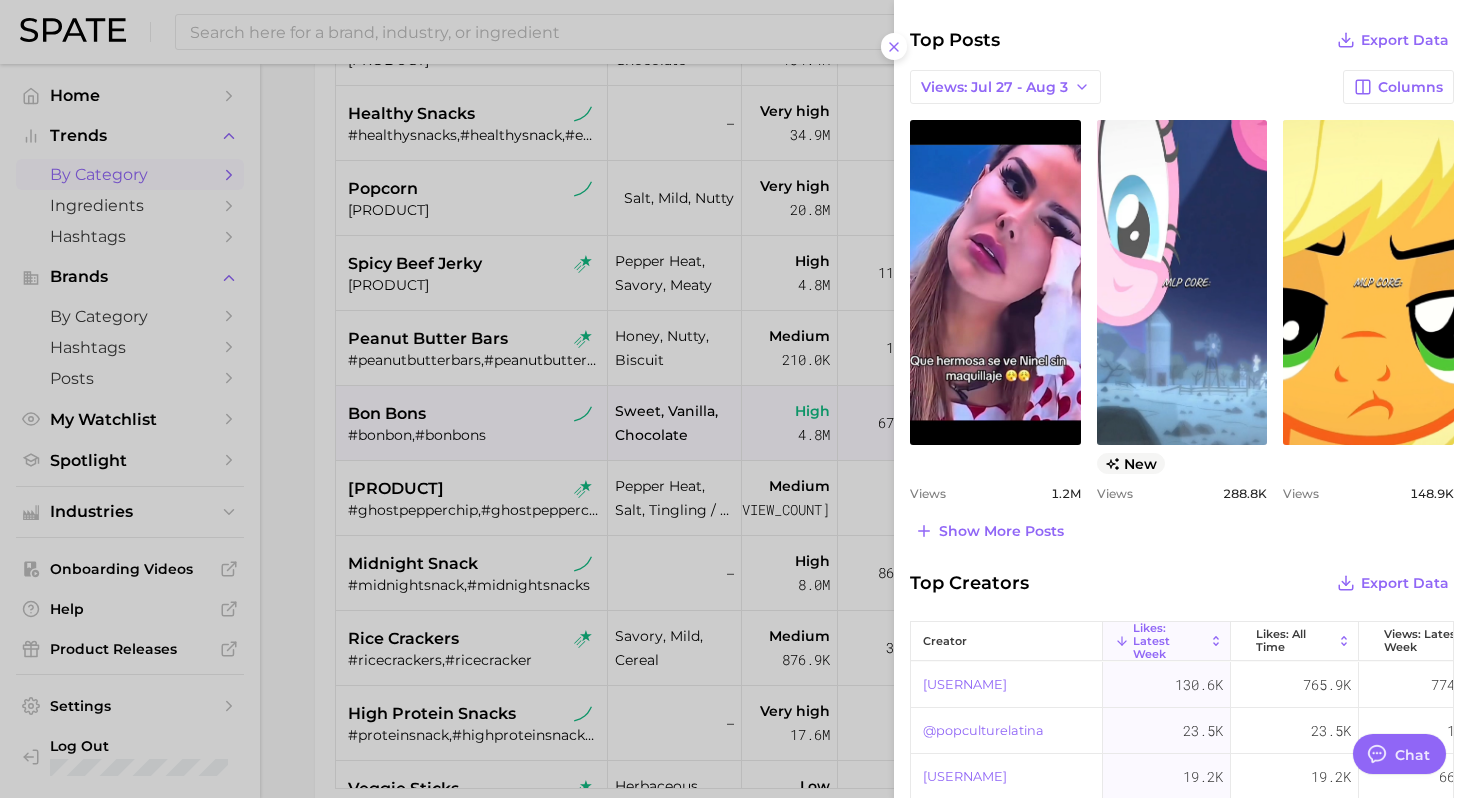 click at bounding box center (735, 399) 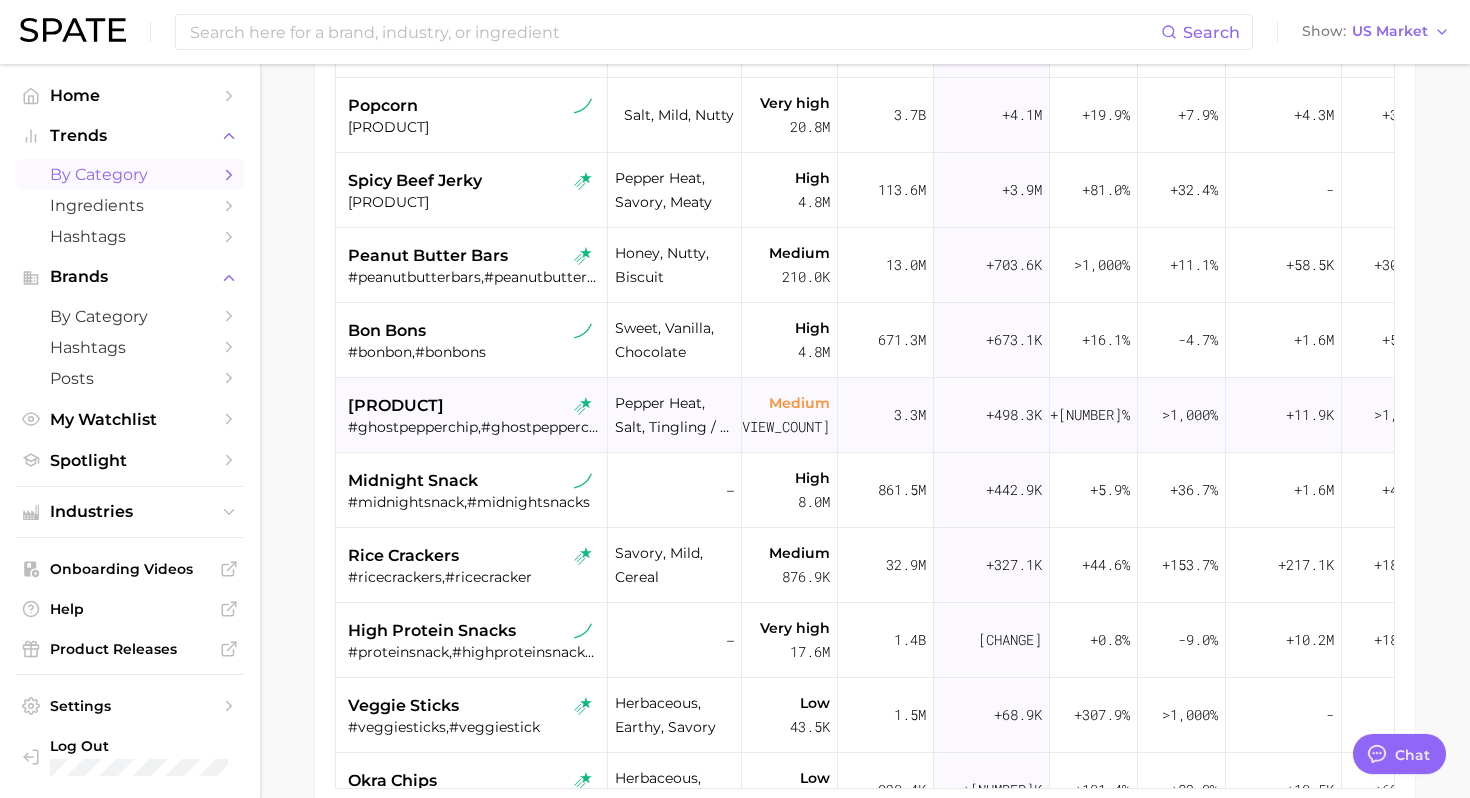 click on "#ghostpepperchip,#ghostpepperchips" at bounding box center (474, 427) 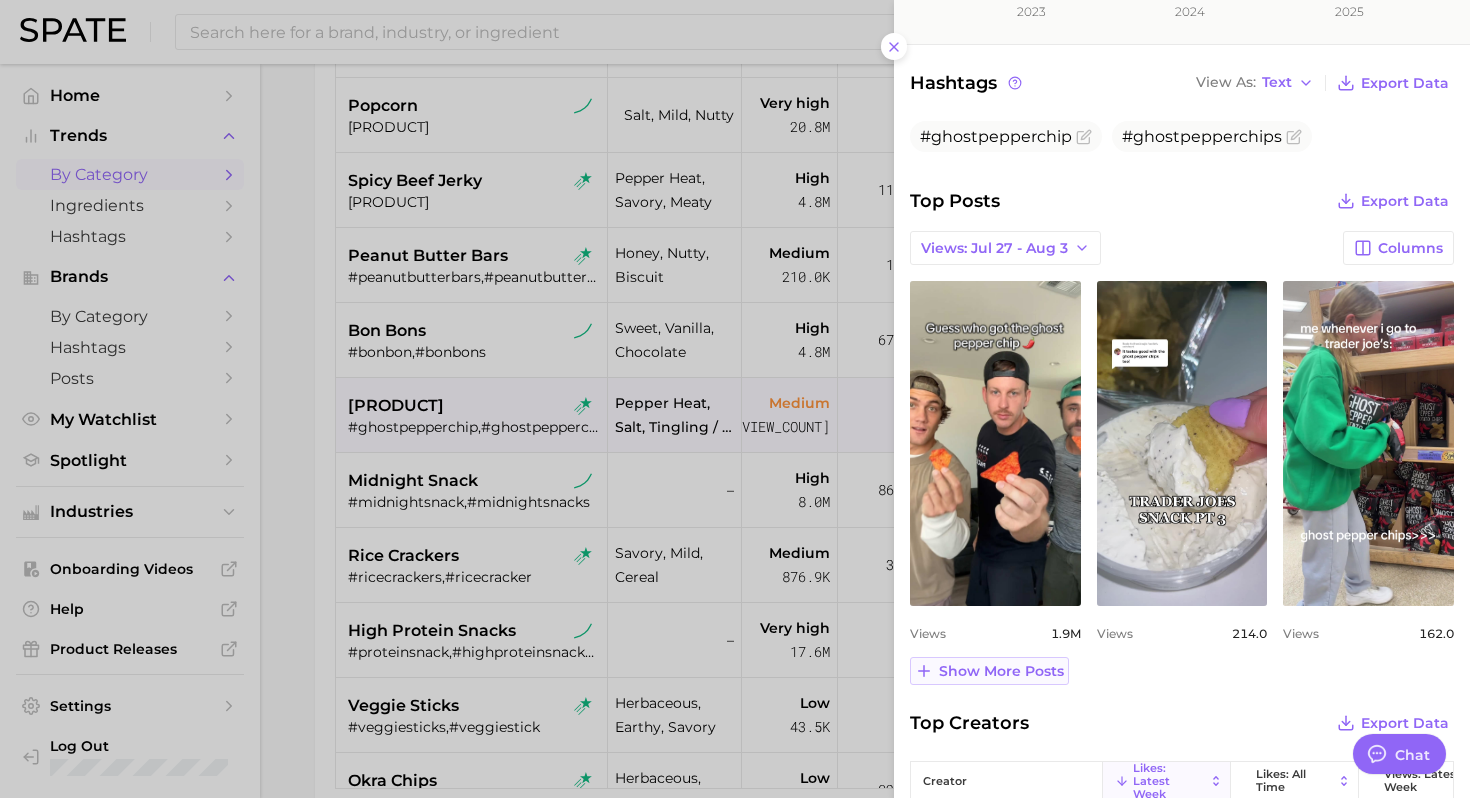 click on "Show more posts" at bounding box center (1001, 671) 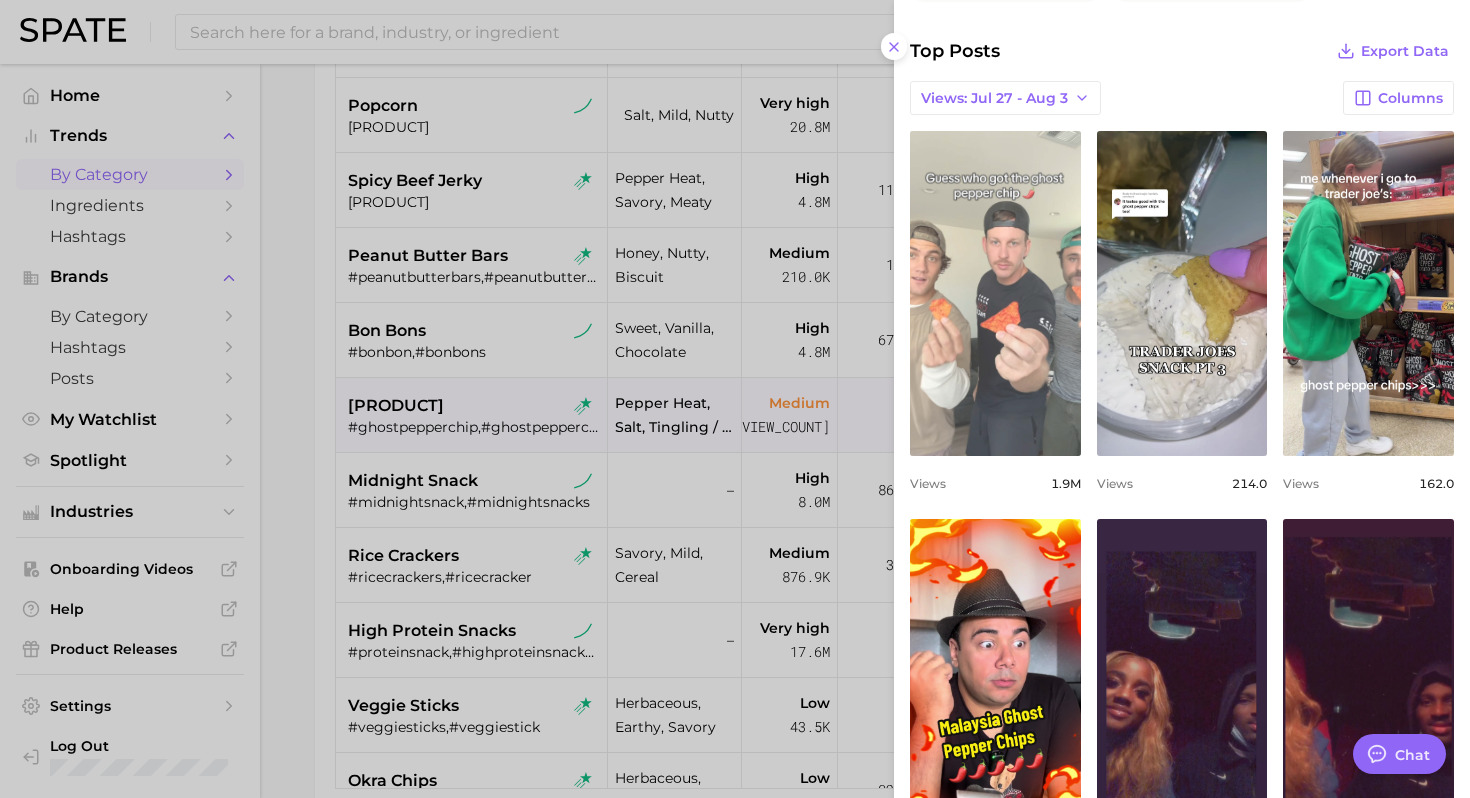 click on "view post on TikTok" at bounding box center (995, 293) 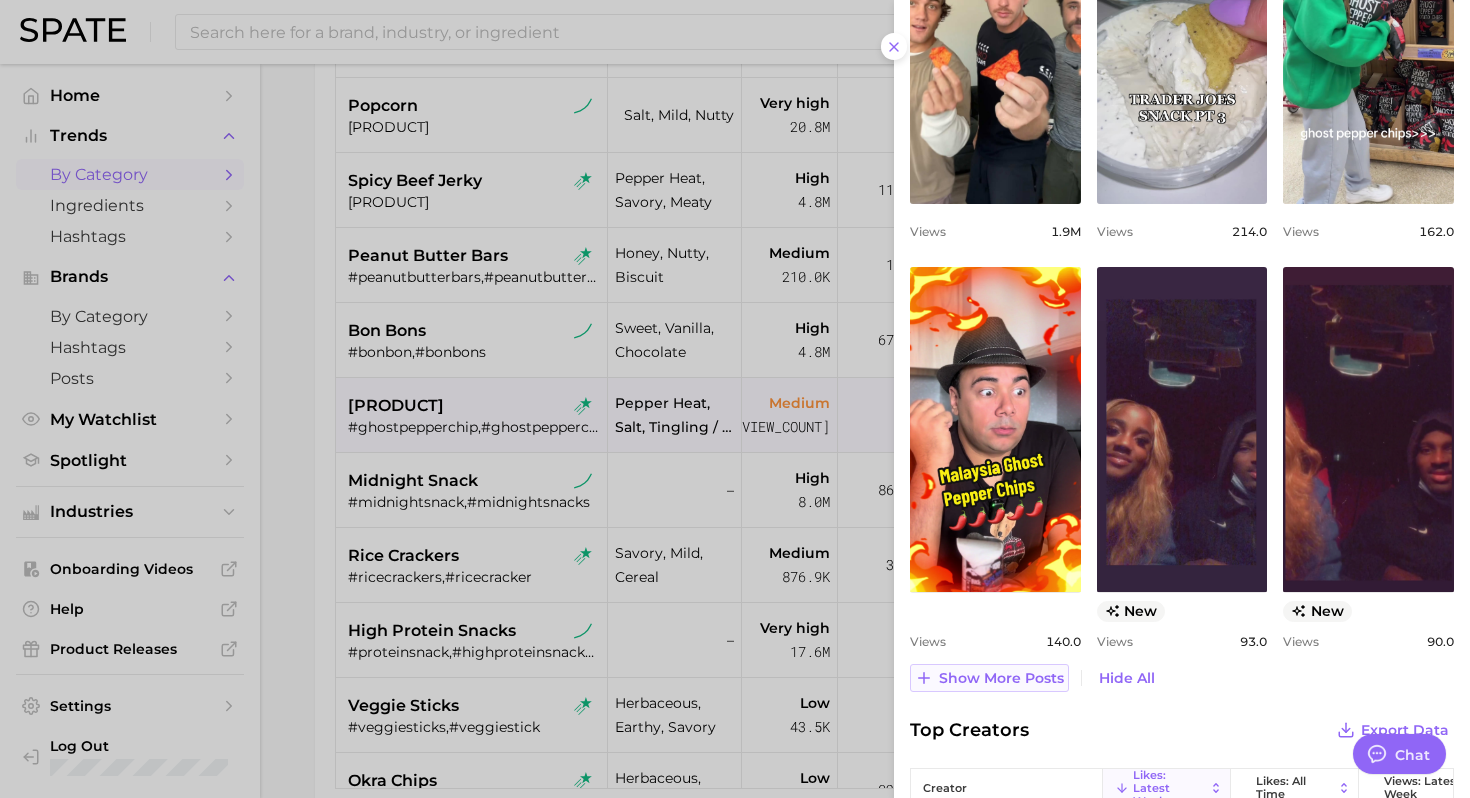 click on "Show more posts" at bounding box center (1001, 678) 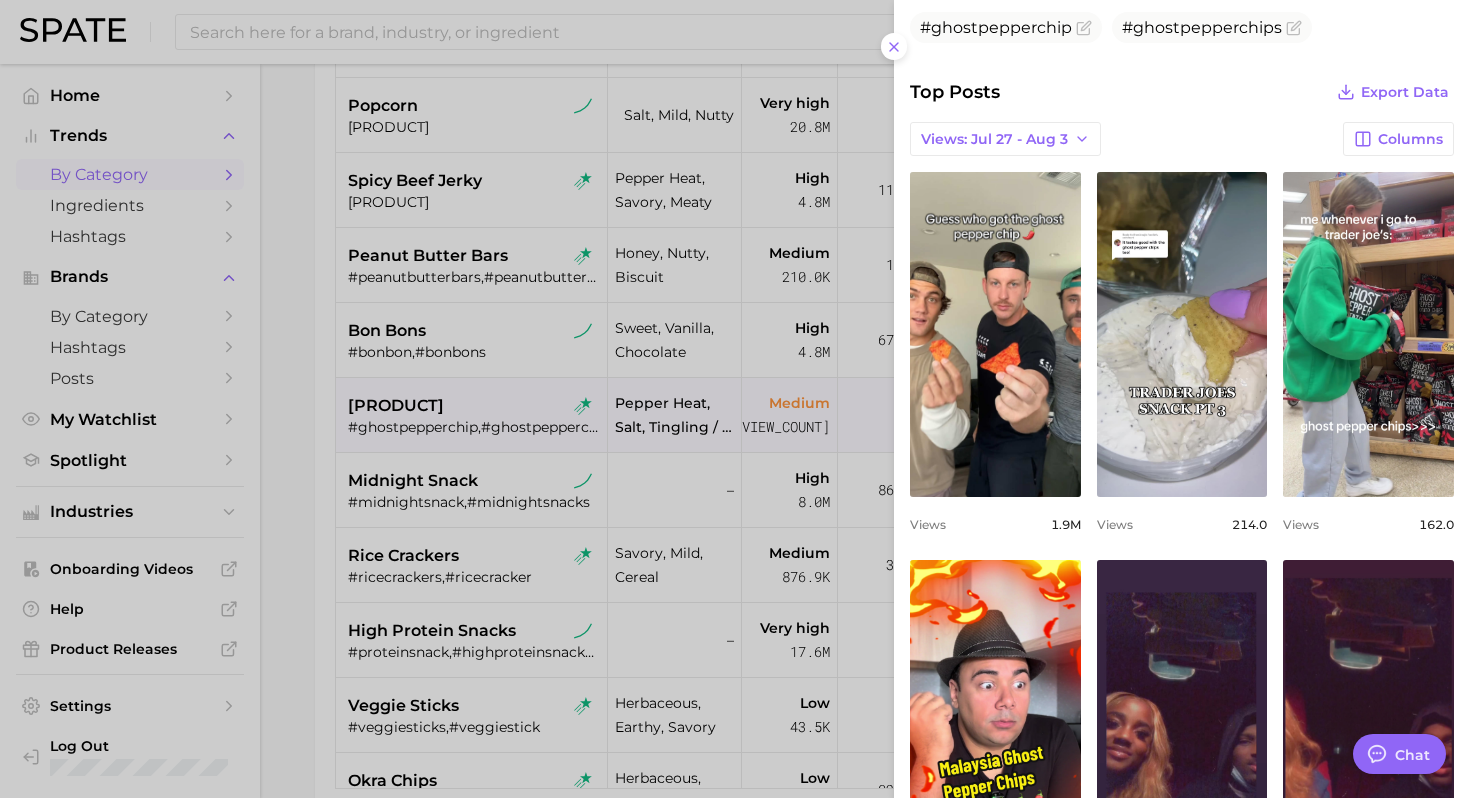 click at bounding box center [735, 399] 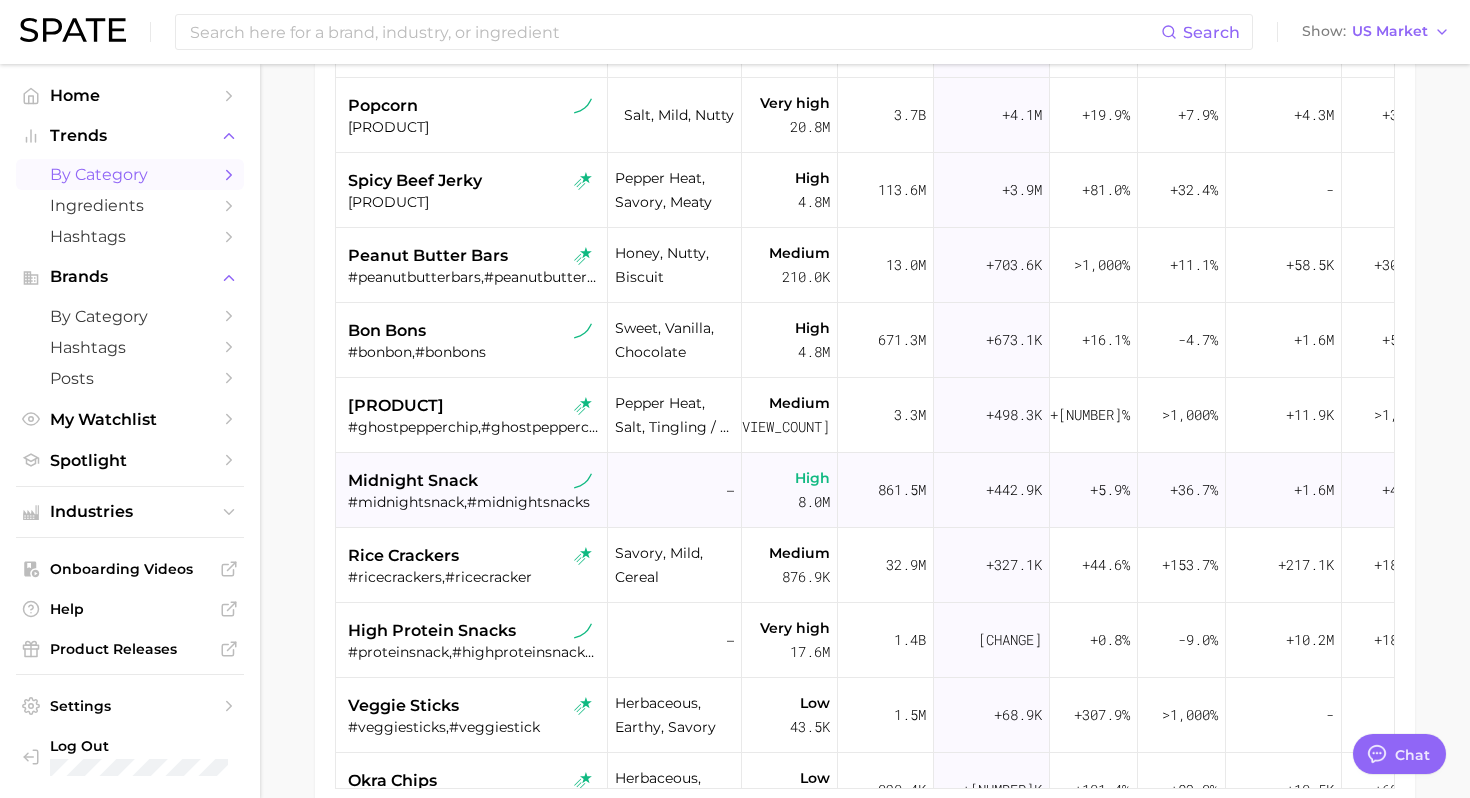 click on "midnight snack" at bounding box center (413, 481) 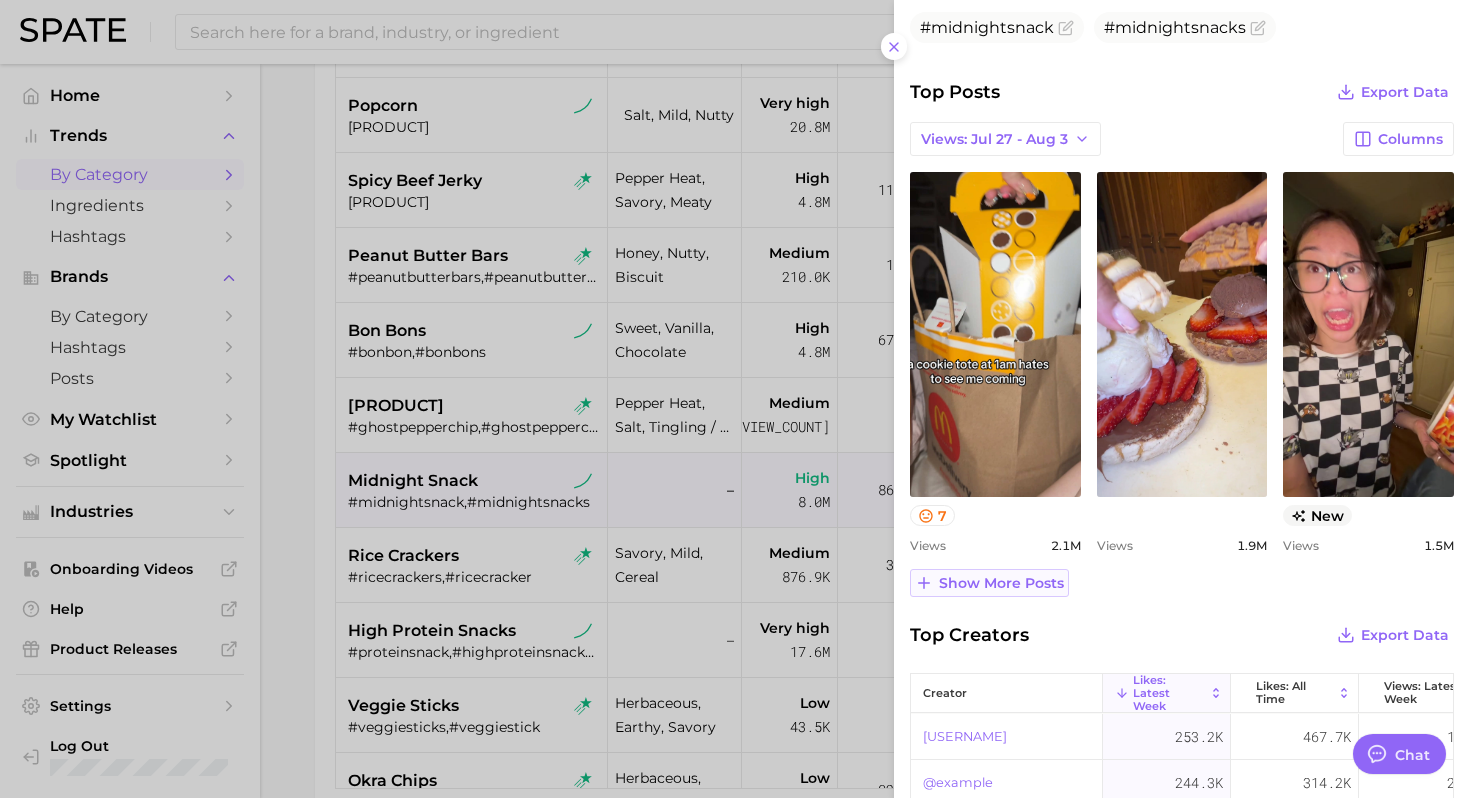 click on "Show more posts" at bounding box center [989, 583] 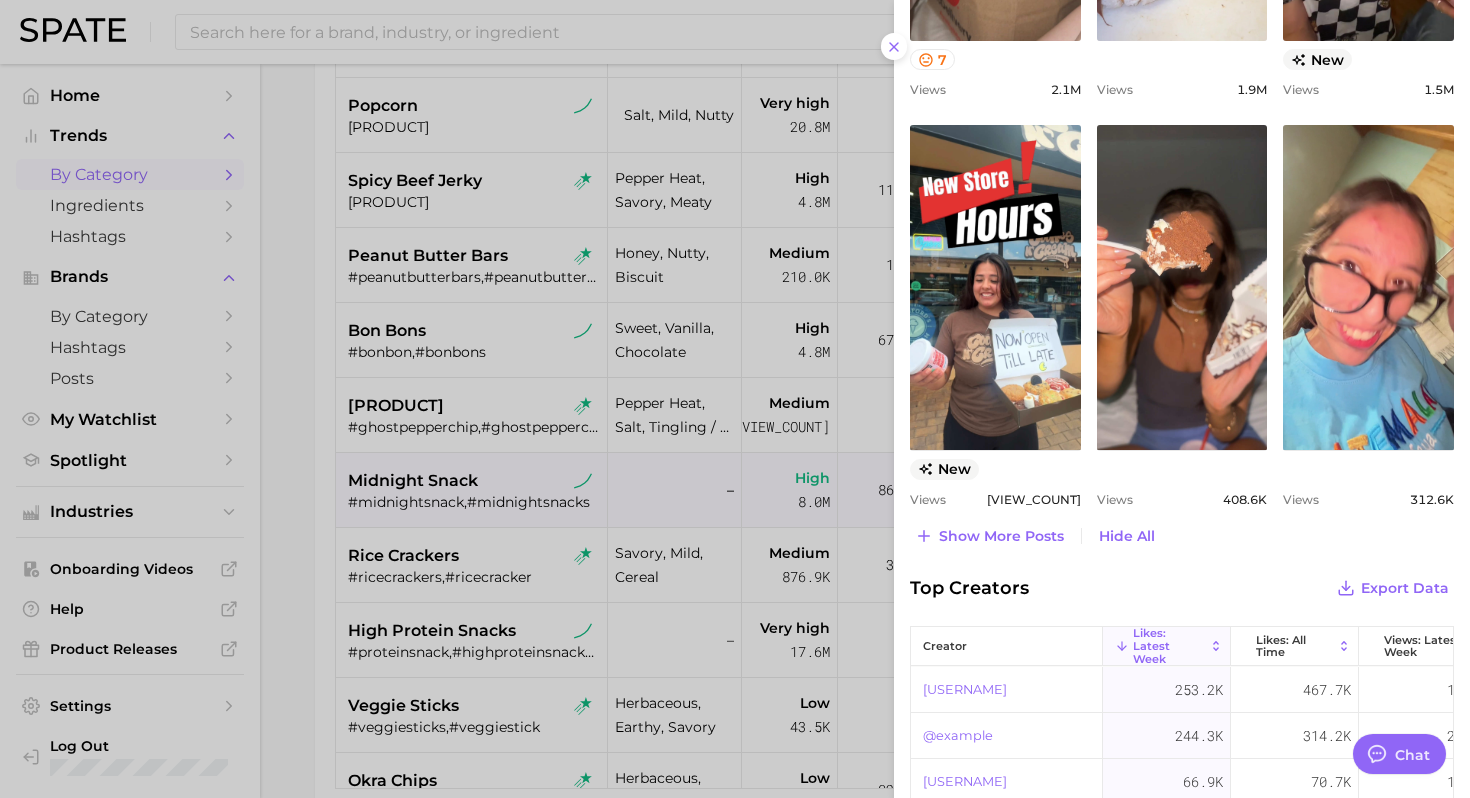 click at bounding box center [735, 399] 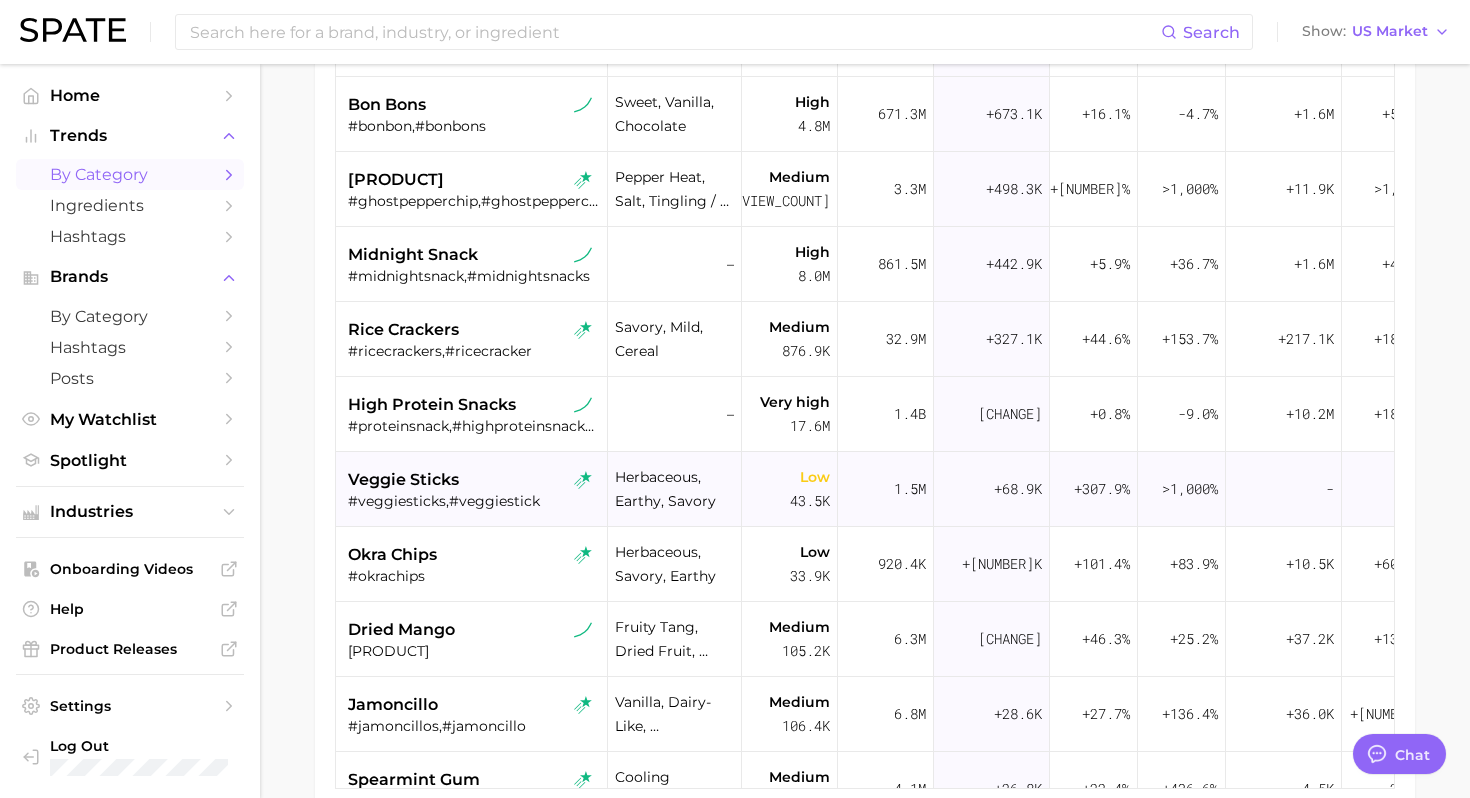 click on "veggie sticks" at bounding box center [474, 480] 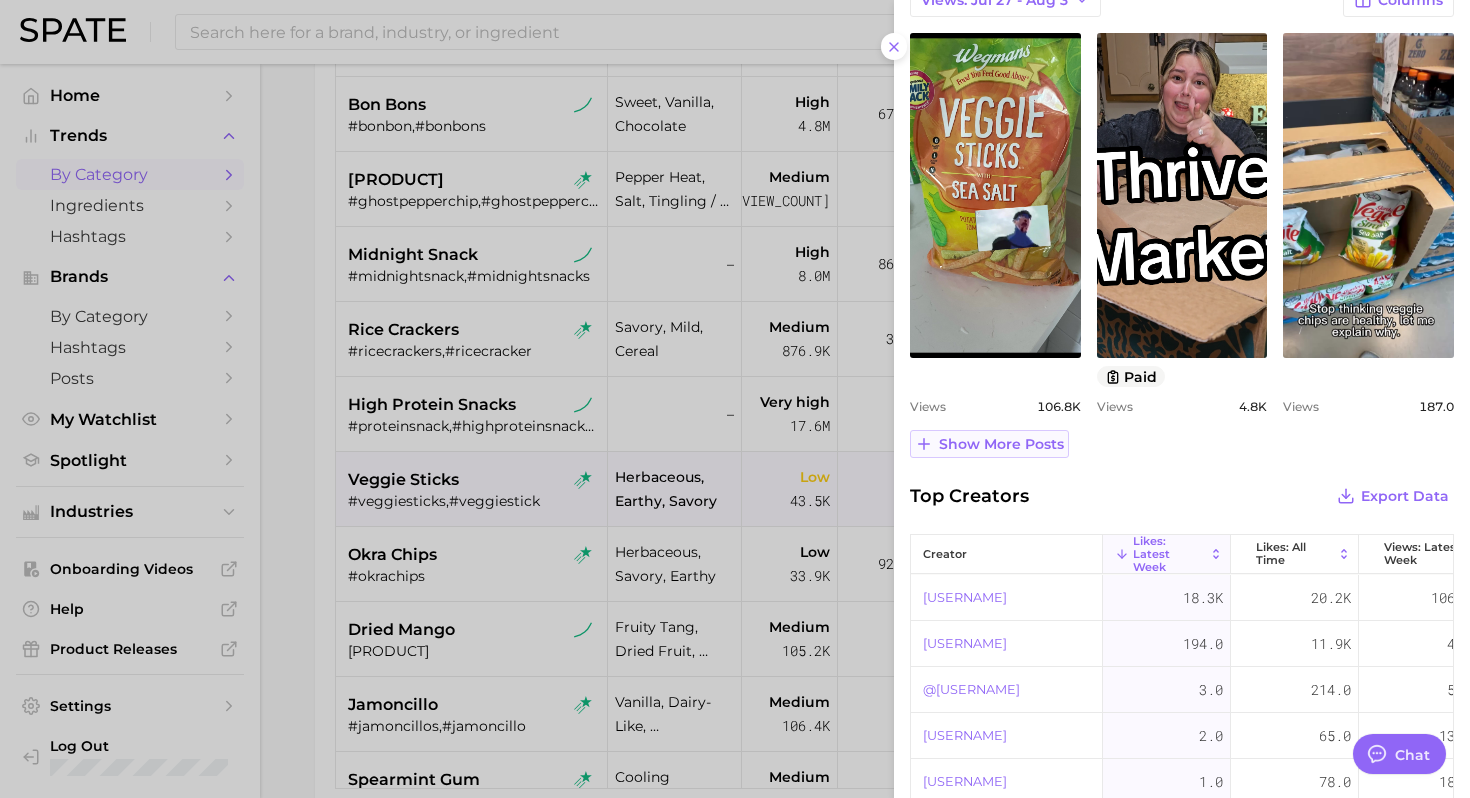 click on "Show more posts" at bounding box center (1001, 444) 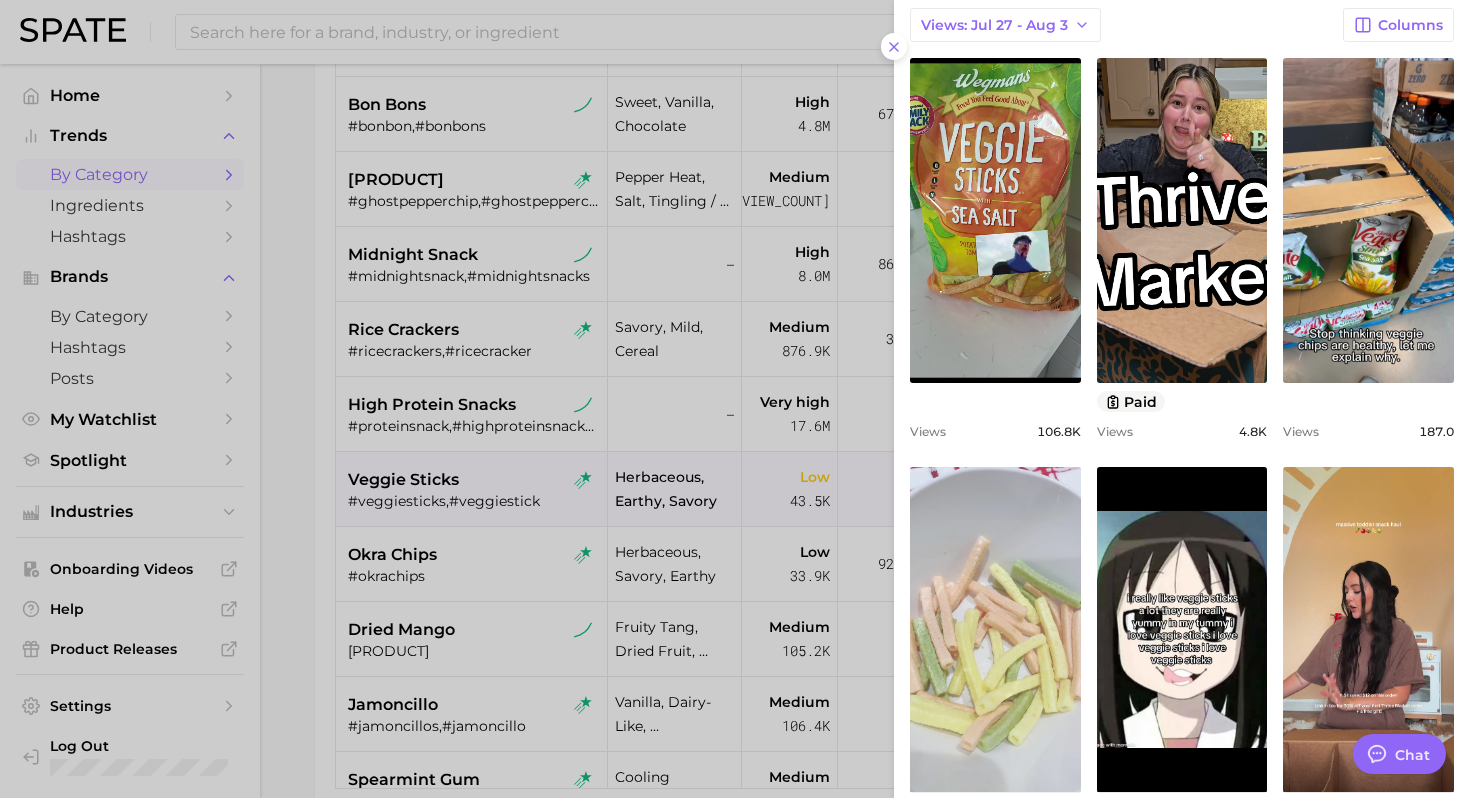 scroll, scrollTop: 699, scrollLeft: 0, axis: vertical 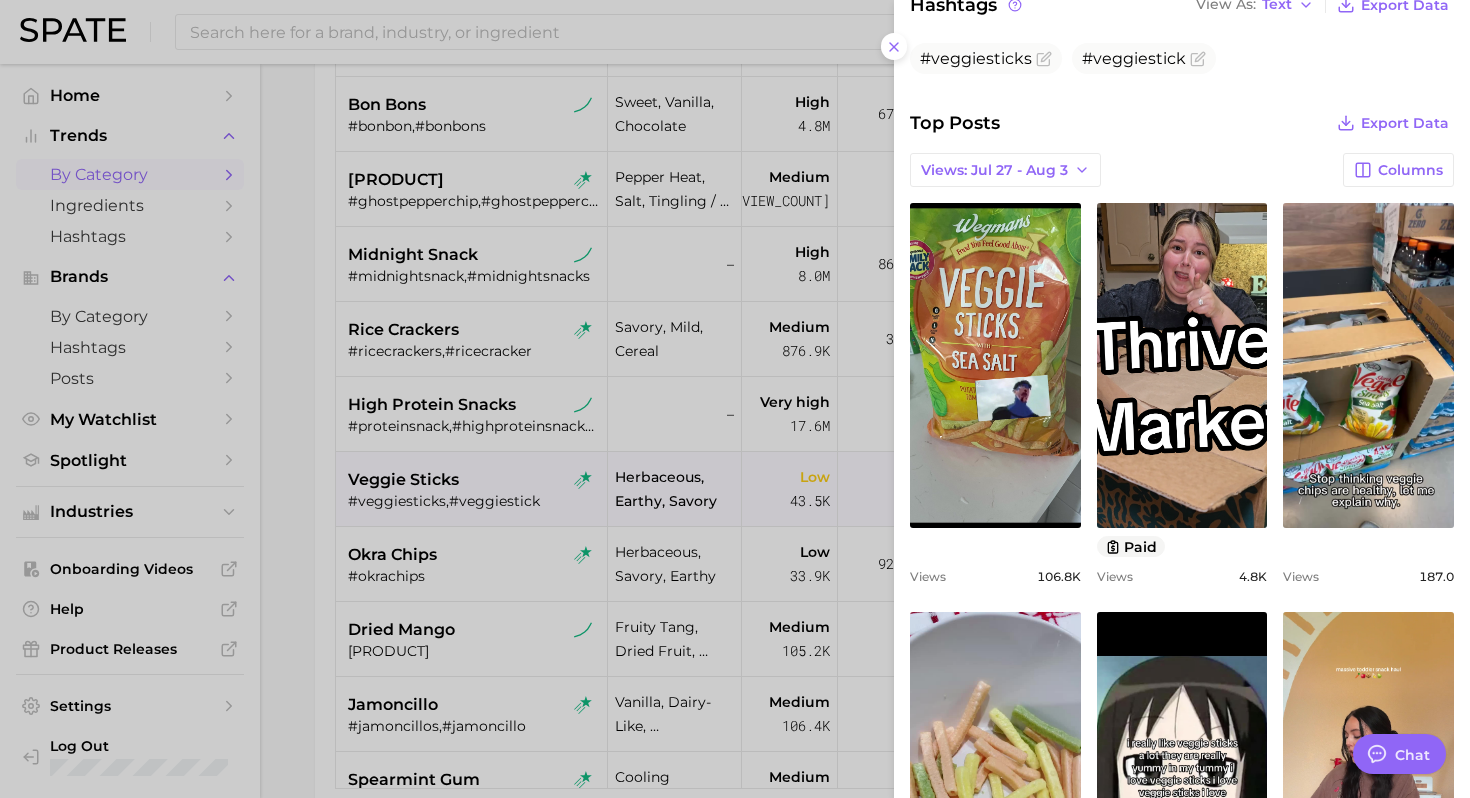 click at bounding box center [735, 399] 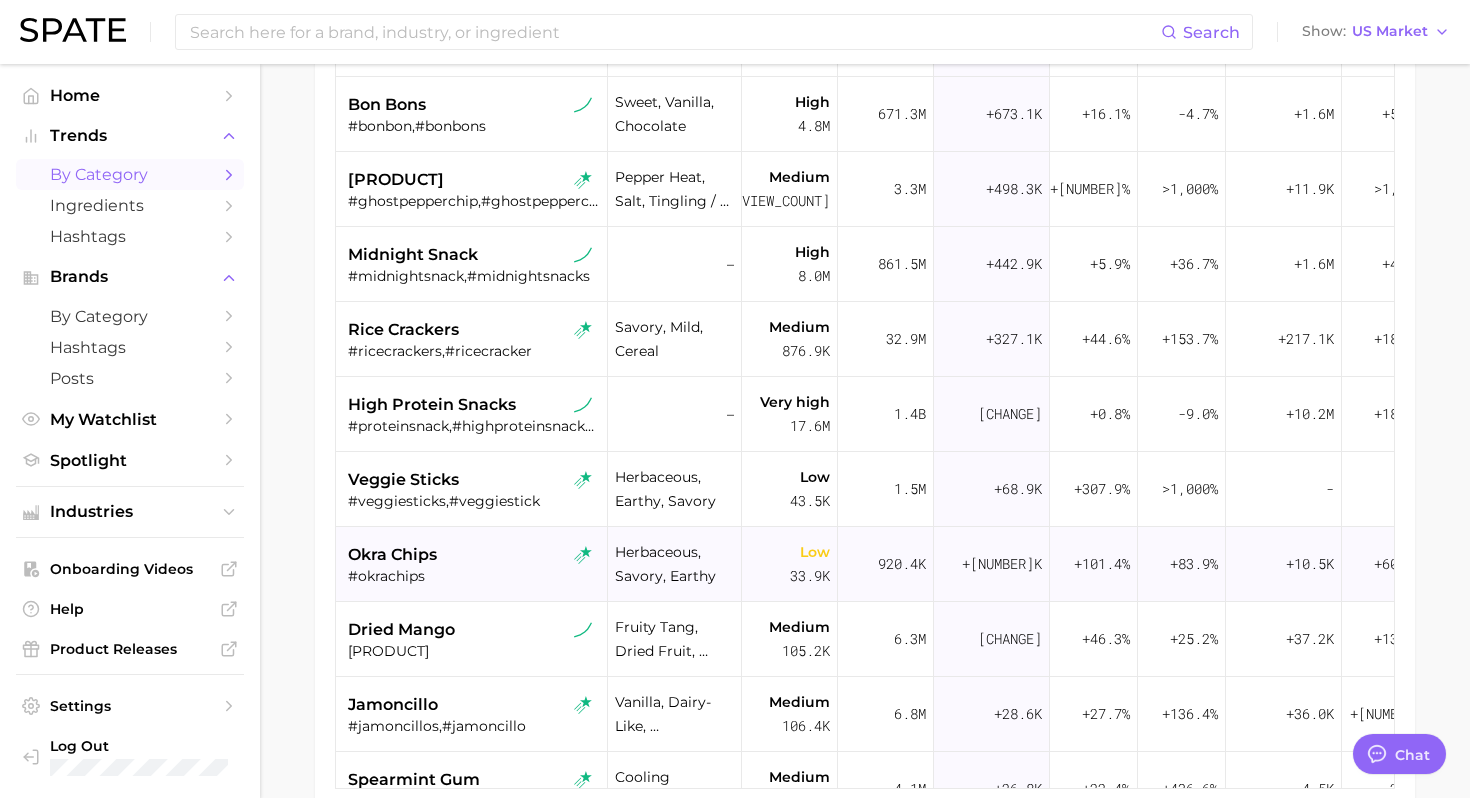 click on "okra chips" at bounding box center [474, 555] 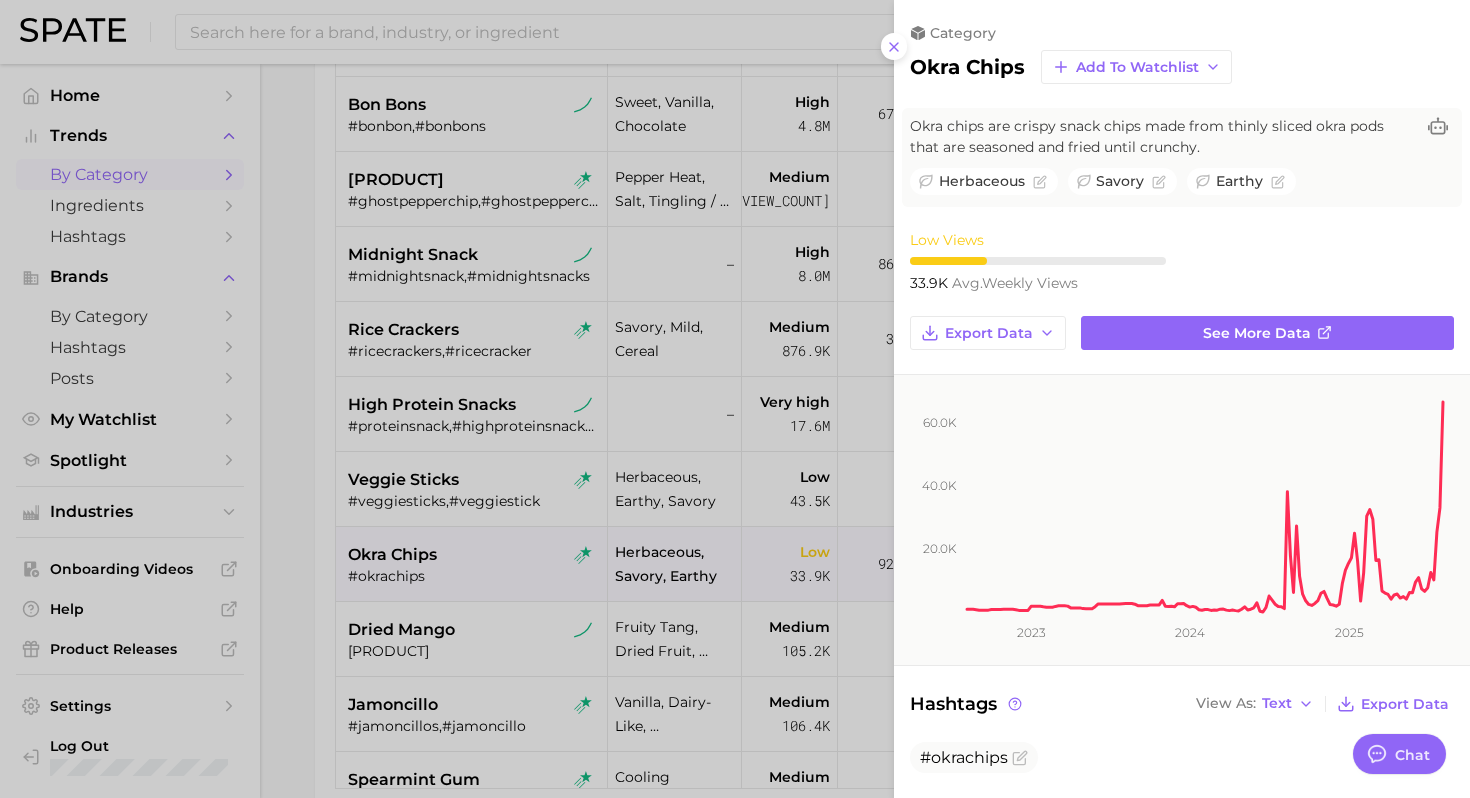 scroll, scrollTop: 0, scrollLeft: 0, axis: both 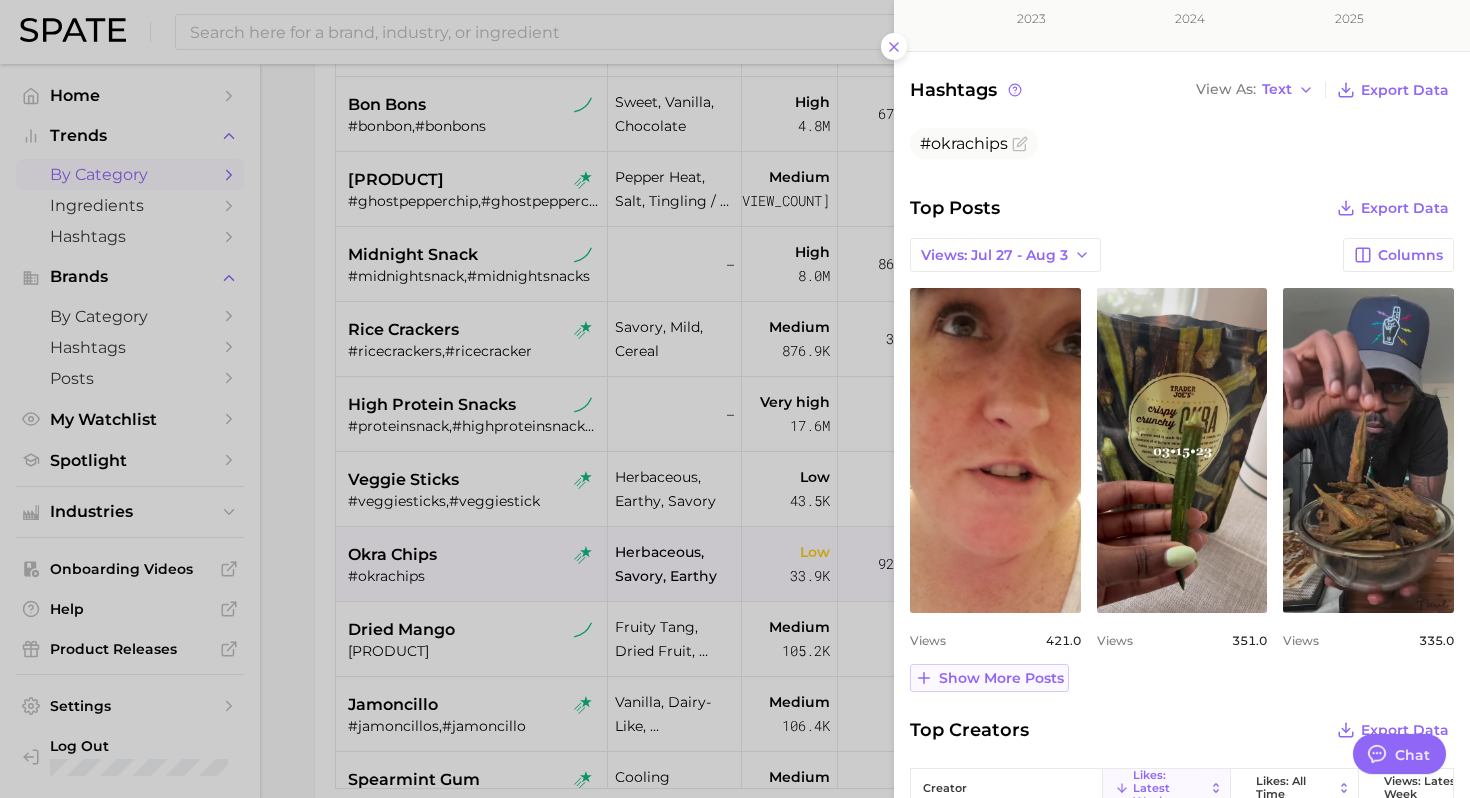 click on "Show more posts" at bounding box center [1001, 678] 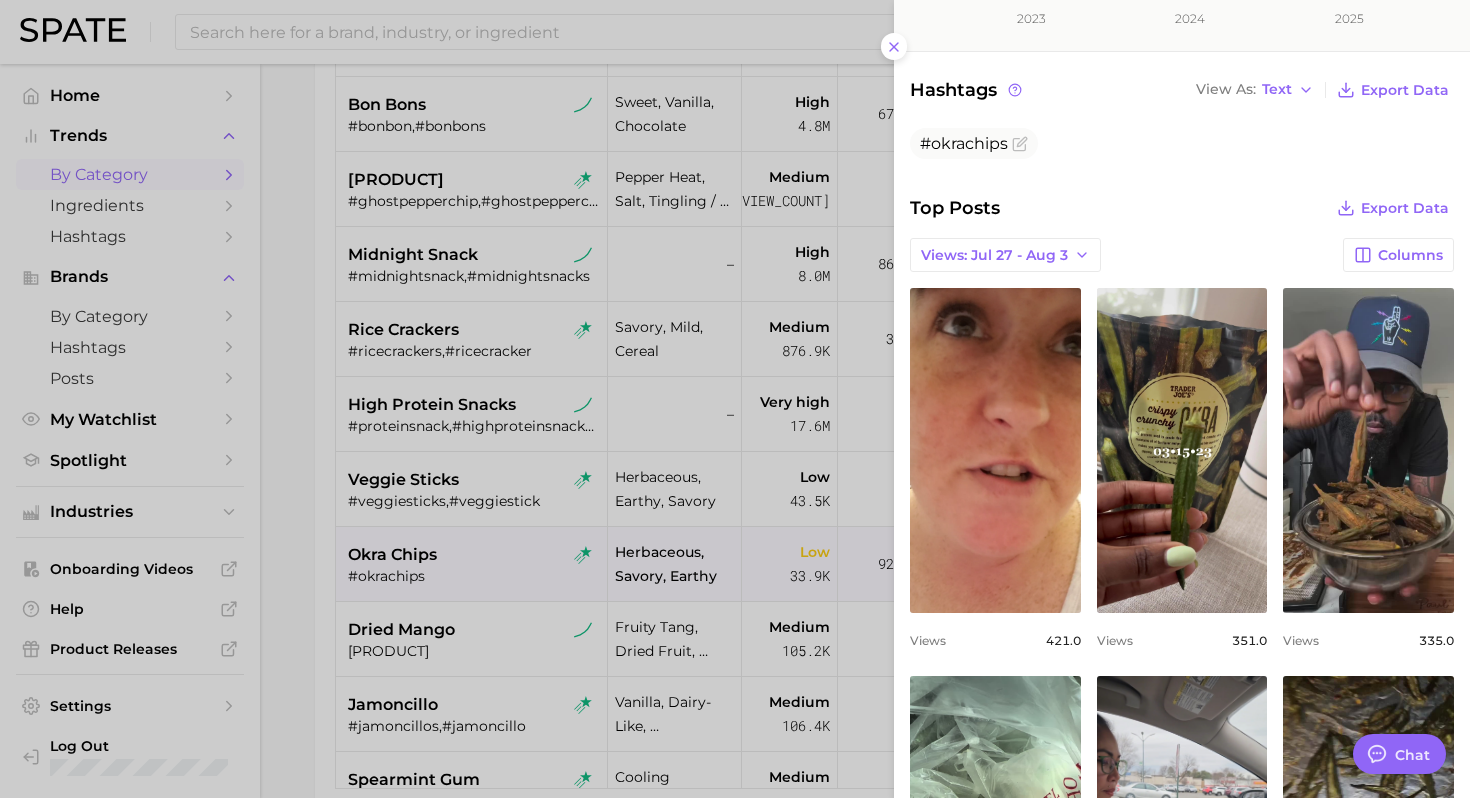 scroll, scrollTop: 0, scrollLeft: 0, axis: both 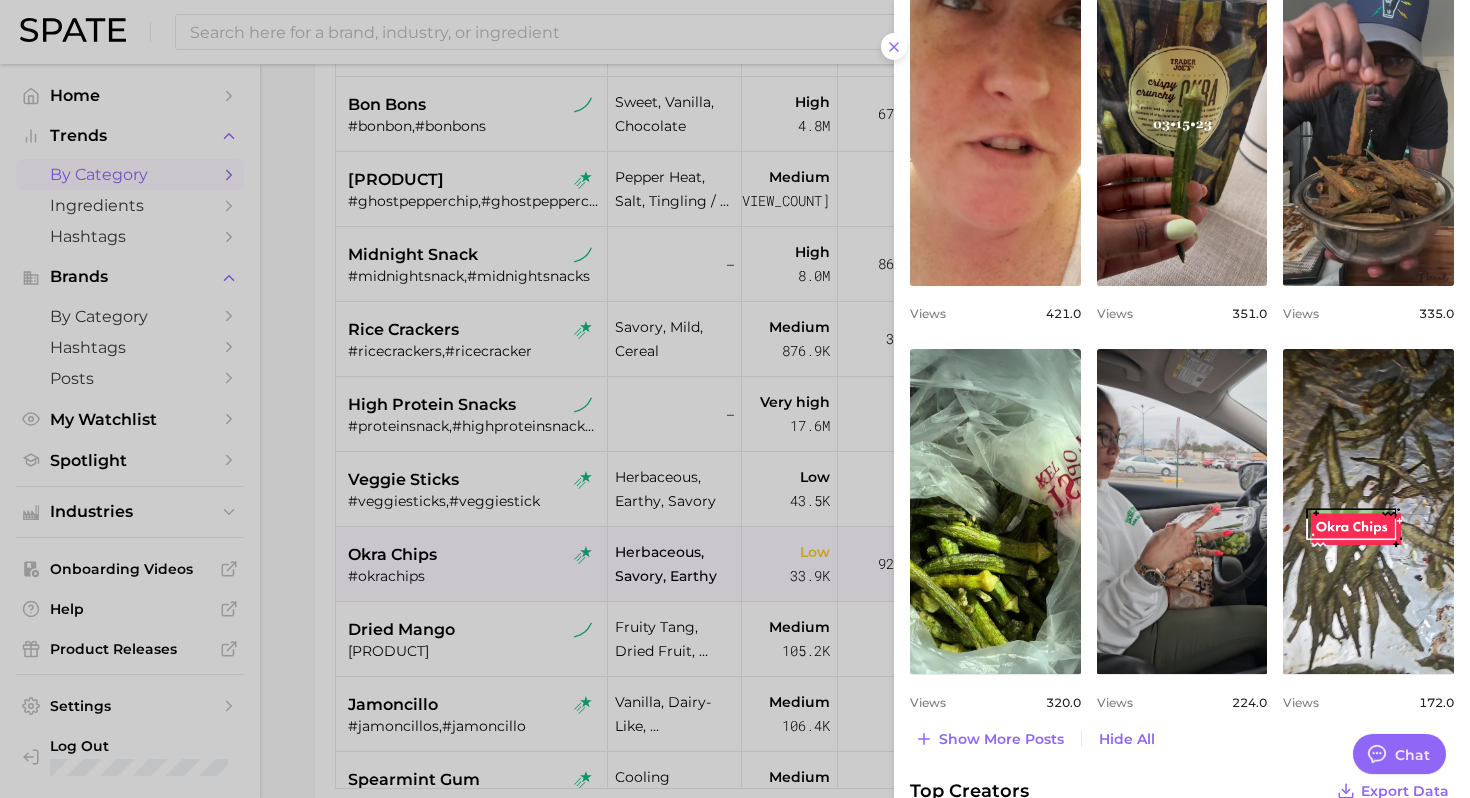 click at bounding box center [735, 399] 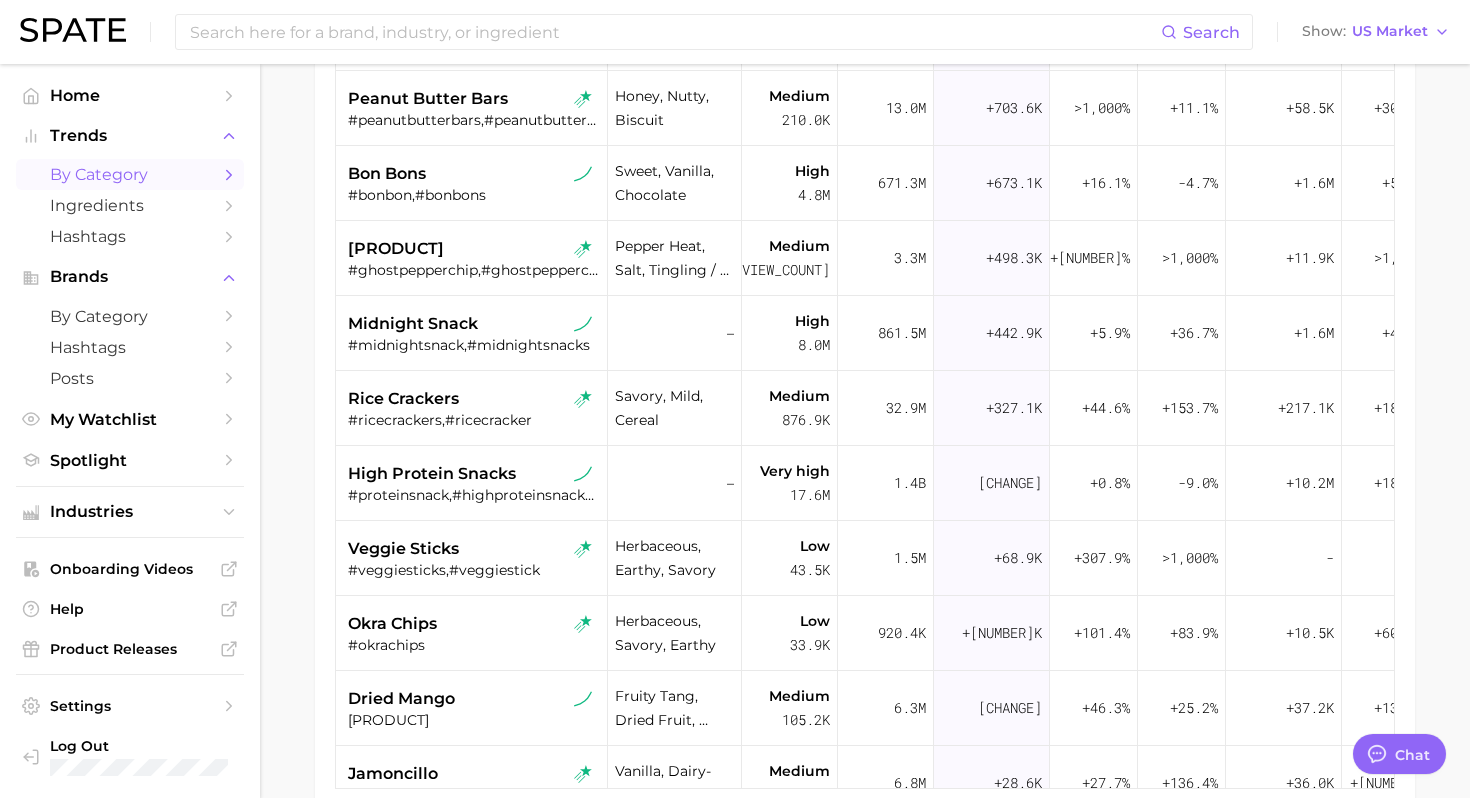 scroll, scrollTop: 0, scrollLeft: 0, axis: both 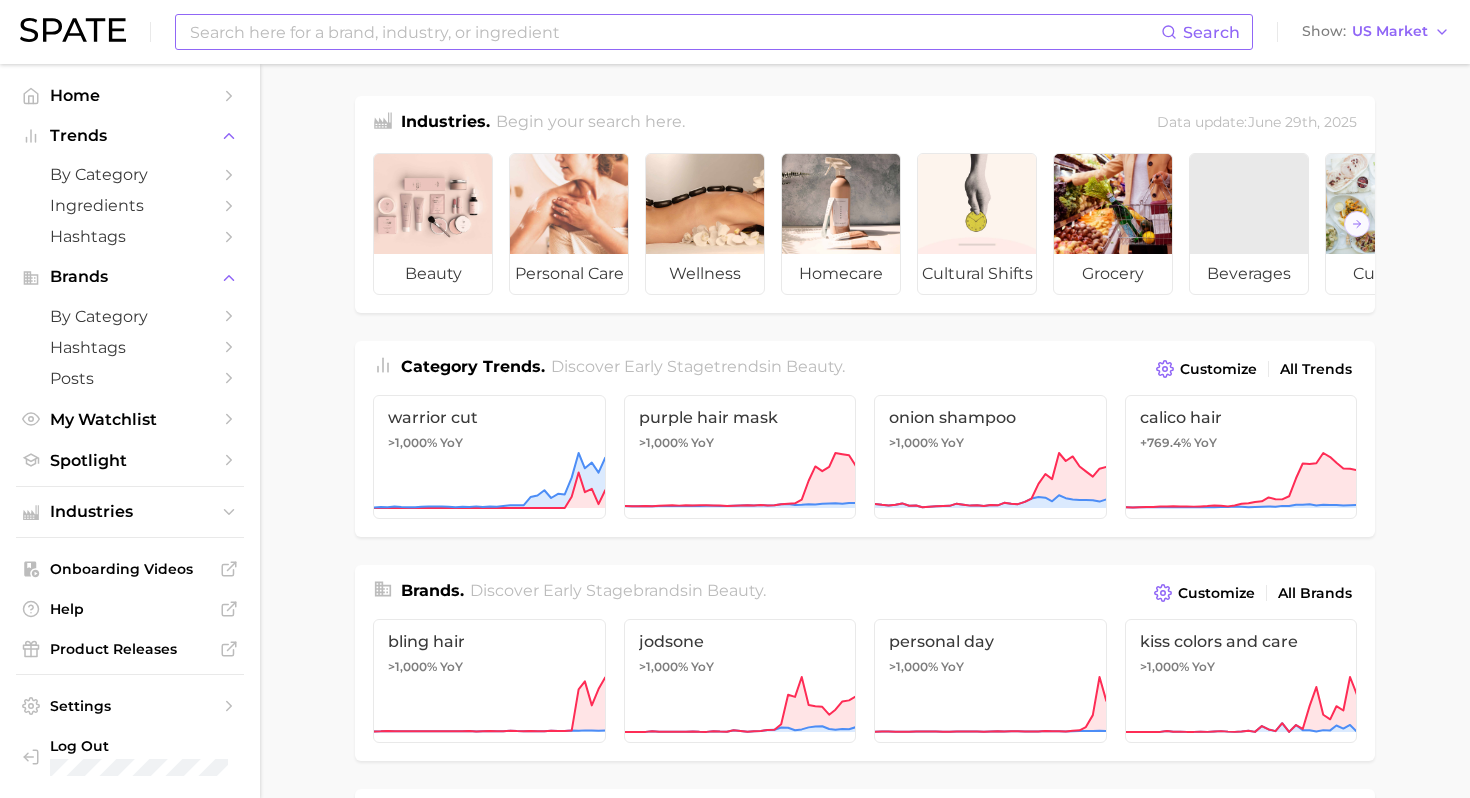 click at bounding box center [674, 32] 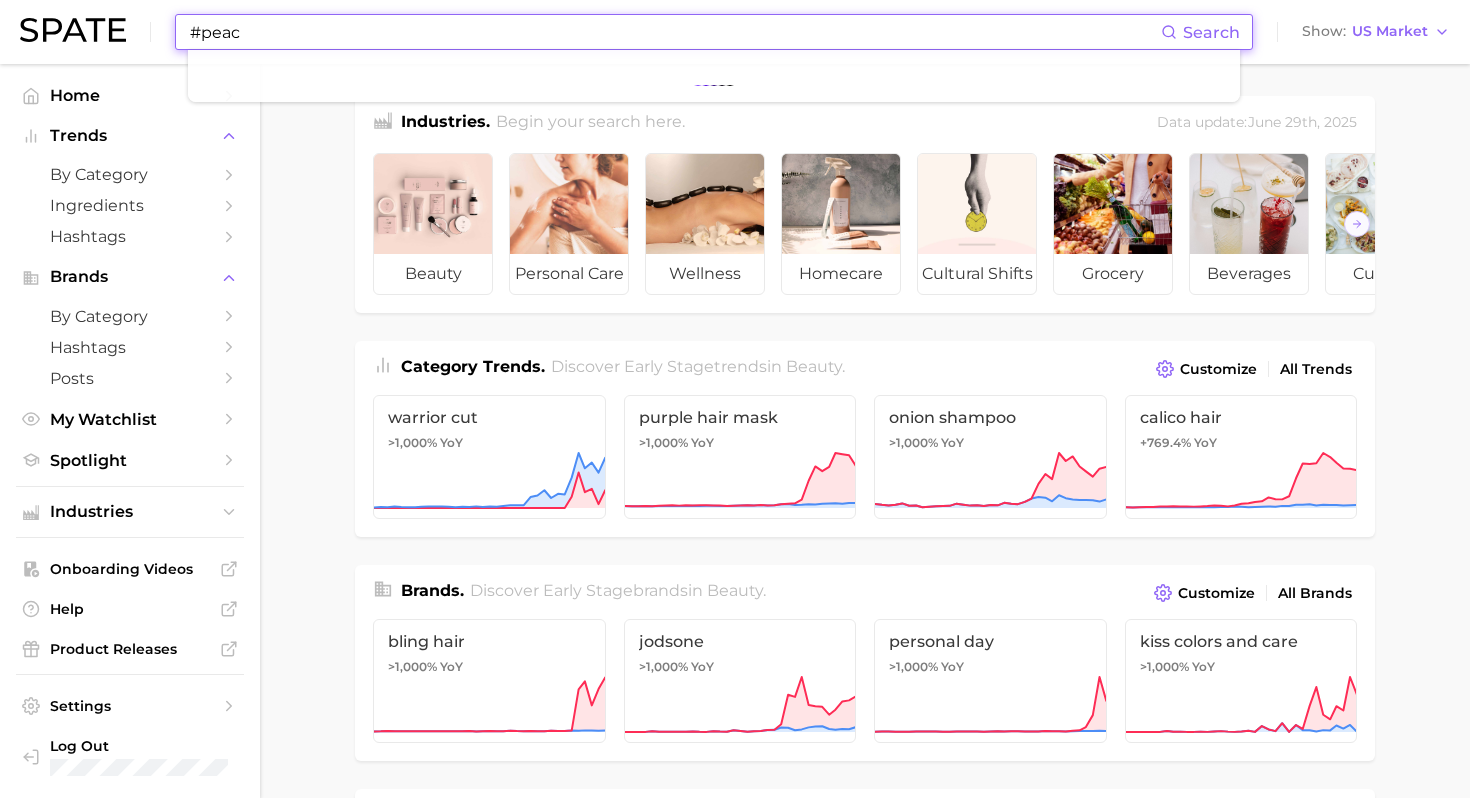 type on "#peach" 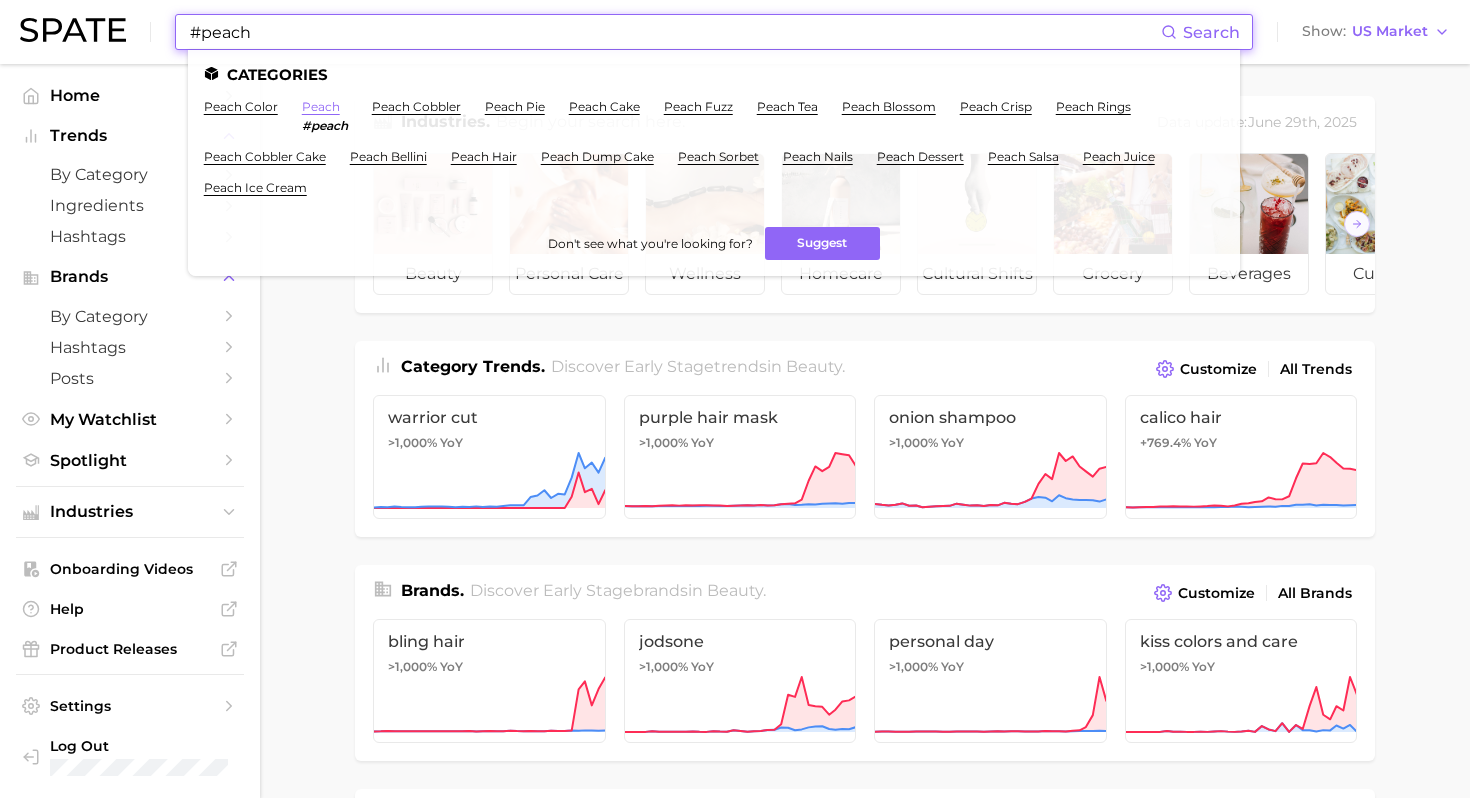 click on "peach" at bounding box center [321, 106] 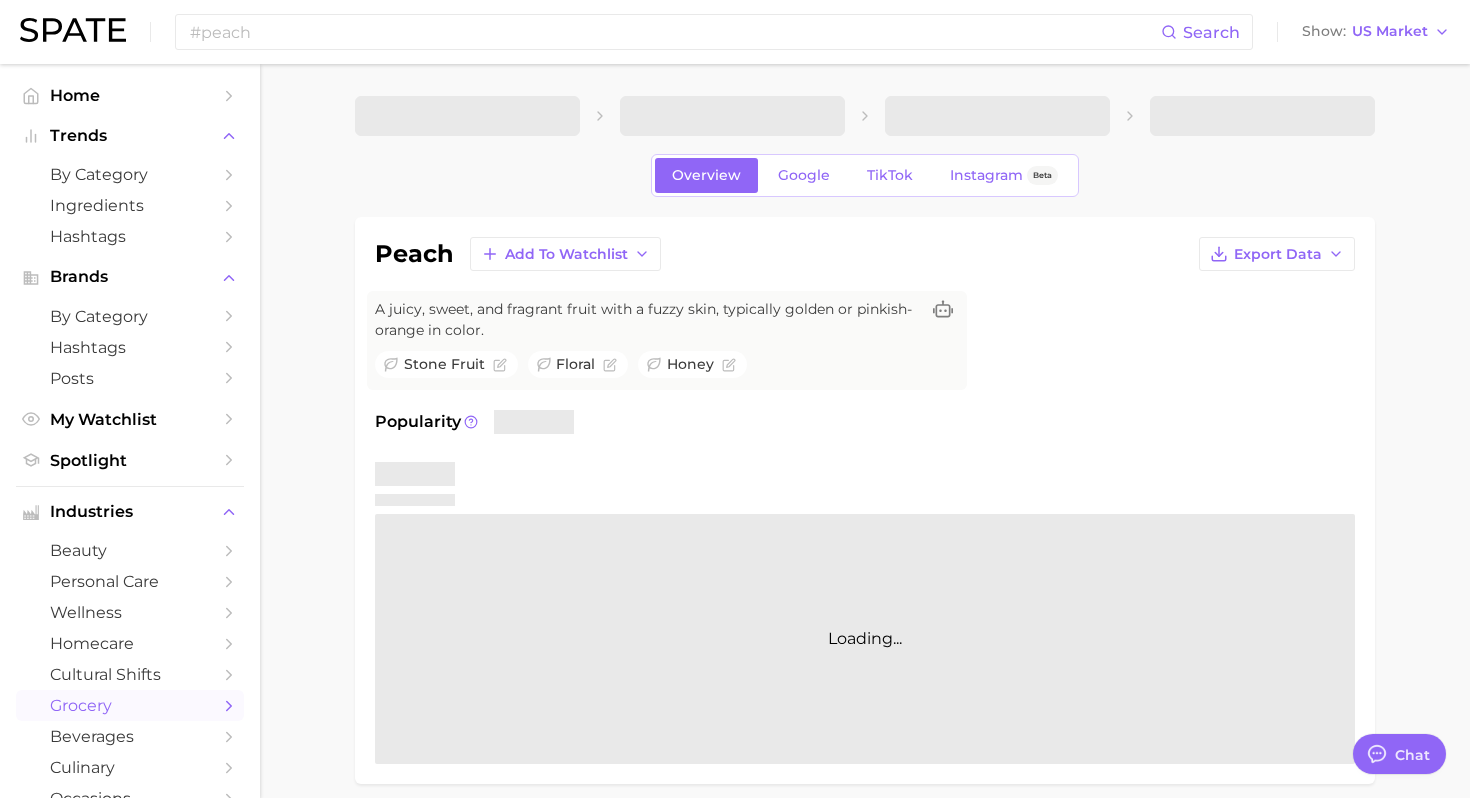 scroll, scrollTop: 32, scrollLeft: 0, axis: vertical 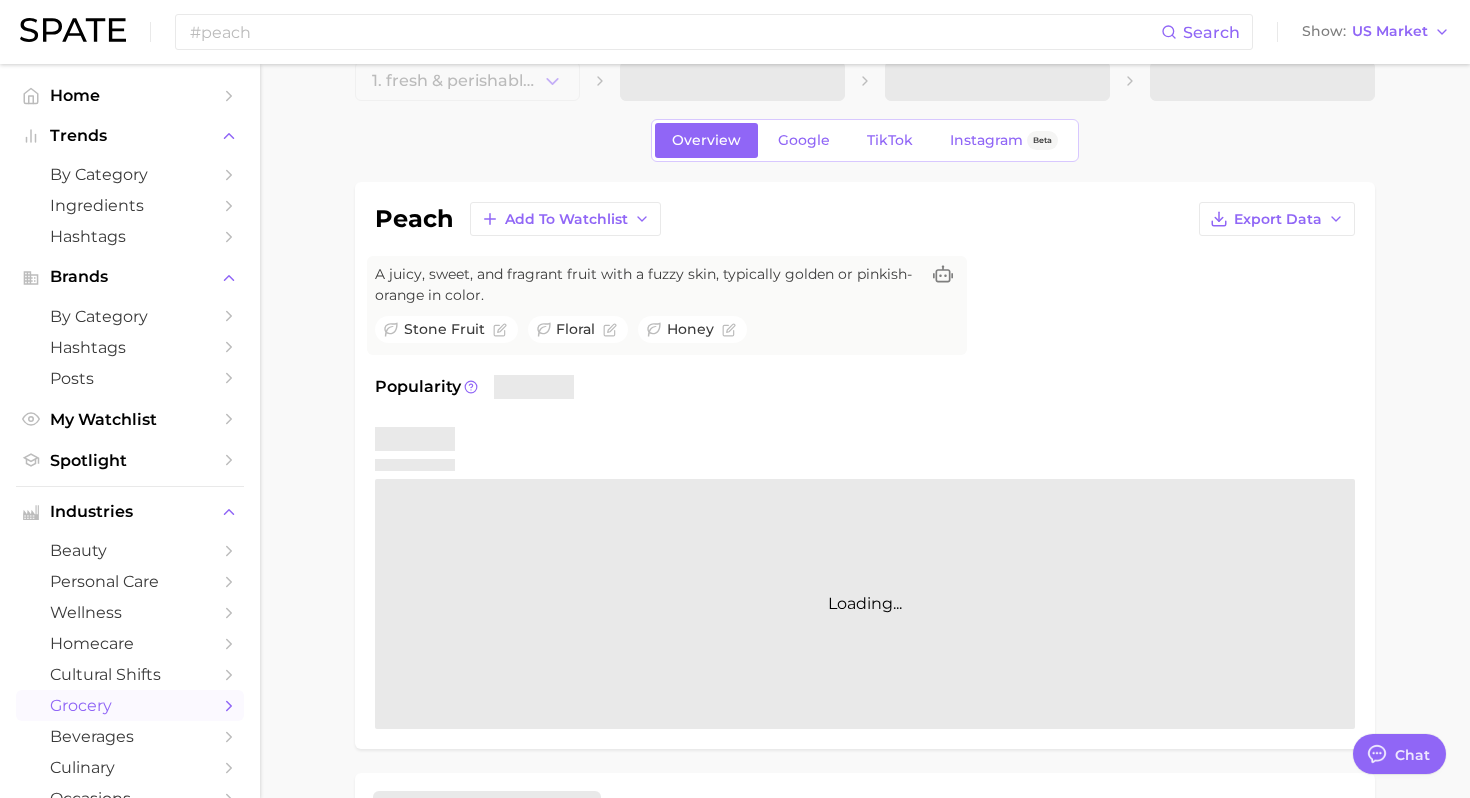 type on "x" 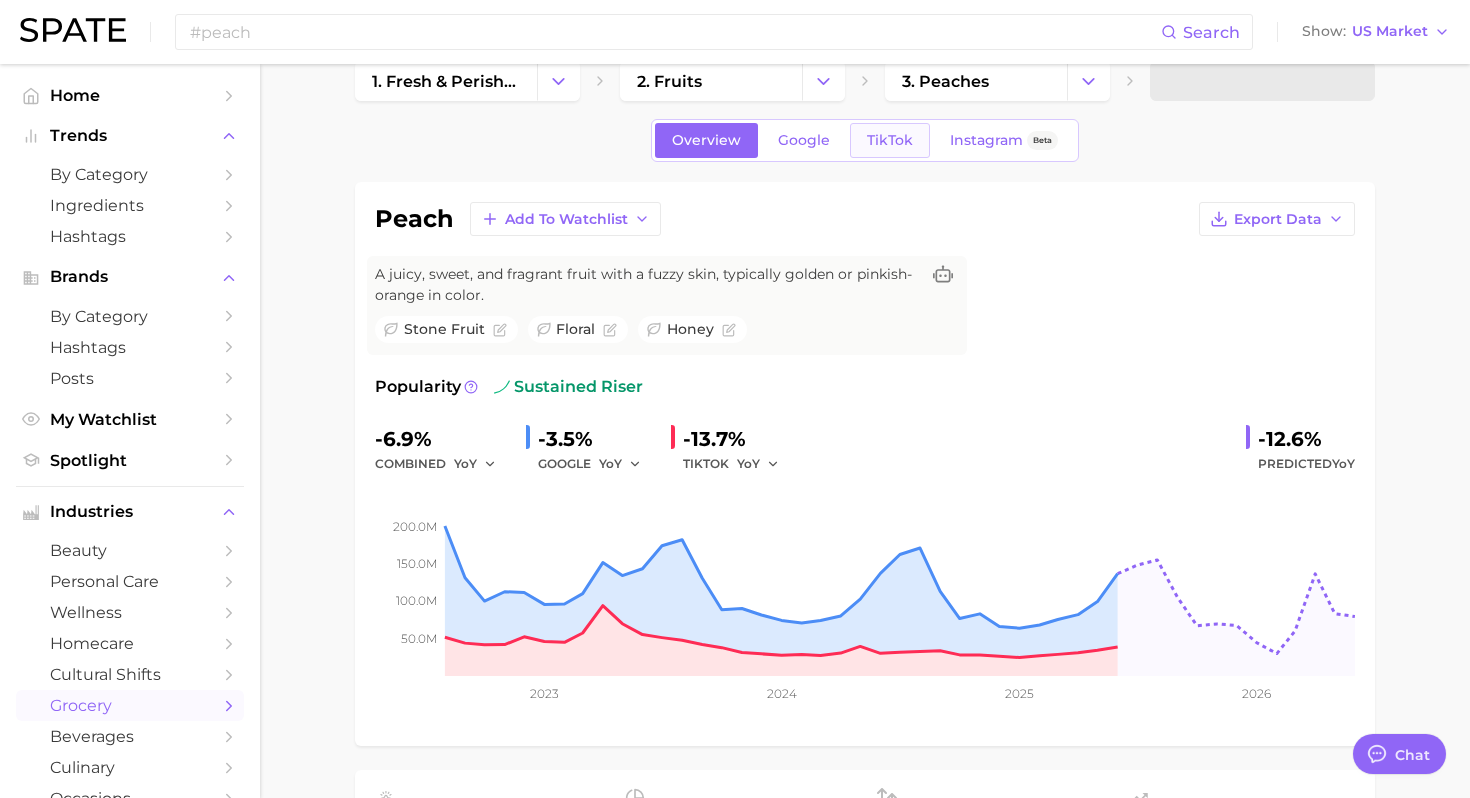 click on "TikTok" at bounding box center (890, 140) 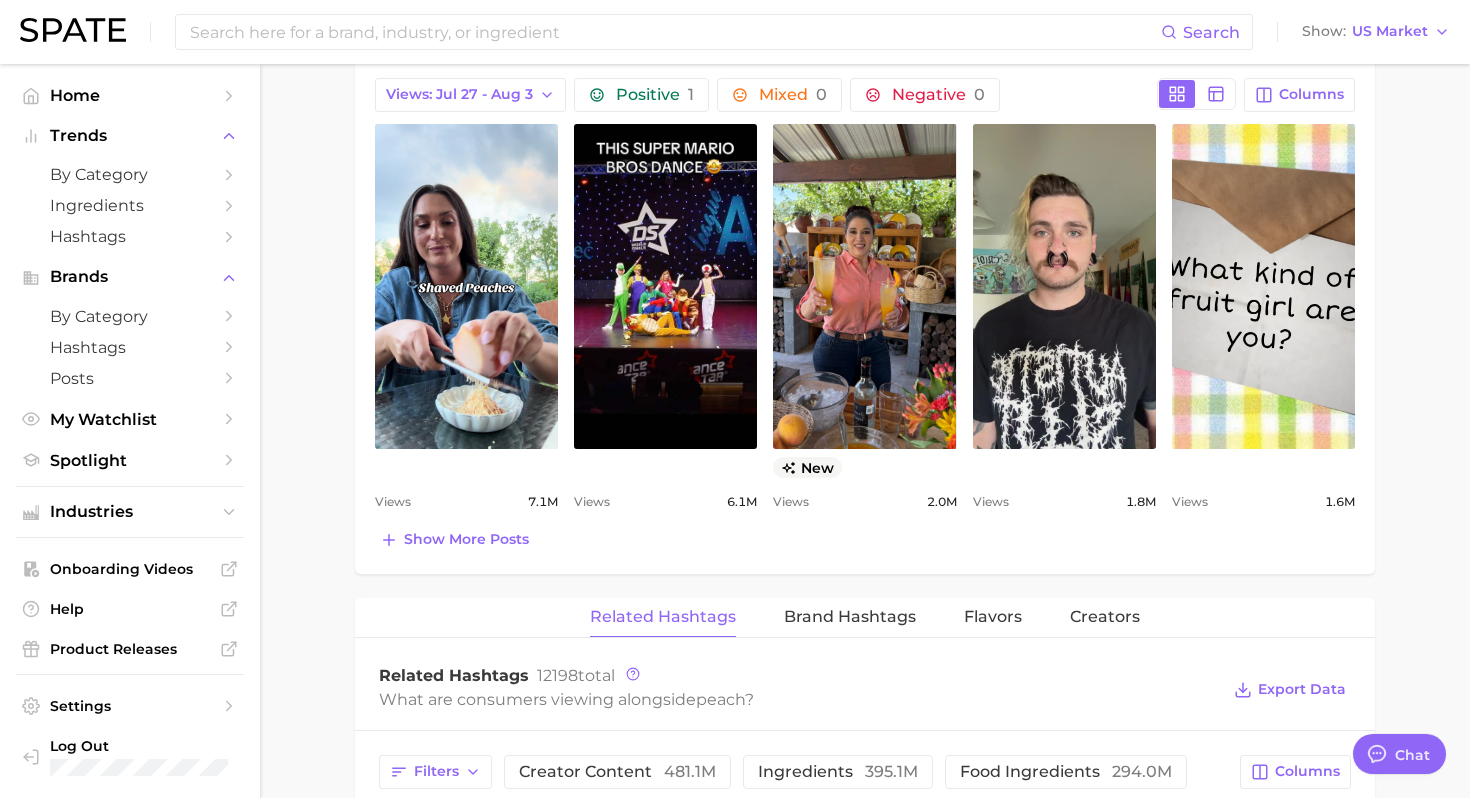 scroll, scrollTop: 1083, scrollLeft: 0, axis: vertical 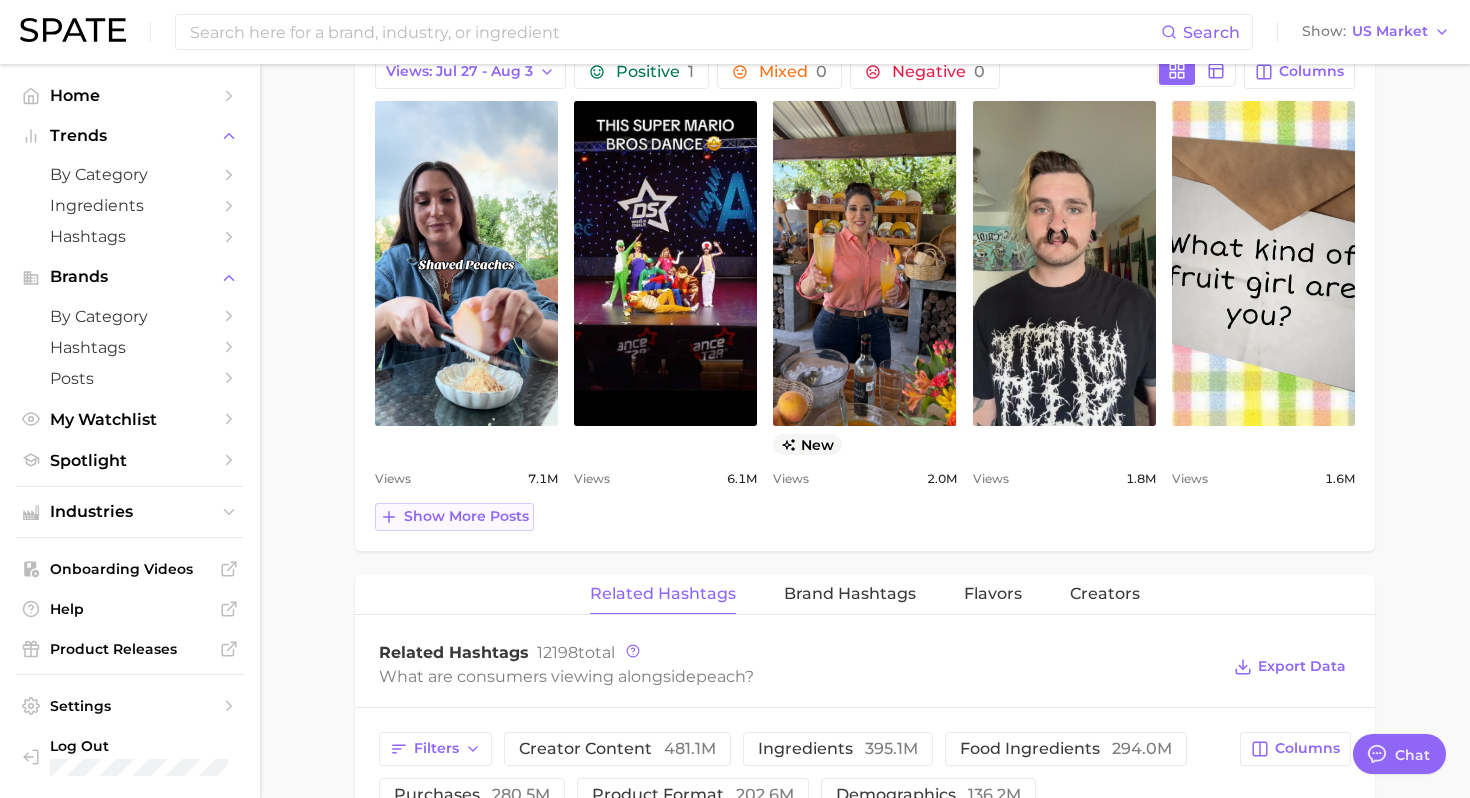 click on "Show more posts" at bounding box center [466, 516] 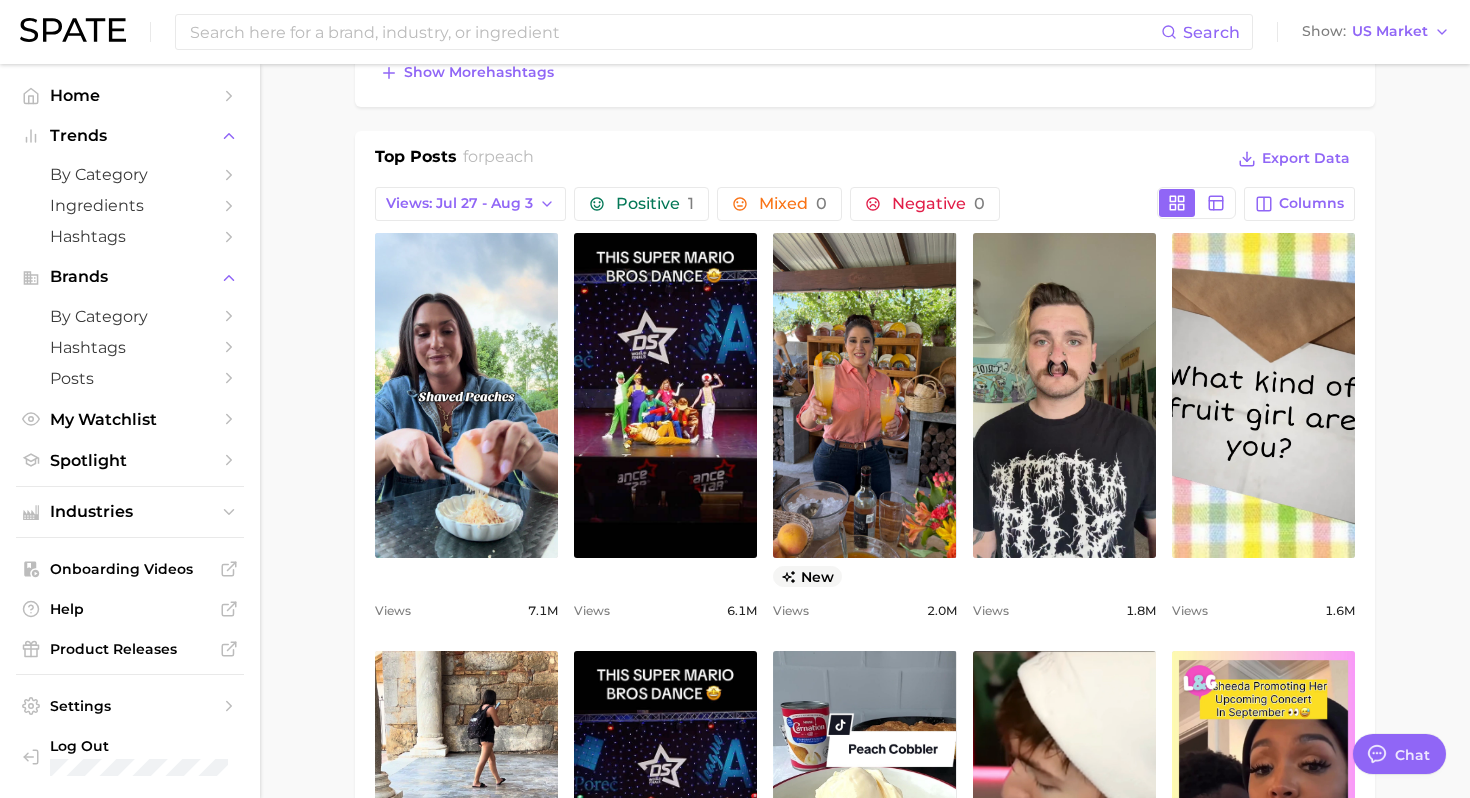 scroll, scrollTop: 819, scrollLeft: 0, axis: vertical 